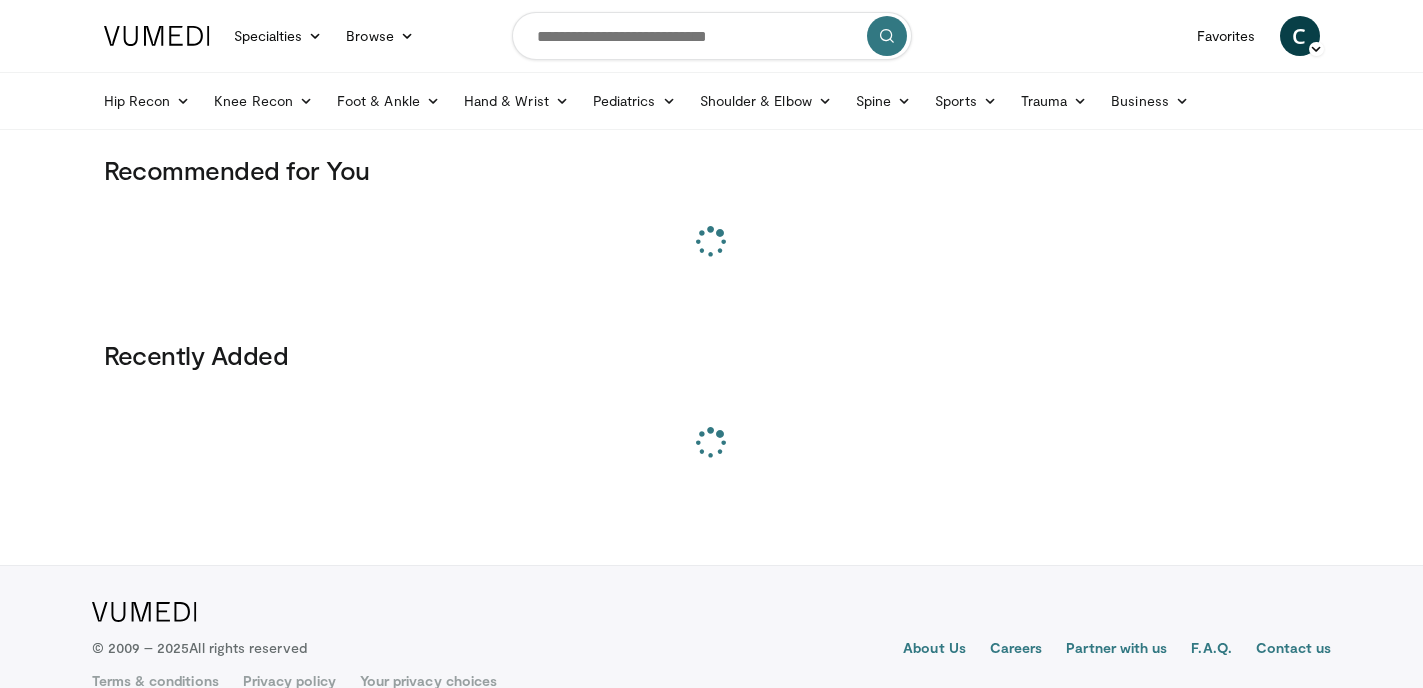 scroll, scrollTop: 0, scrollLeft: 0, axis: both 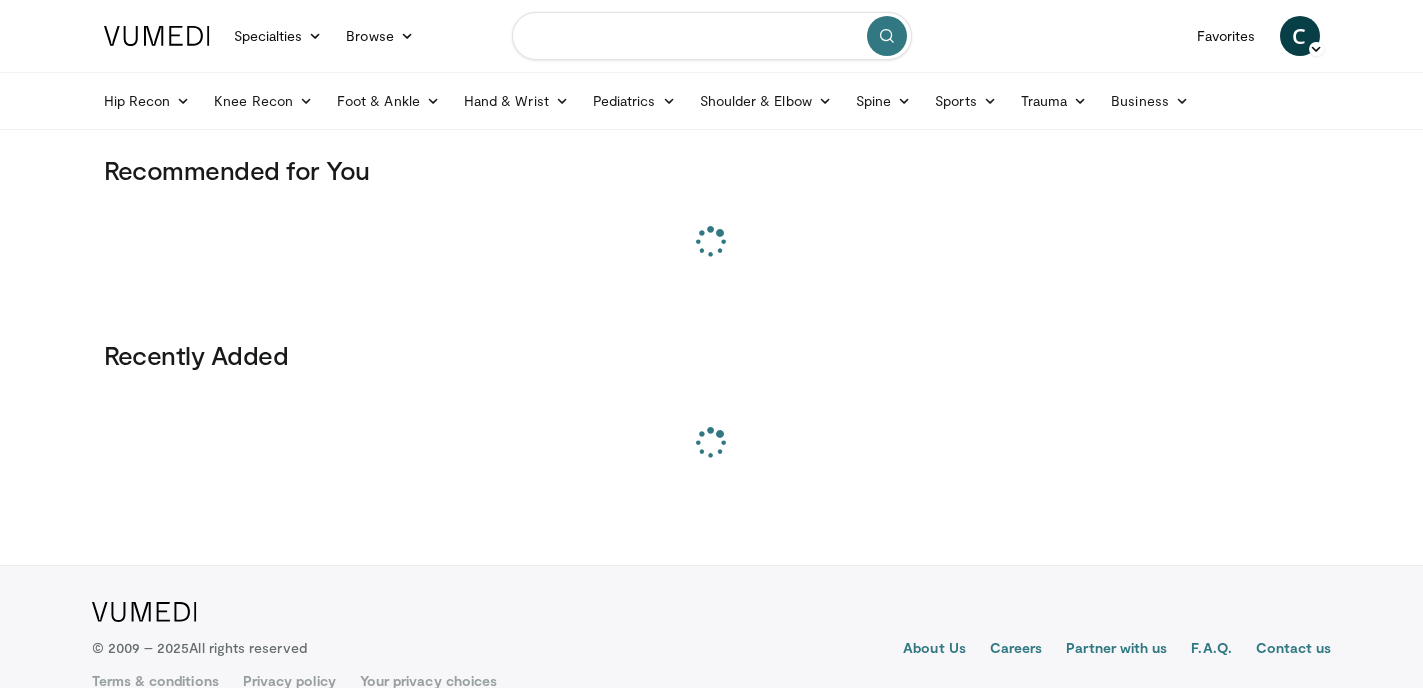 click at bounding box center (712, 36) 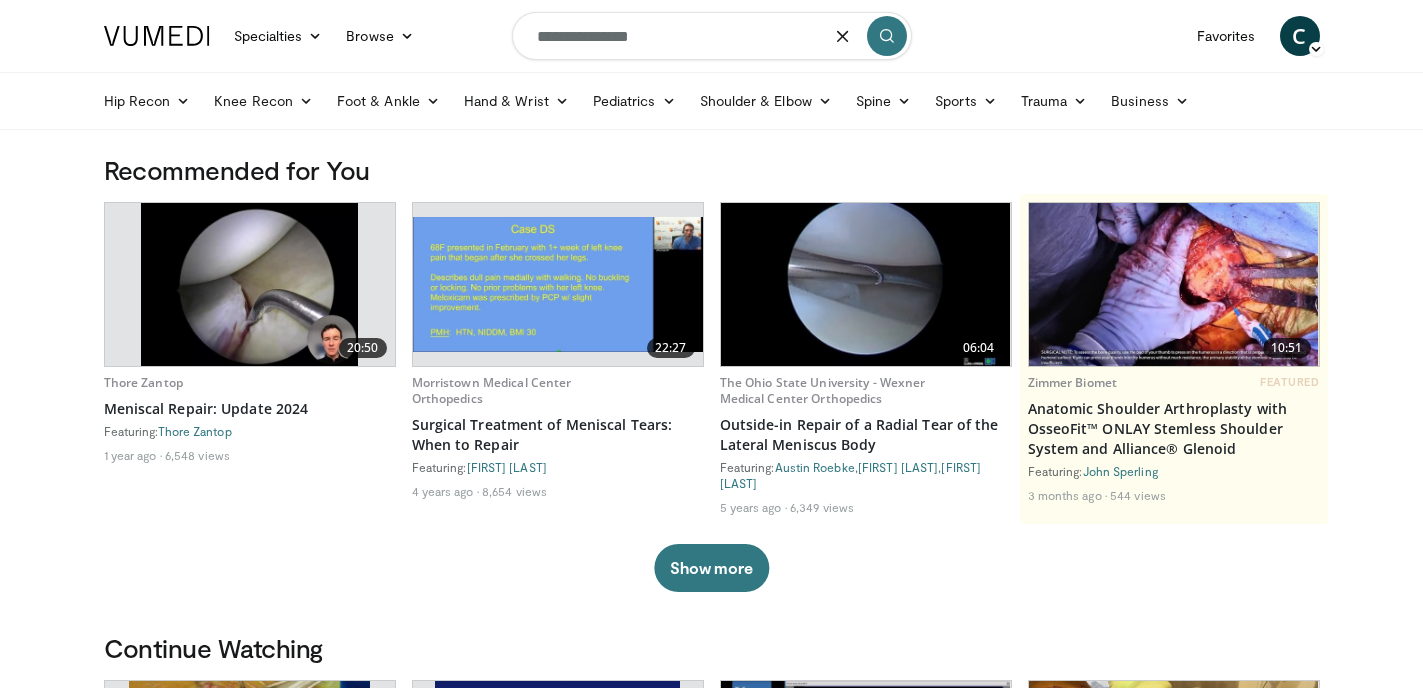 type on "**********" 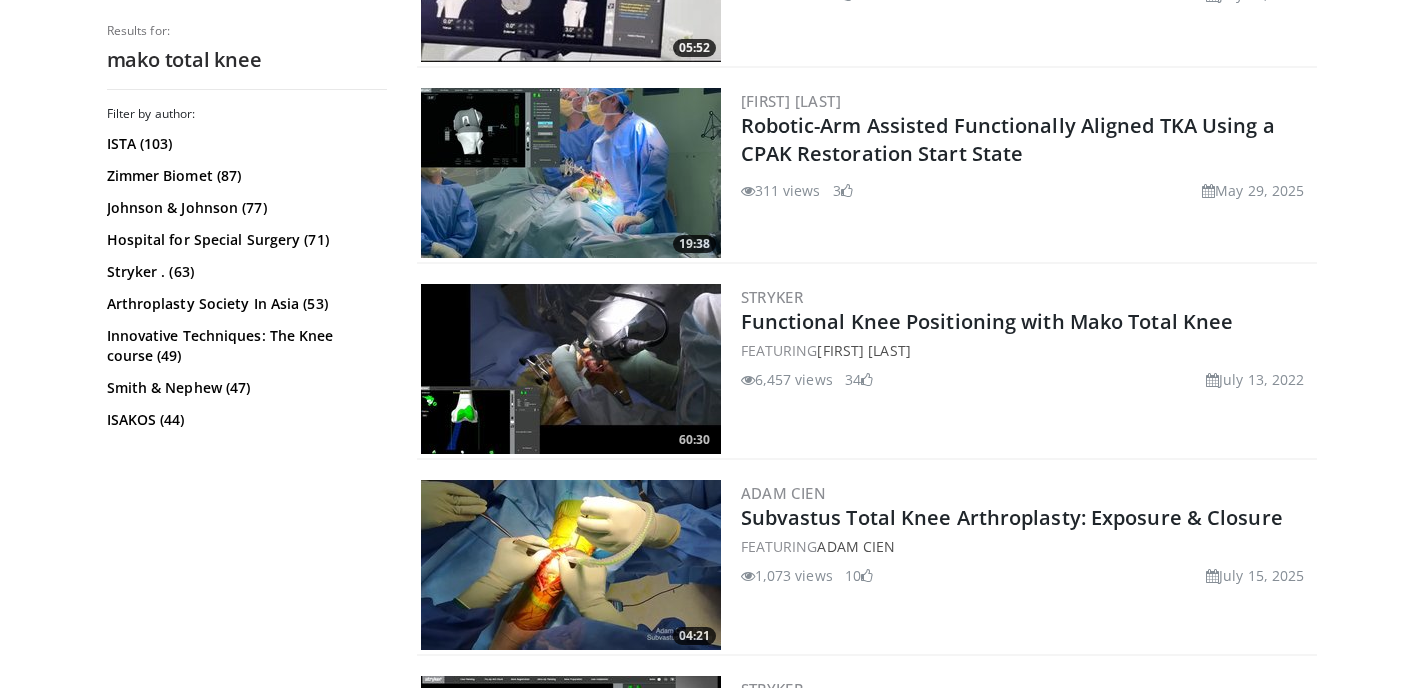 scroll, scrollTop: 736, scrollLeft: 0, axis: vertical 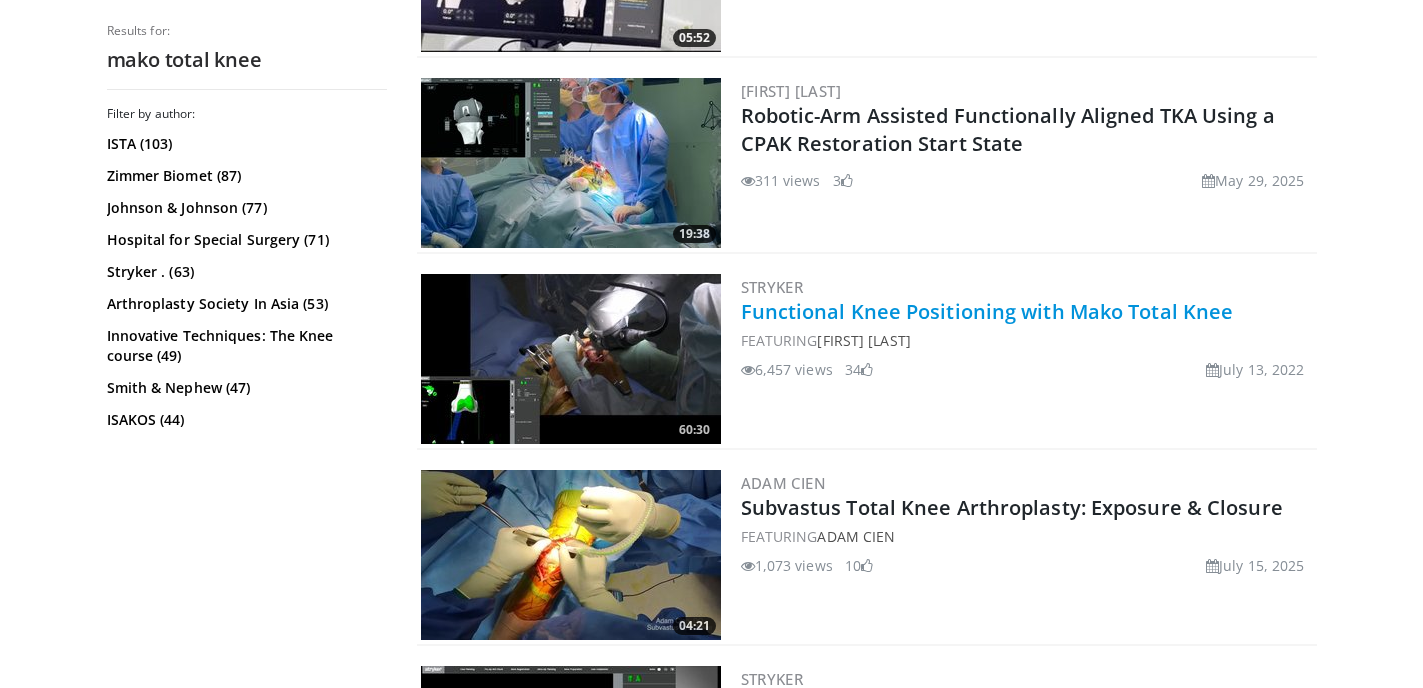 click on "Functional Knee Positioning with Mako Total Knee" at bounding box center [987, 311] 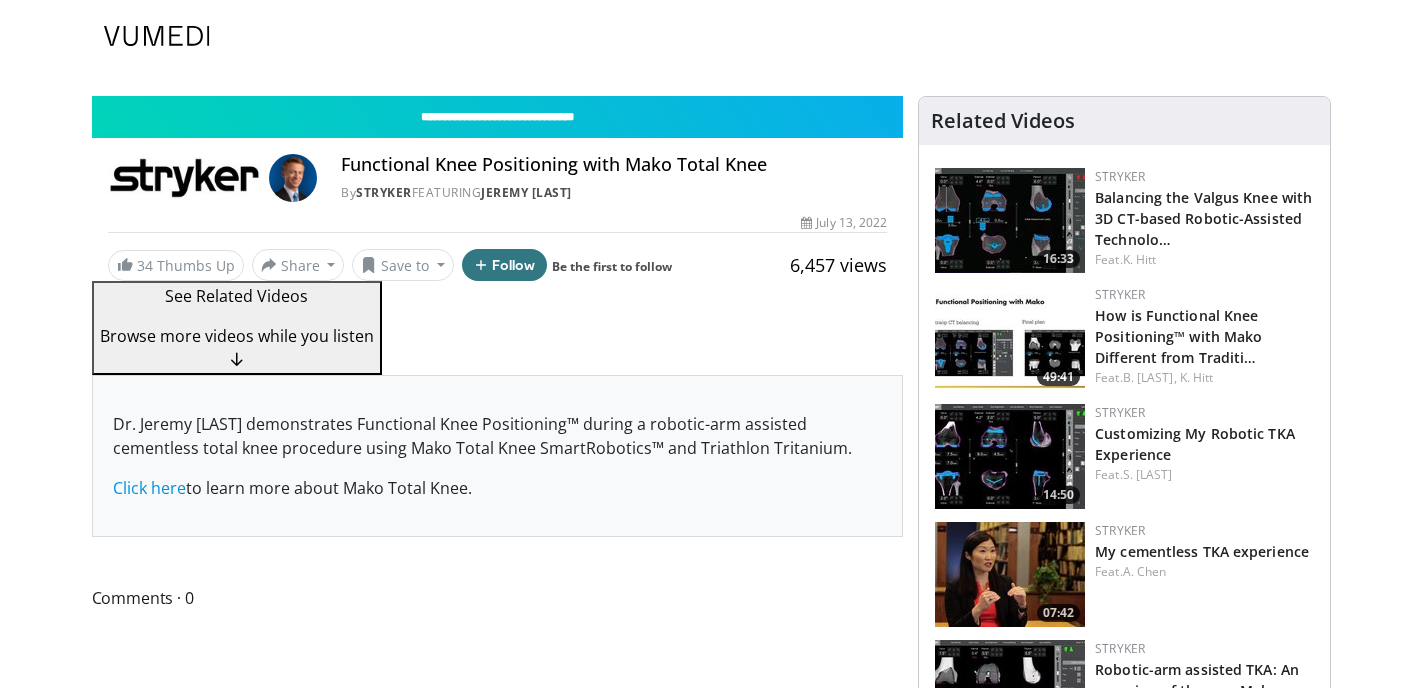 scroll, scrollTop: 0, scrollLeft: 0, axis: both 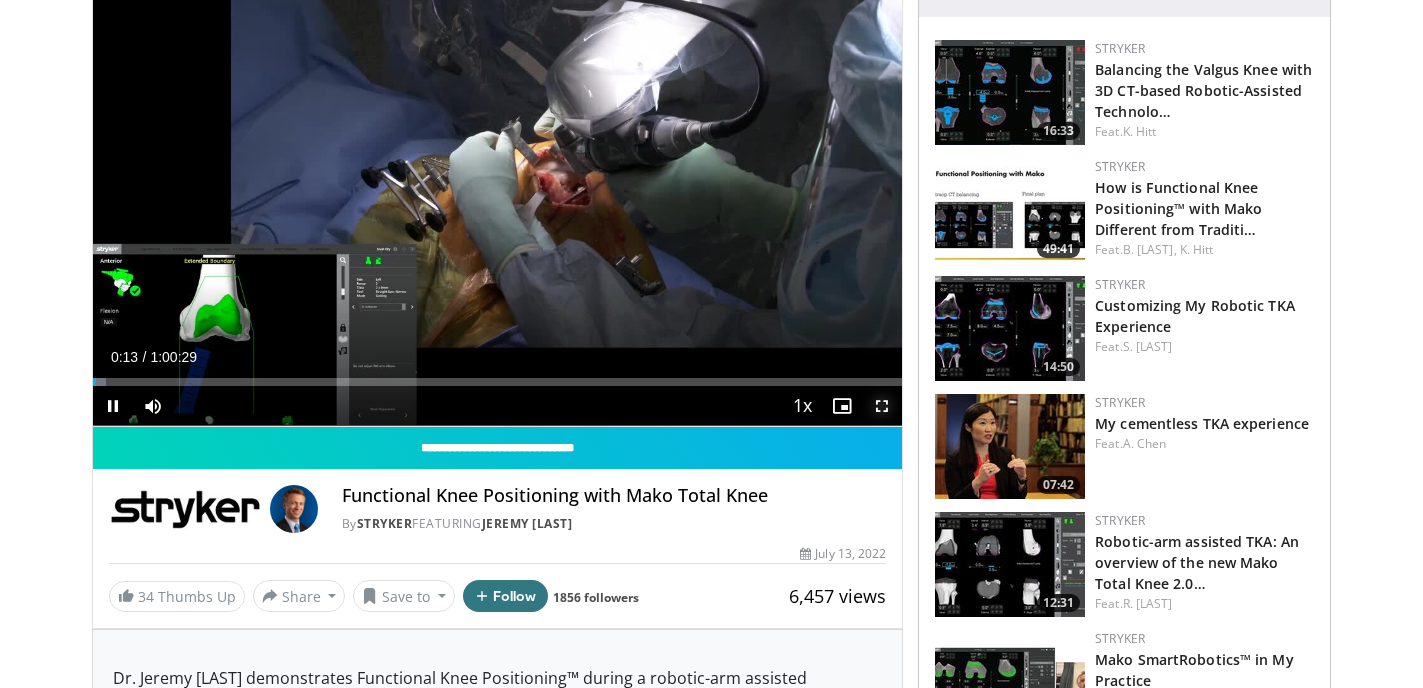 click at bounding box center [882, 406] 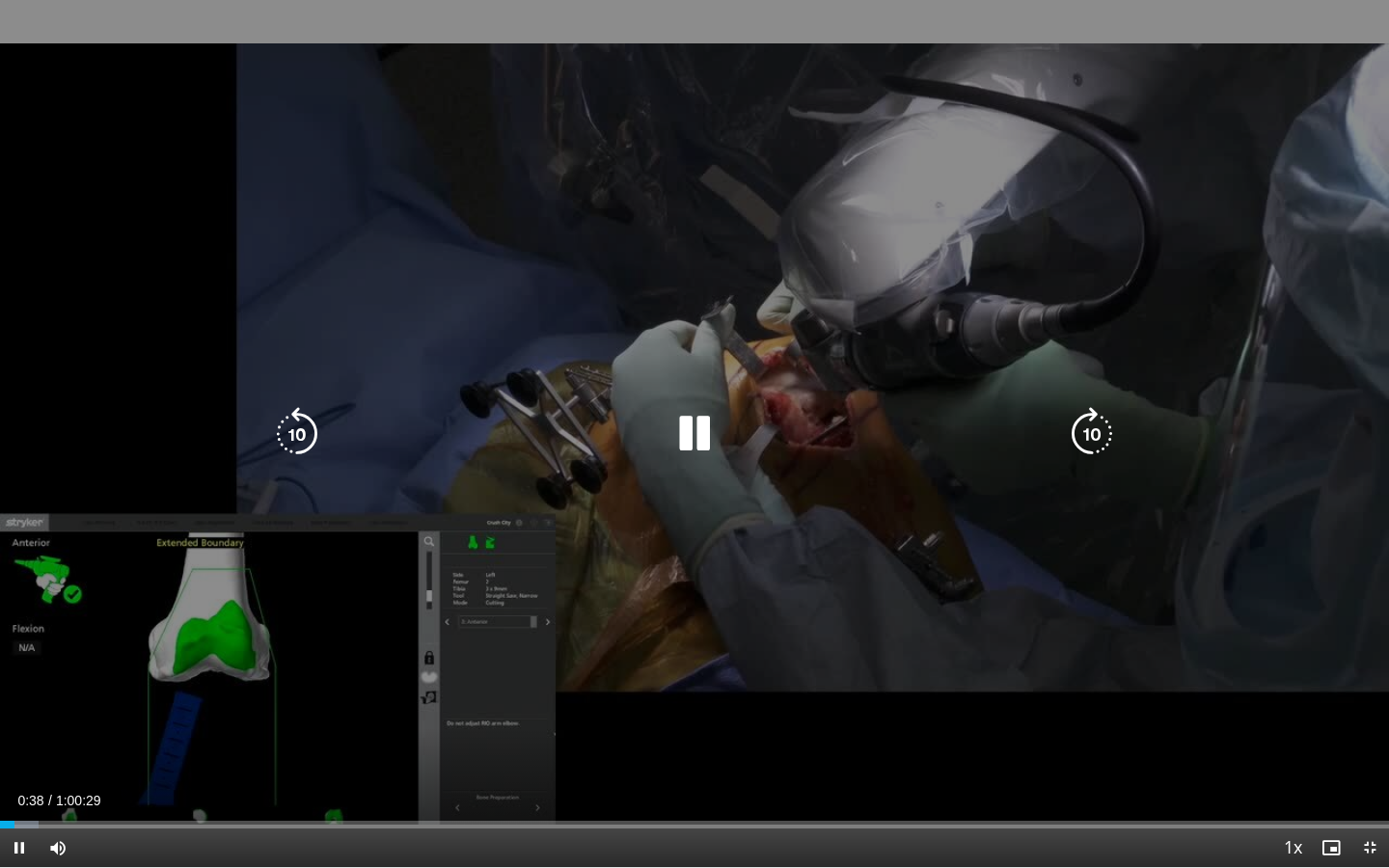click at bounding box center (694, 434) 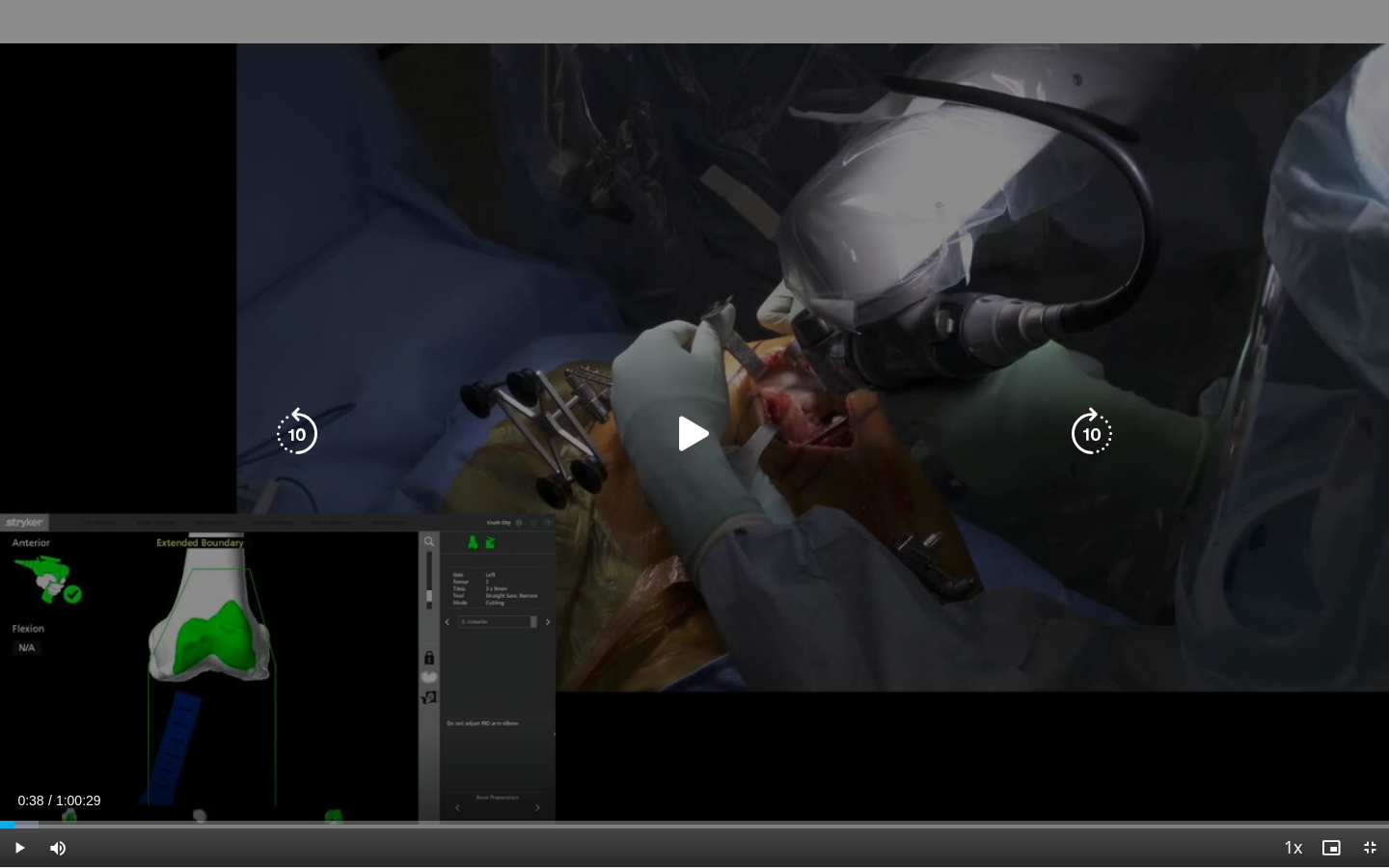 click on "10 seconds
Tap to unmute" at bounding box center [694, 433] 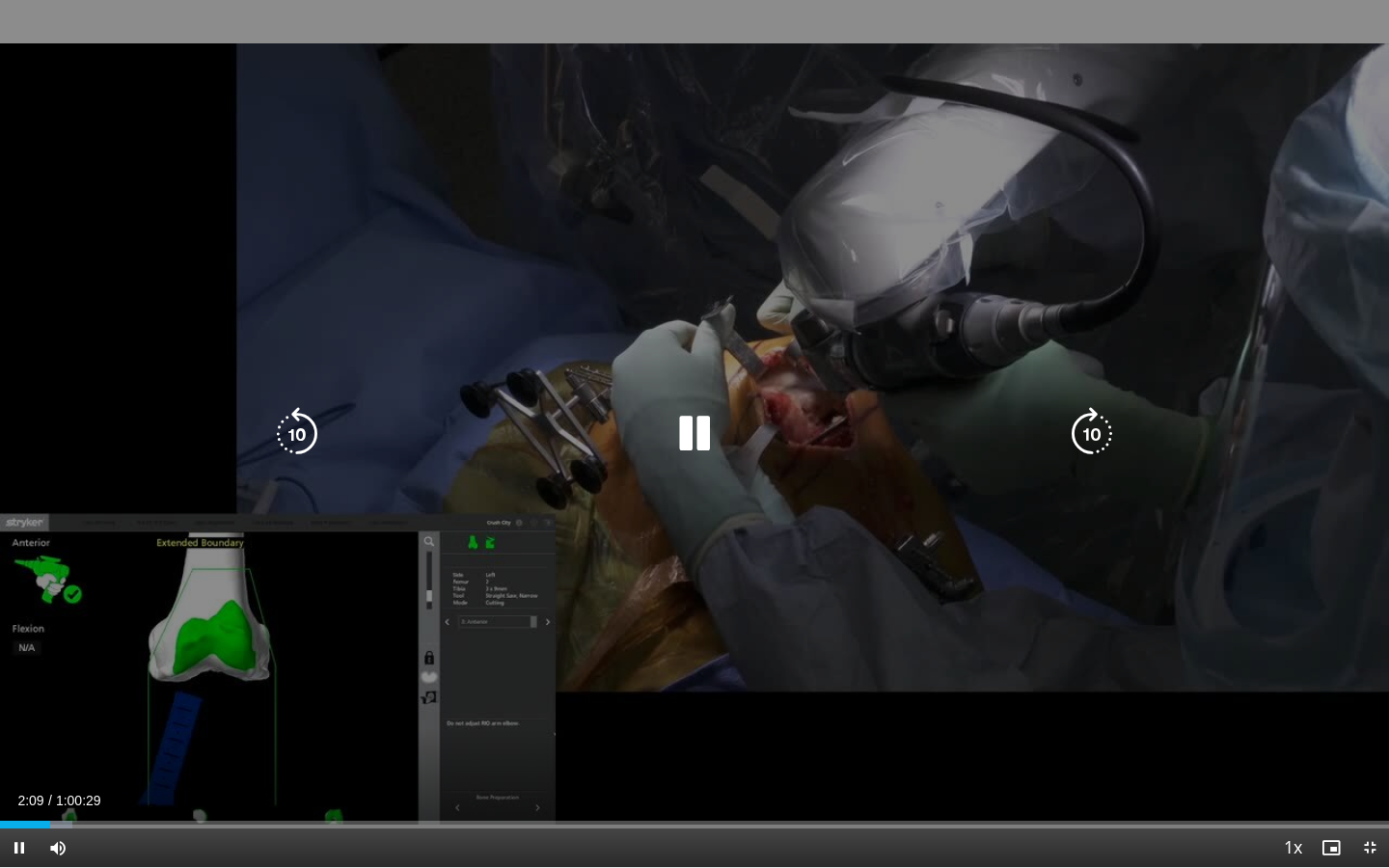 click at bounding box center [694, 434] 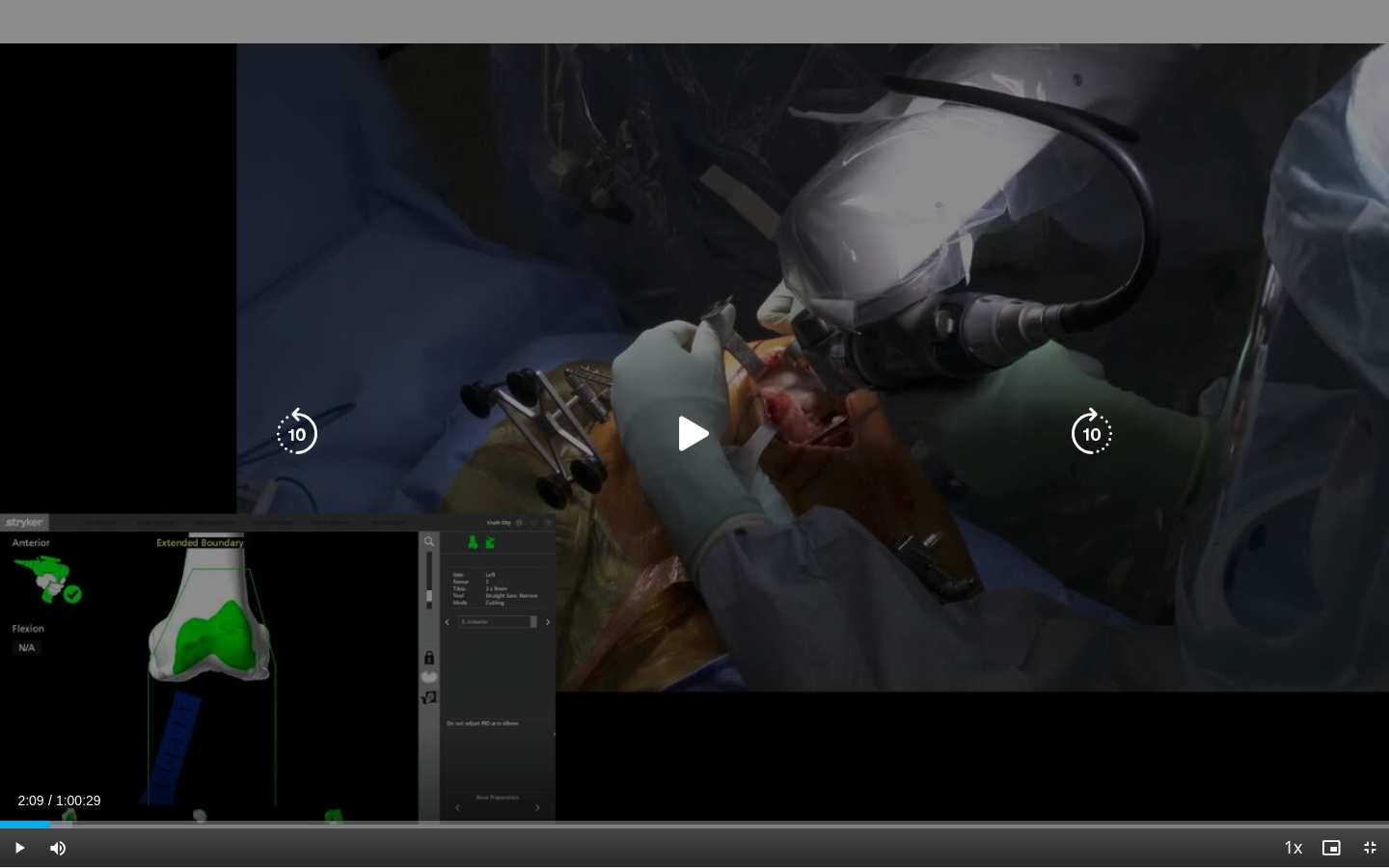 click at bounding box center (694, 434) 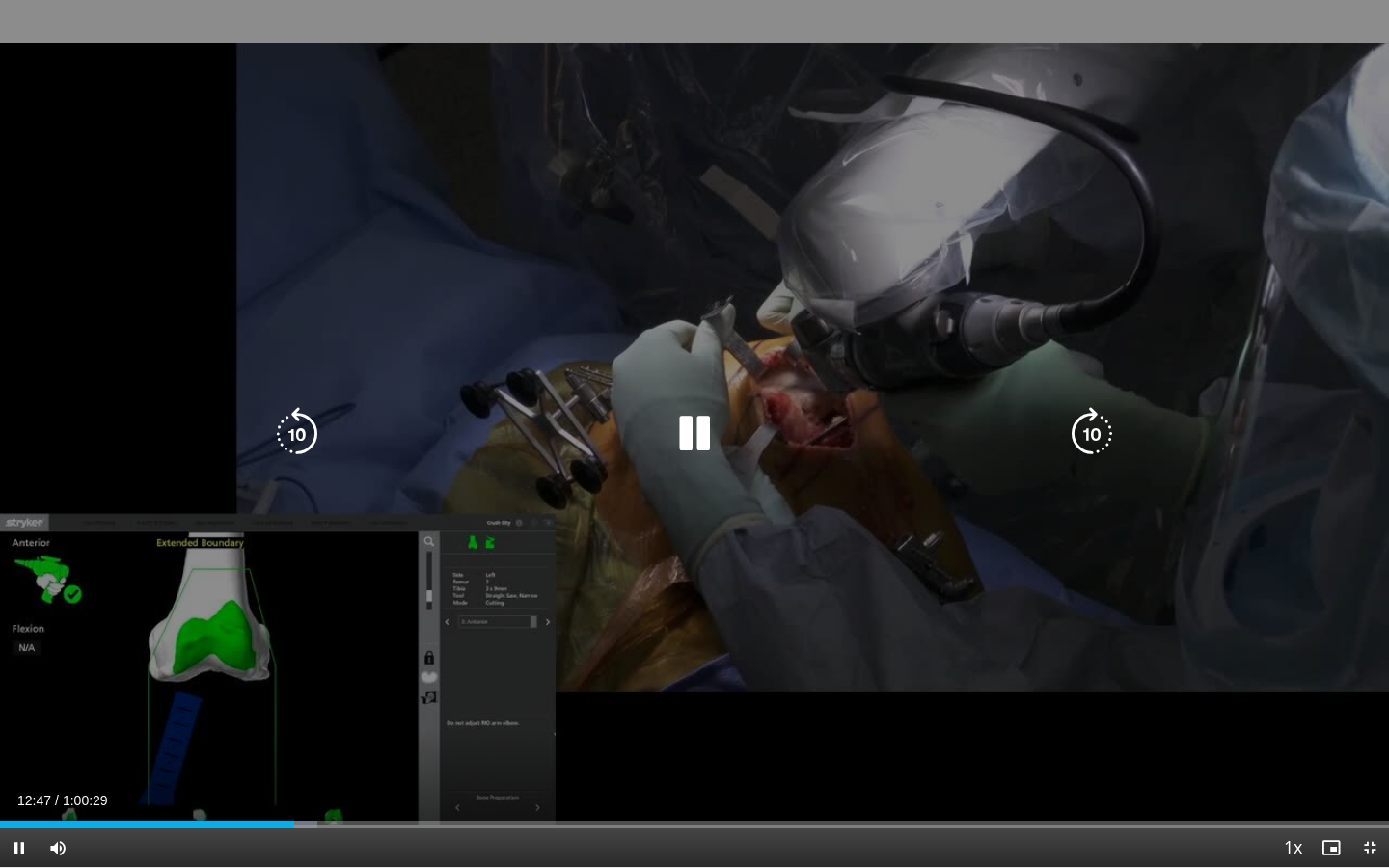click at bounding box center (1092, 434) 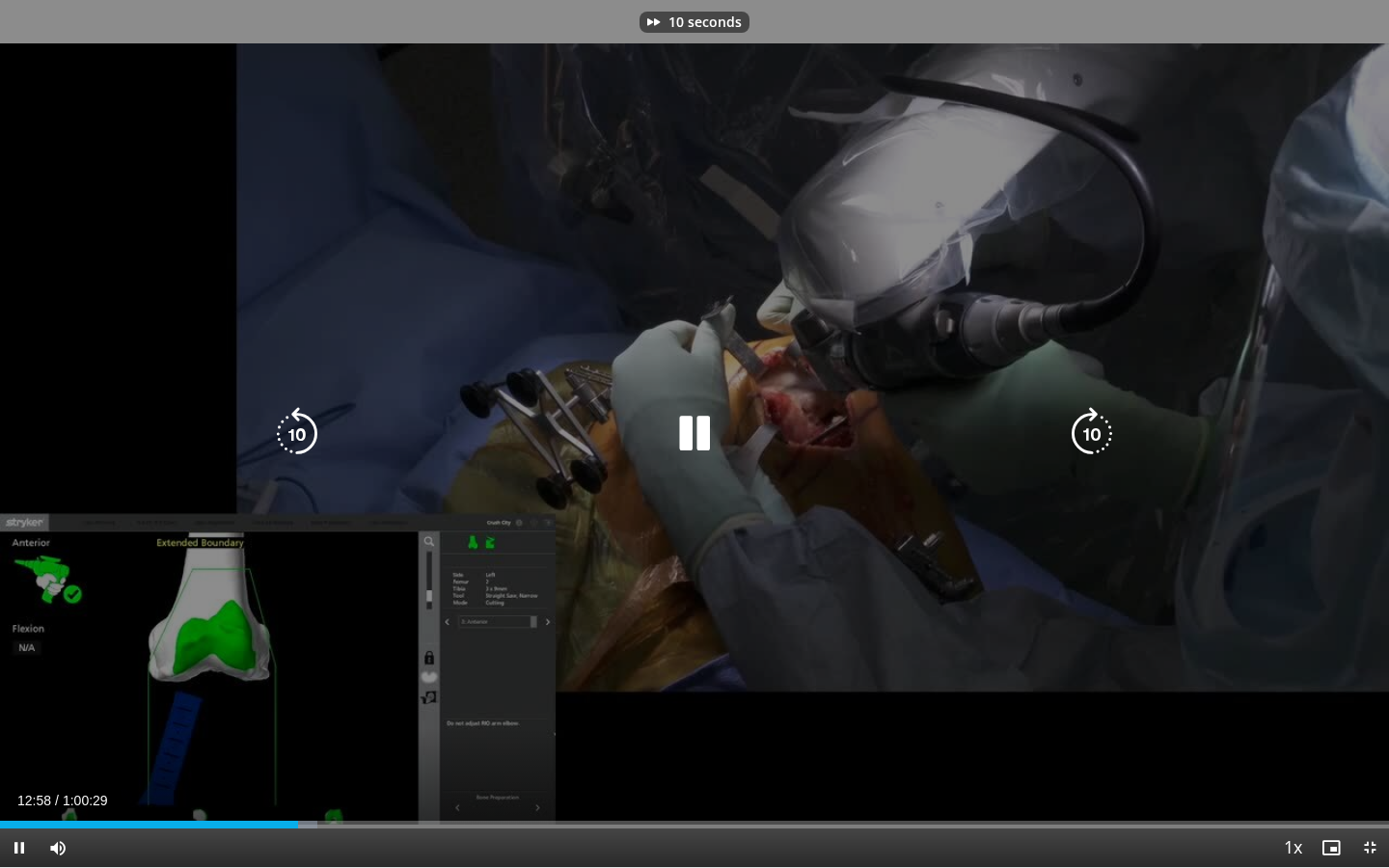 click at bounding box center (1092, 434) 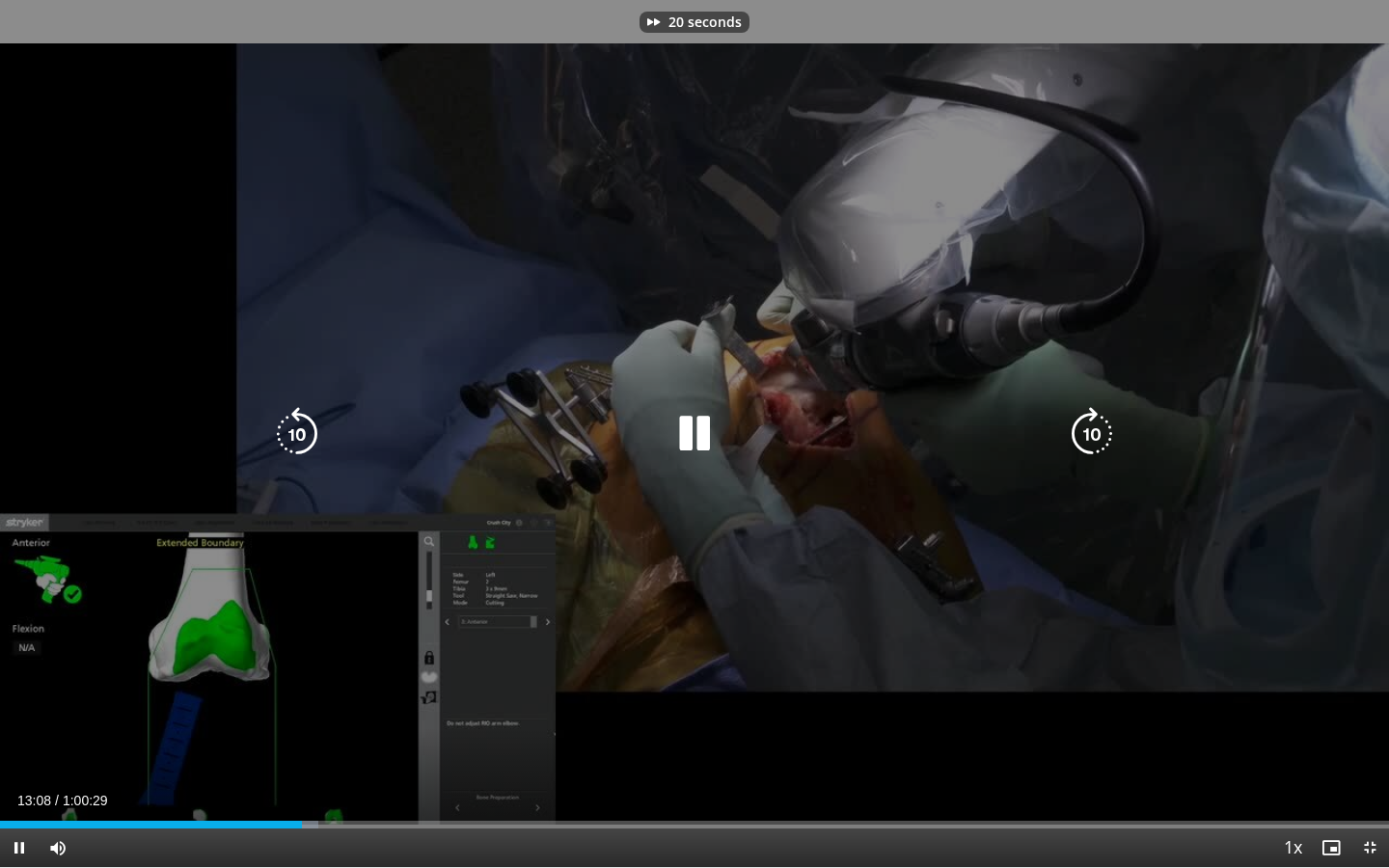 click at bounding box center [1092, 434] 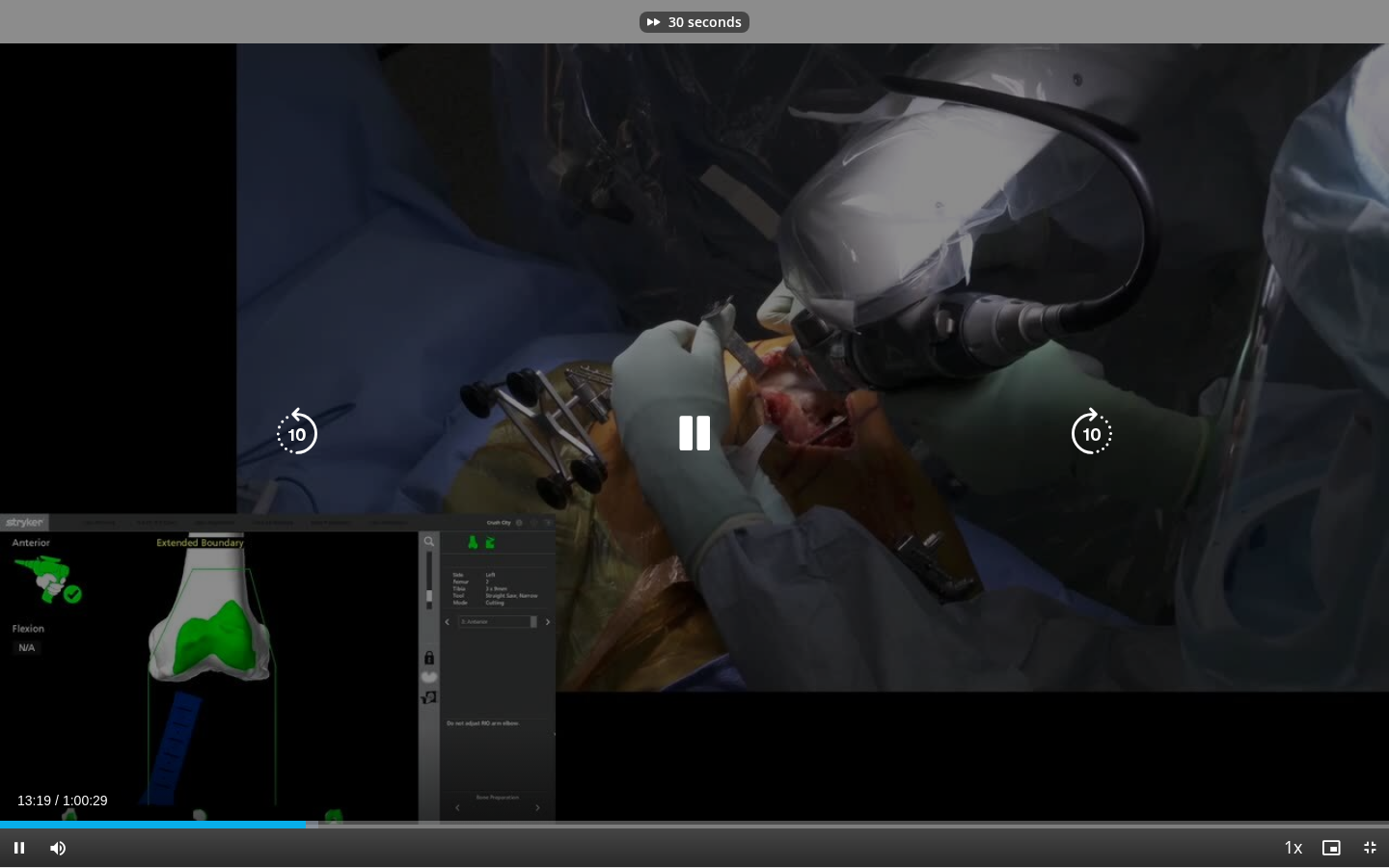 click at bounding box center [1092, 434] 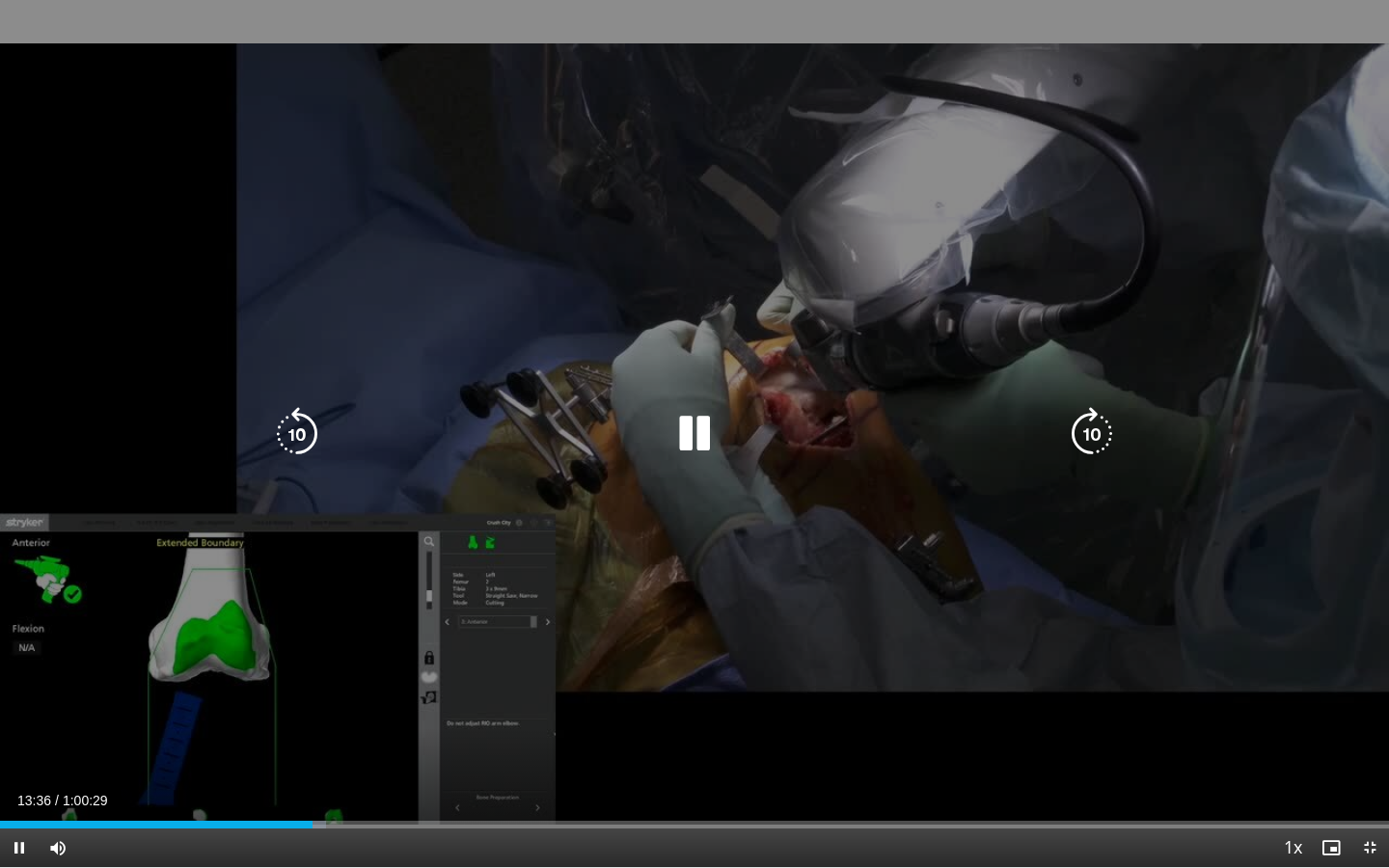 click at bounding box center [1092, 434] 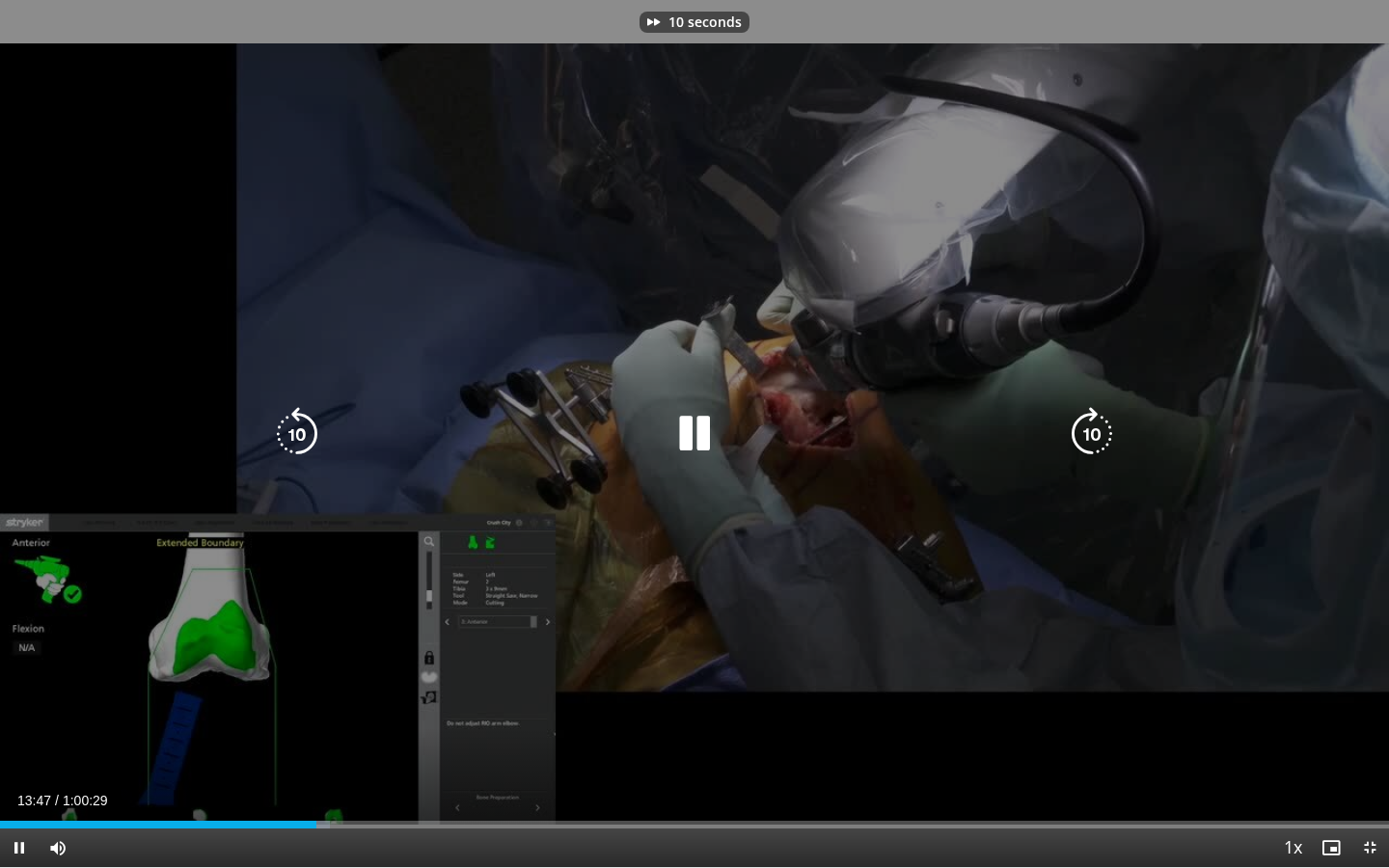 click at bounding box center [1092, 434] 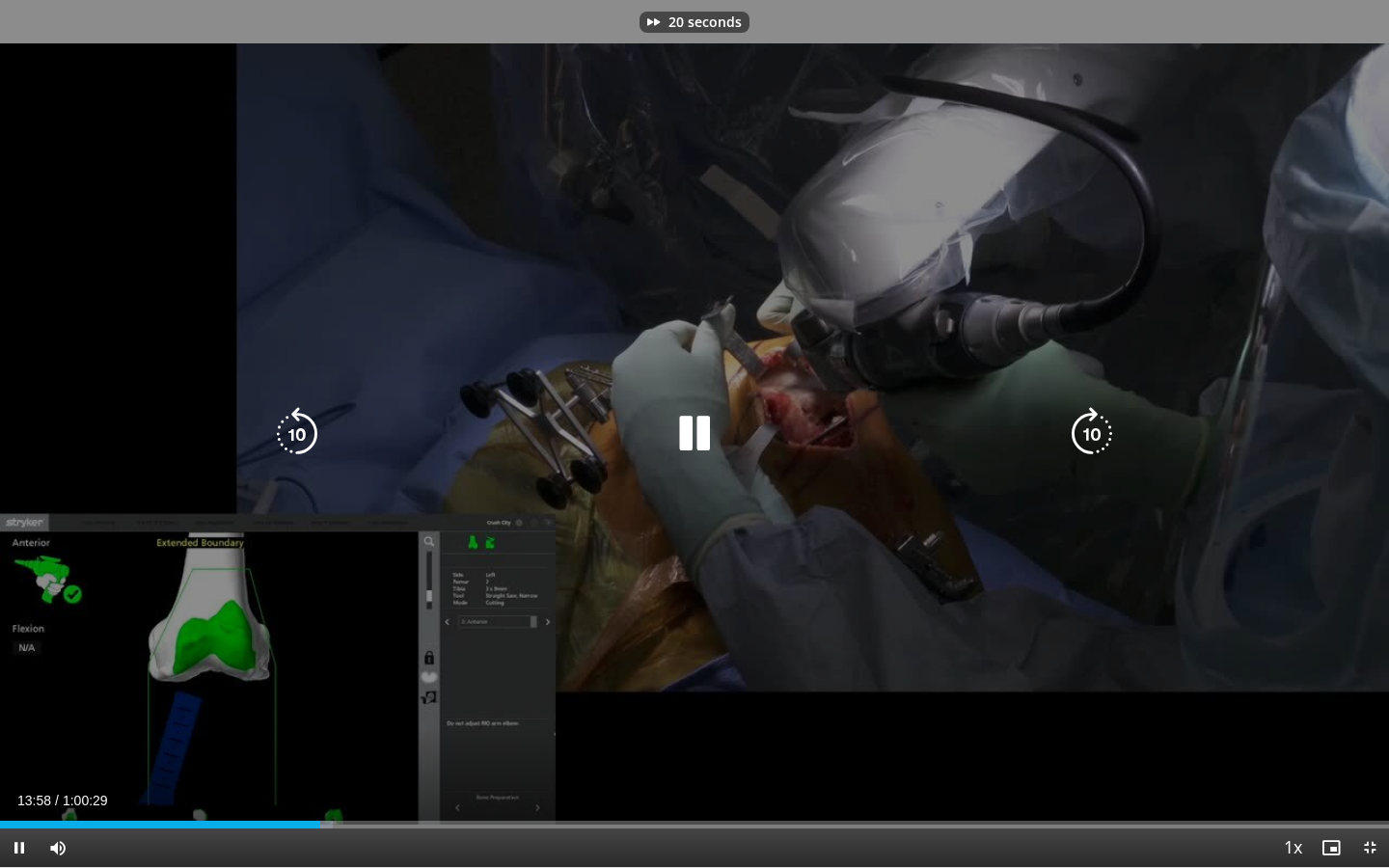 click at bounding box center [1092, 434] 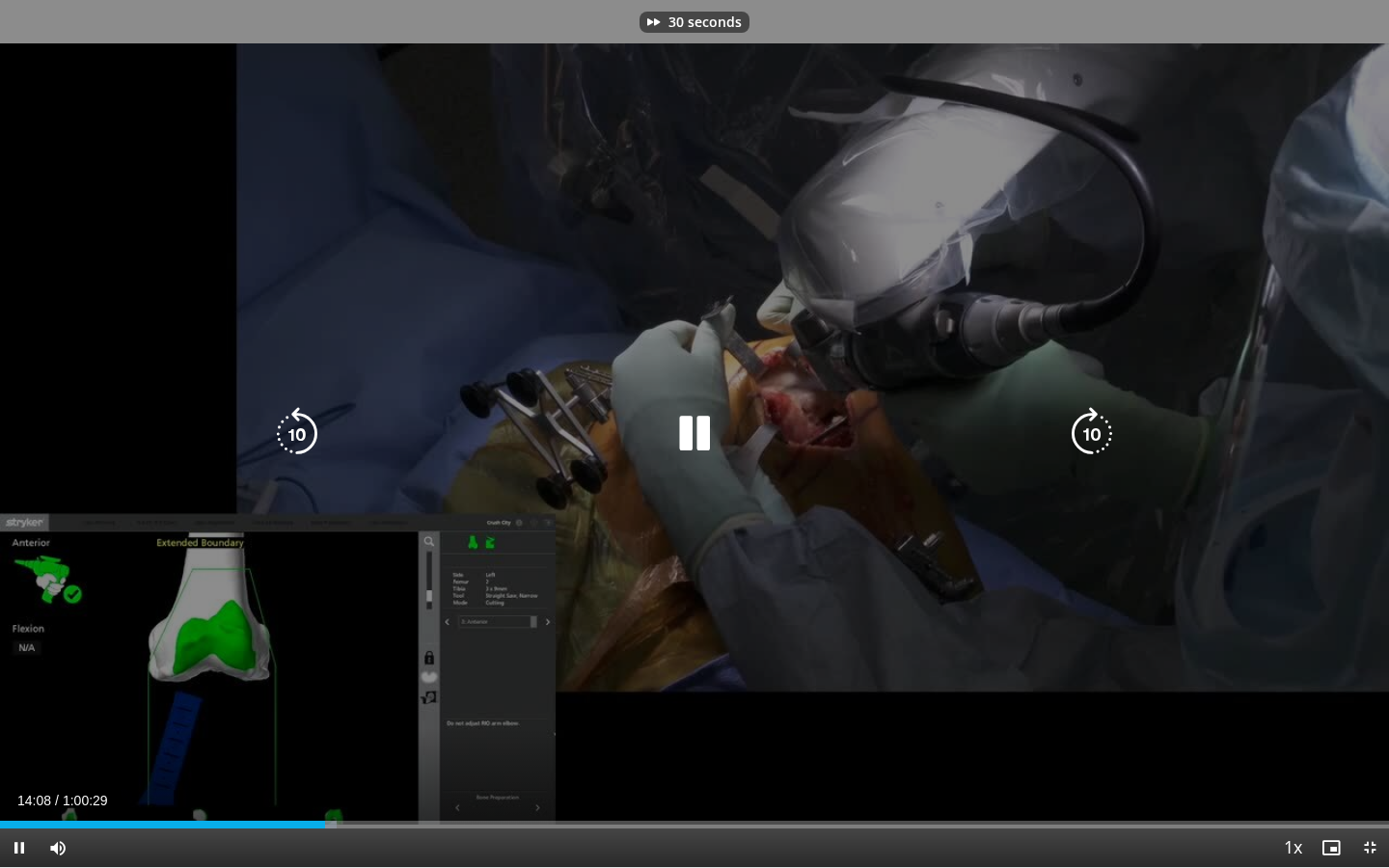 click at bounding box center (1092, 434) 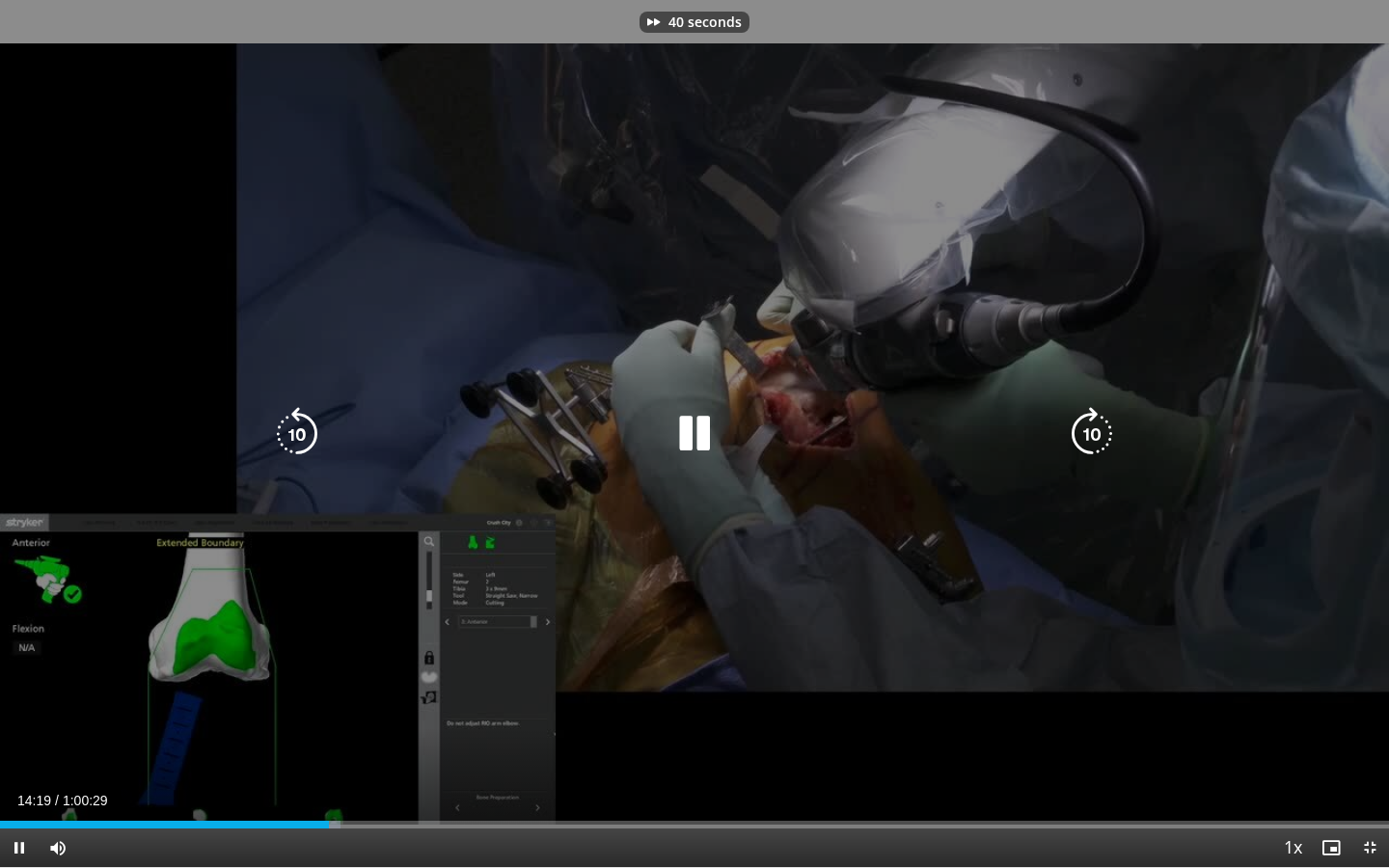 click at bounding box center (1092, 434) 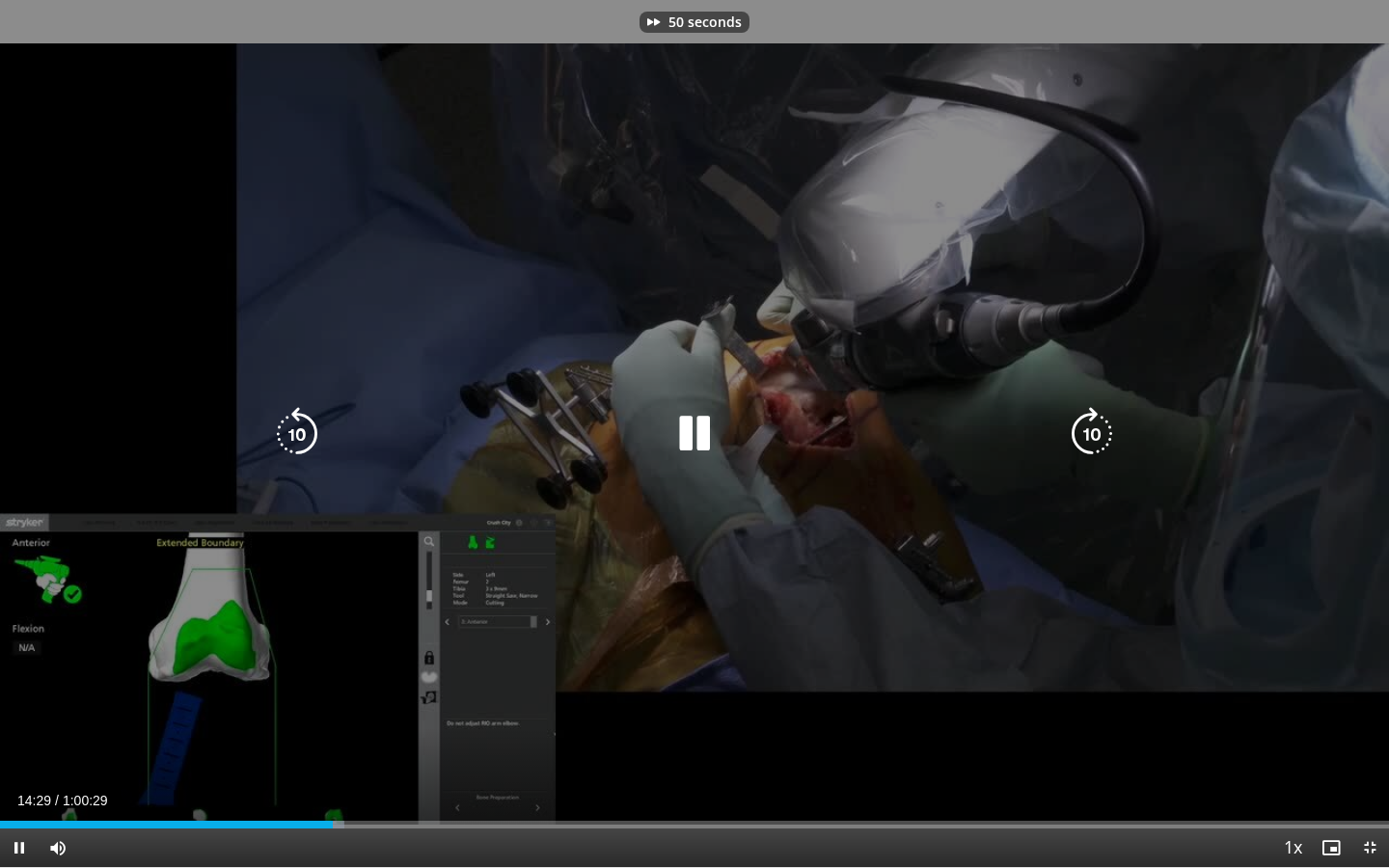 click at bounding box center (1092, 434) 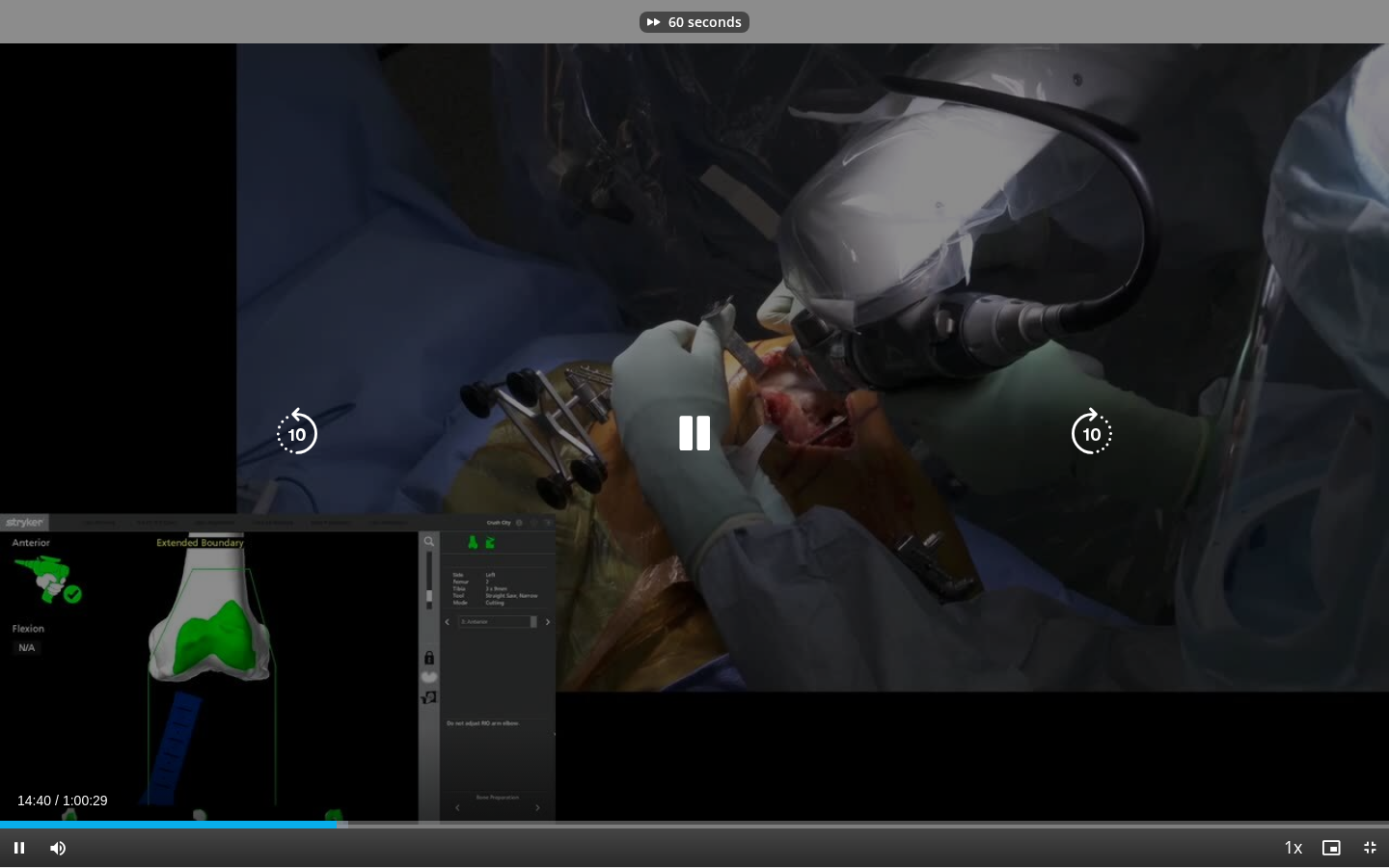 click at bounding box center [1092, 434] 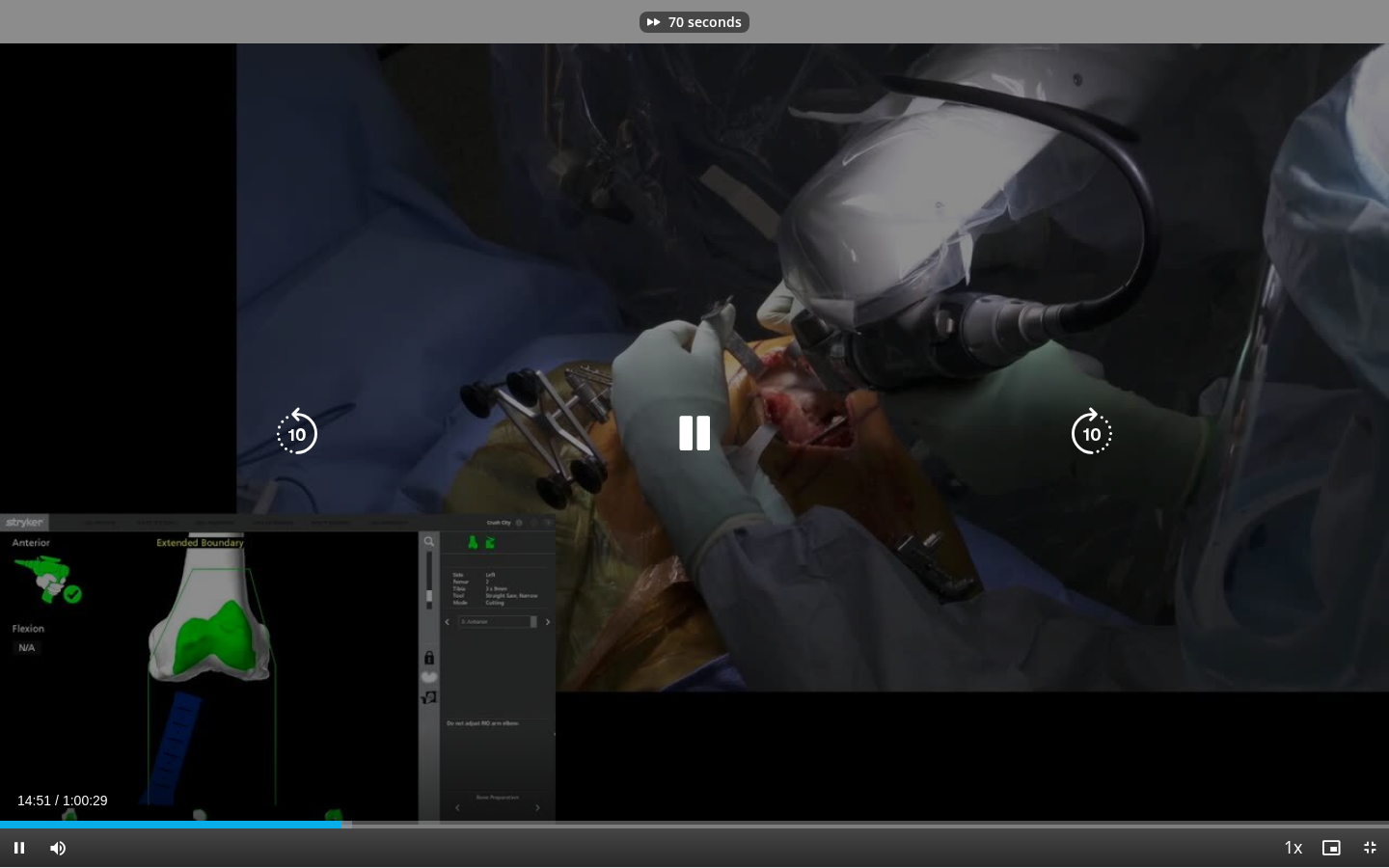 click at bounding box center (1092, 434) 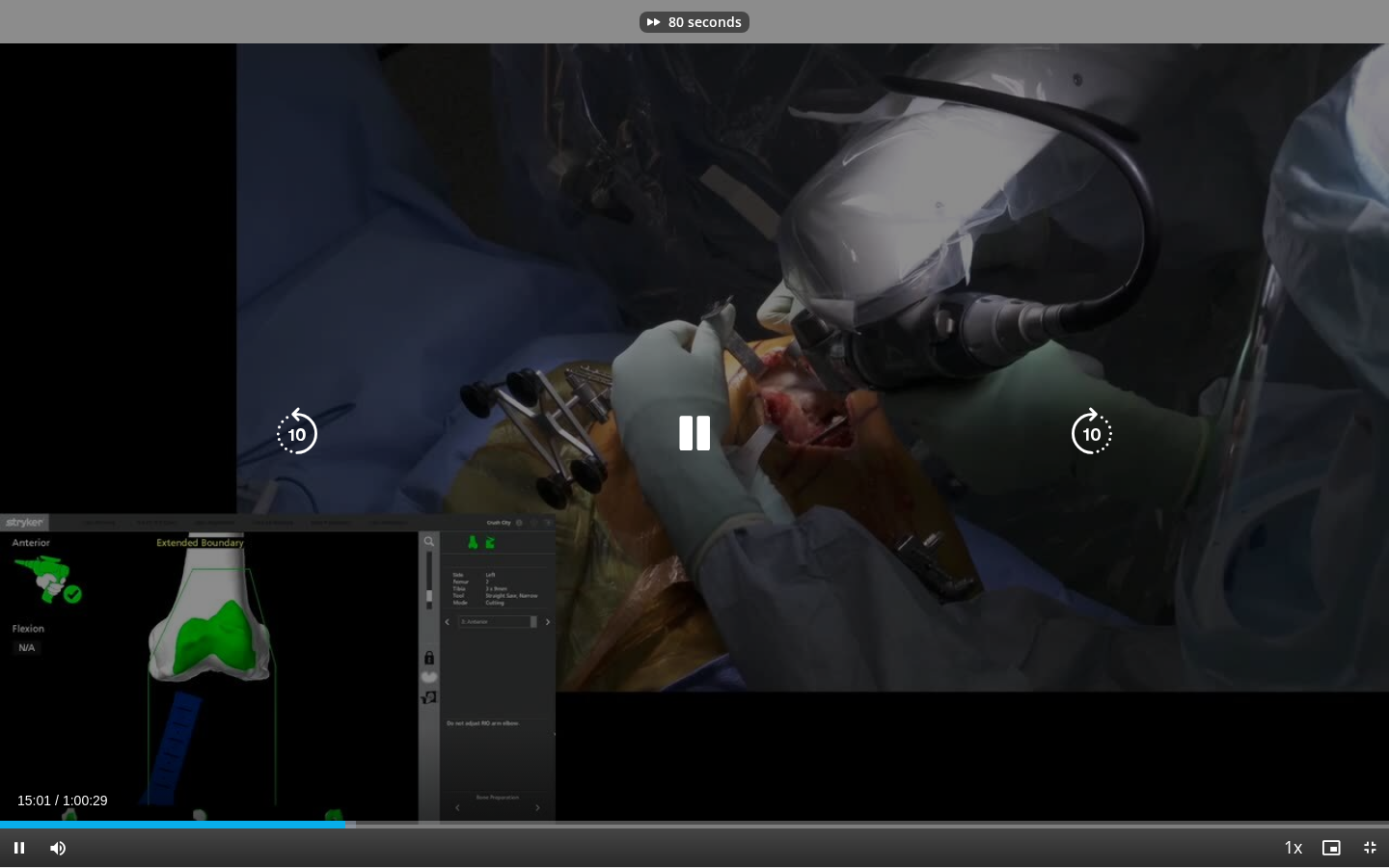 click at bounding box center (1092, 434) 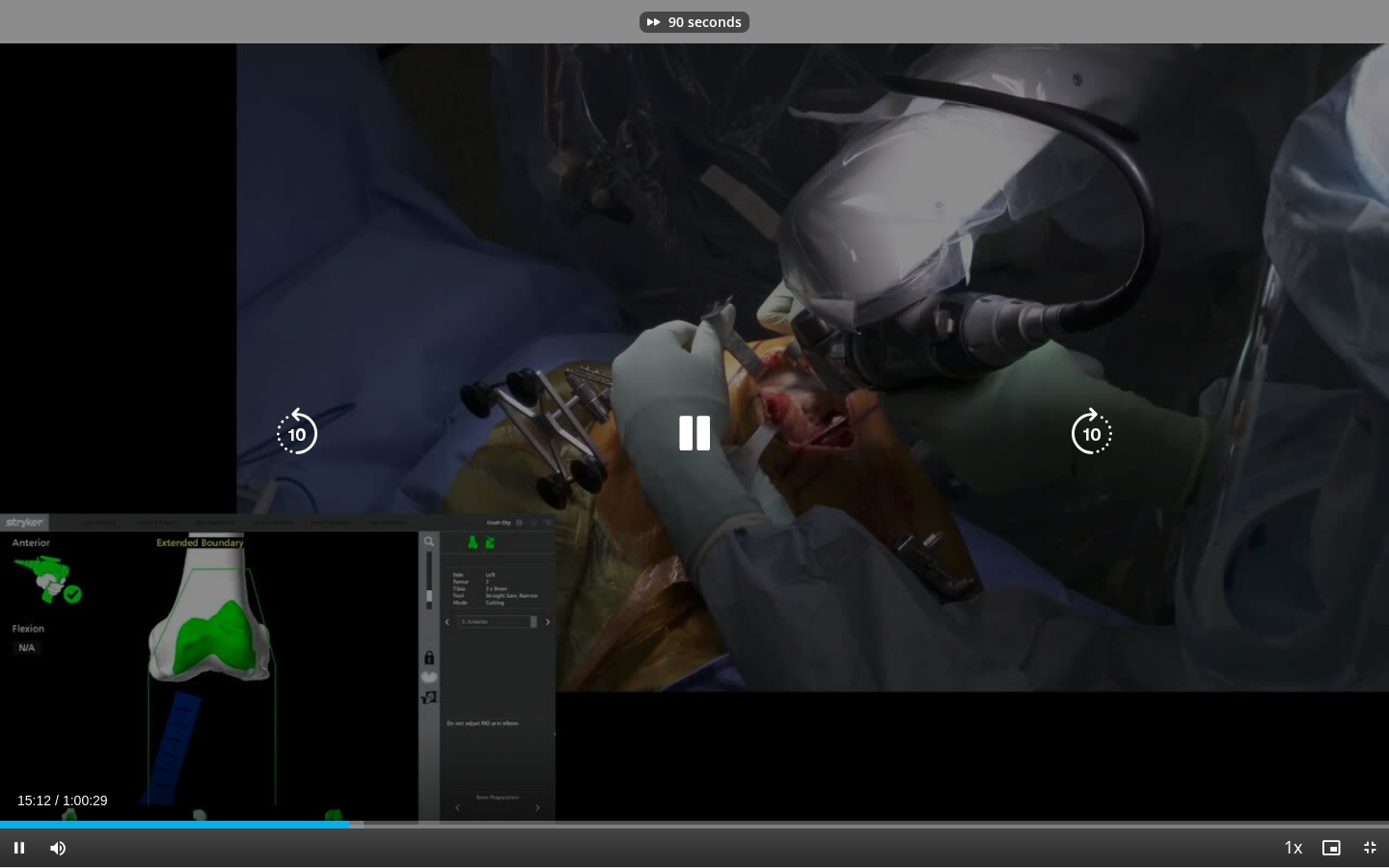 click at bounding box center (1092, 434) 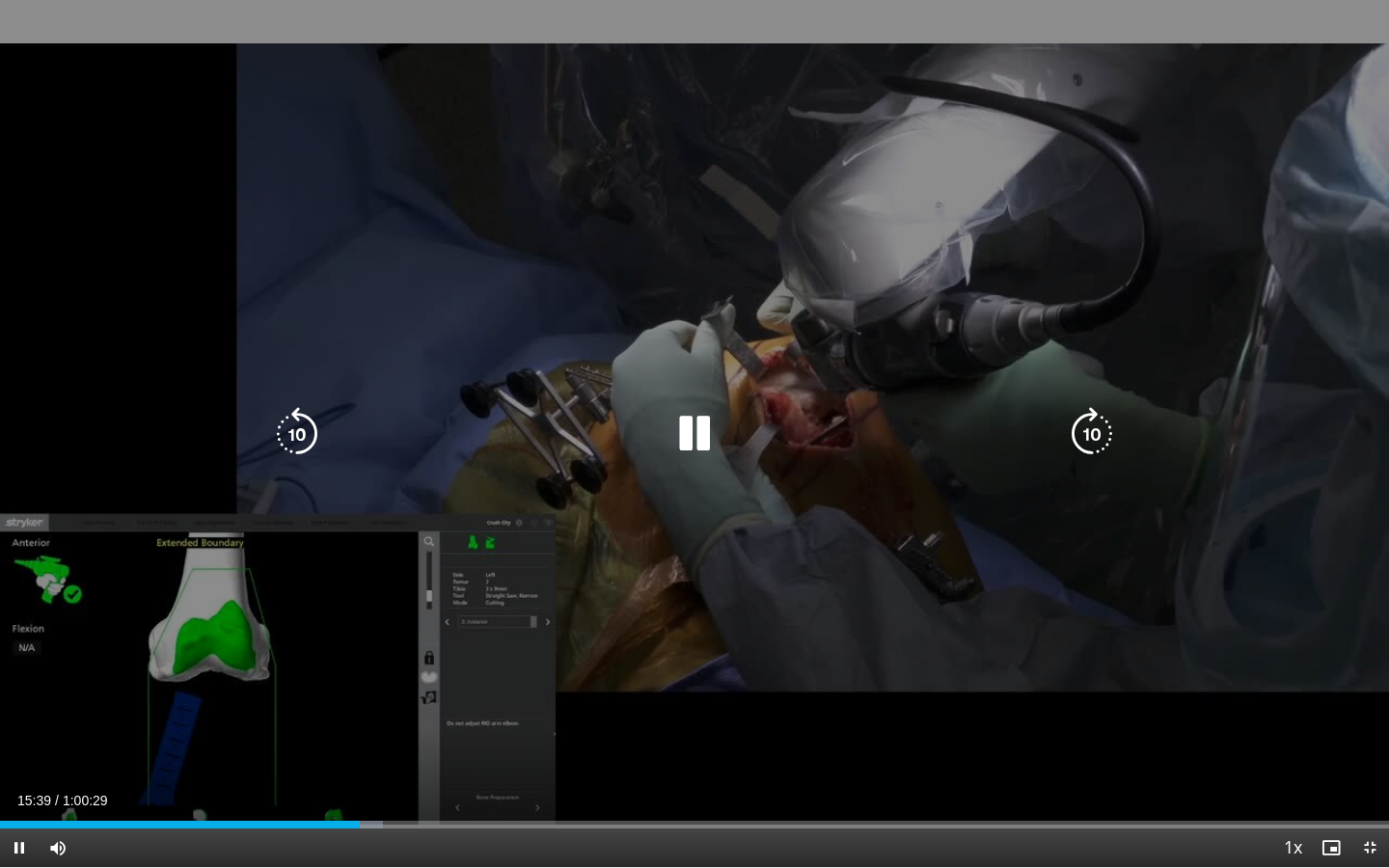 click at bounding box center (694, 434) 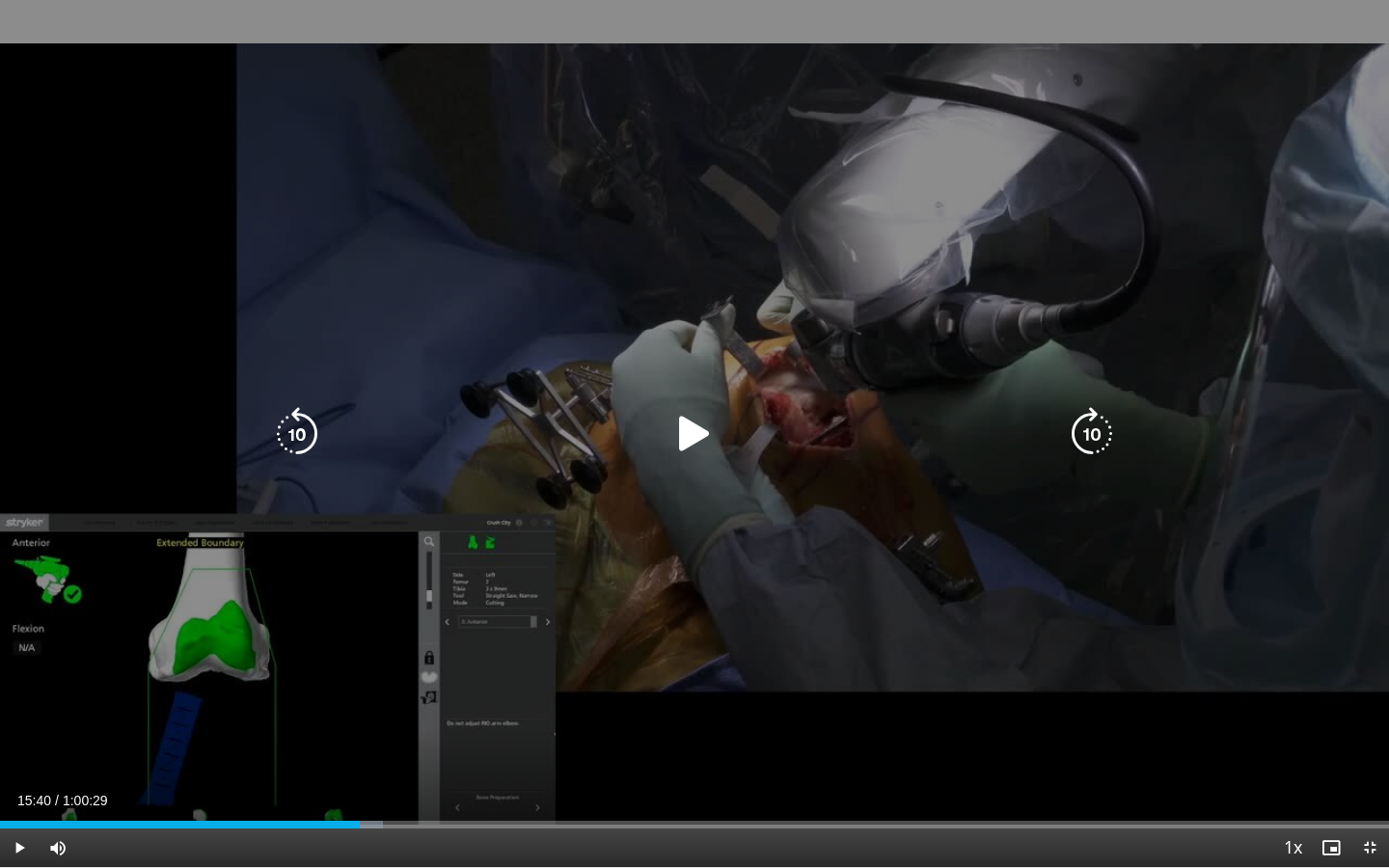 click at bounding box center (694, 434) 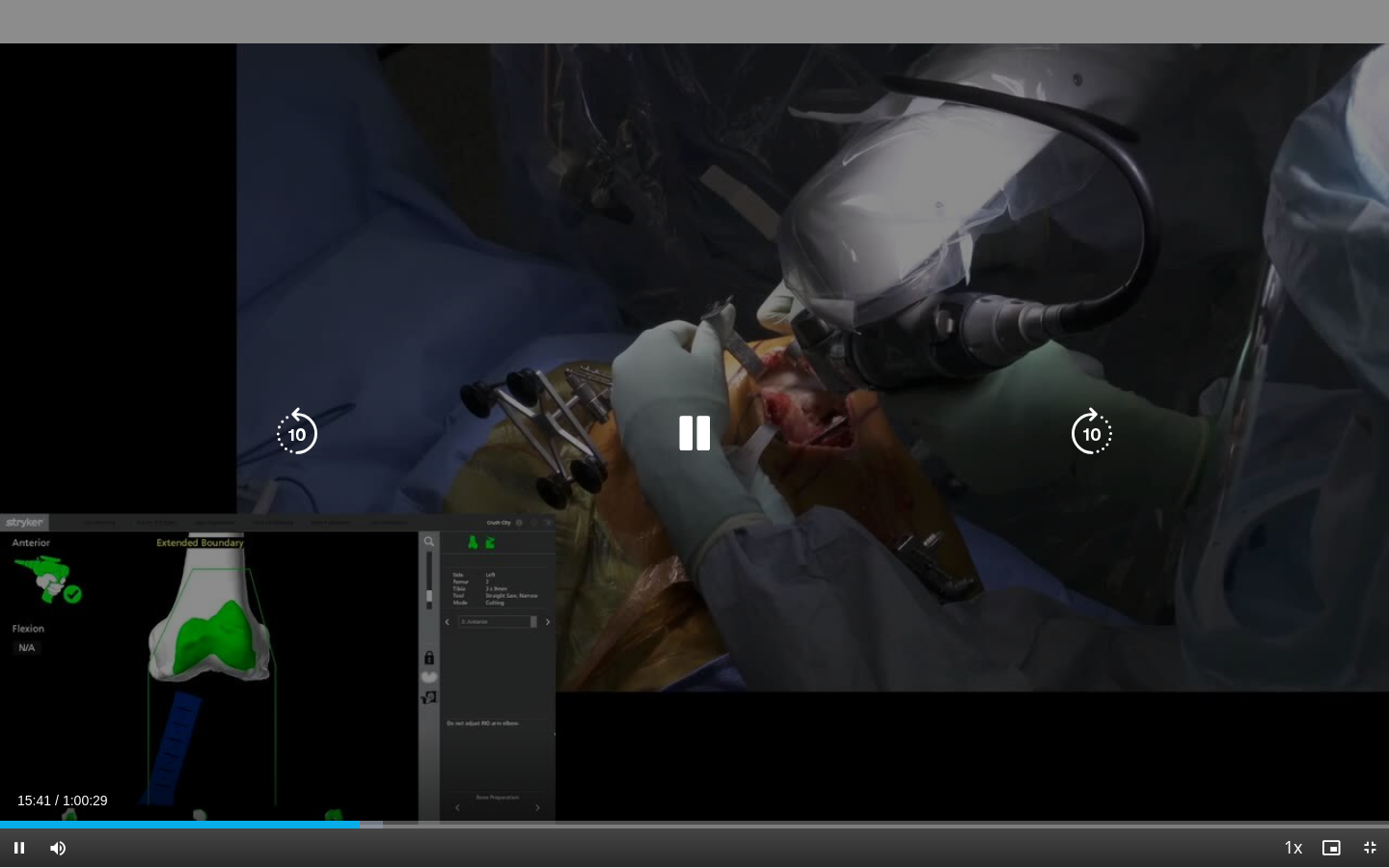 click at bounding box center (694, 434) 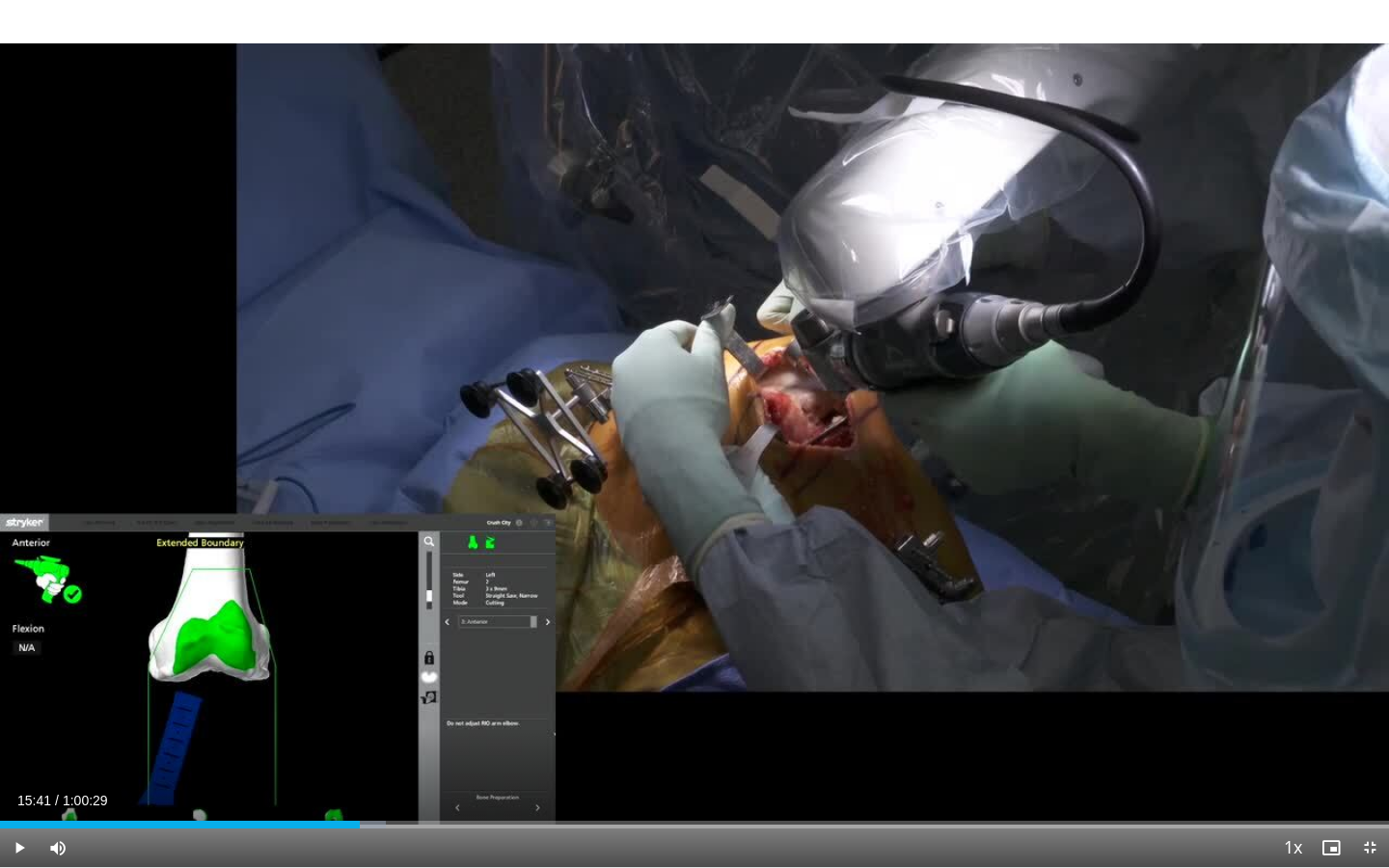 type 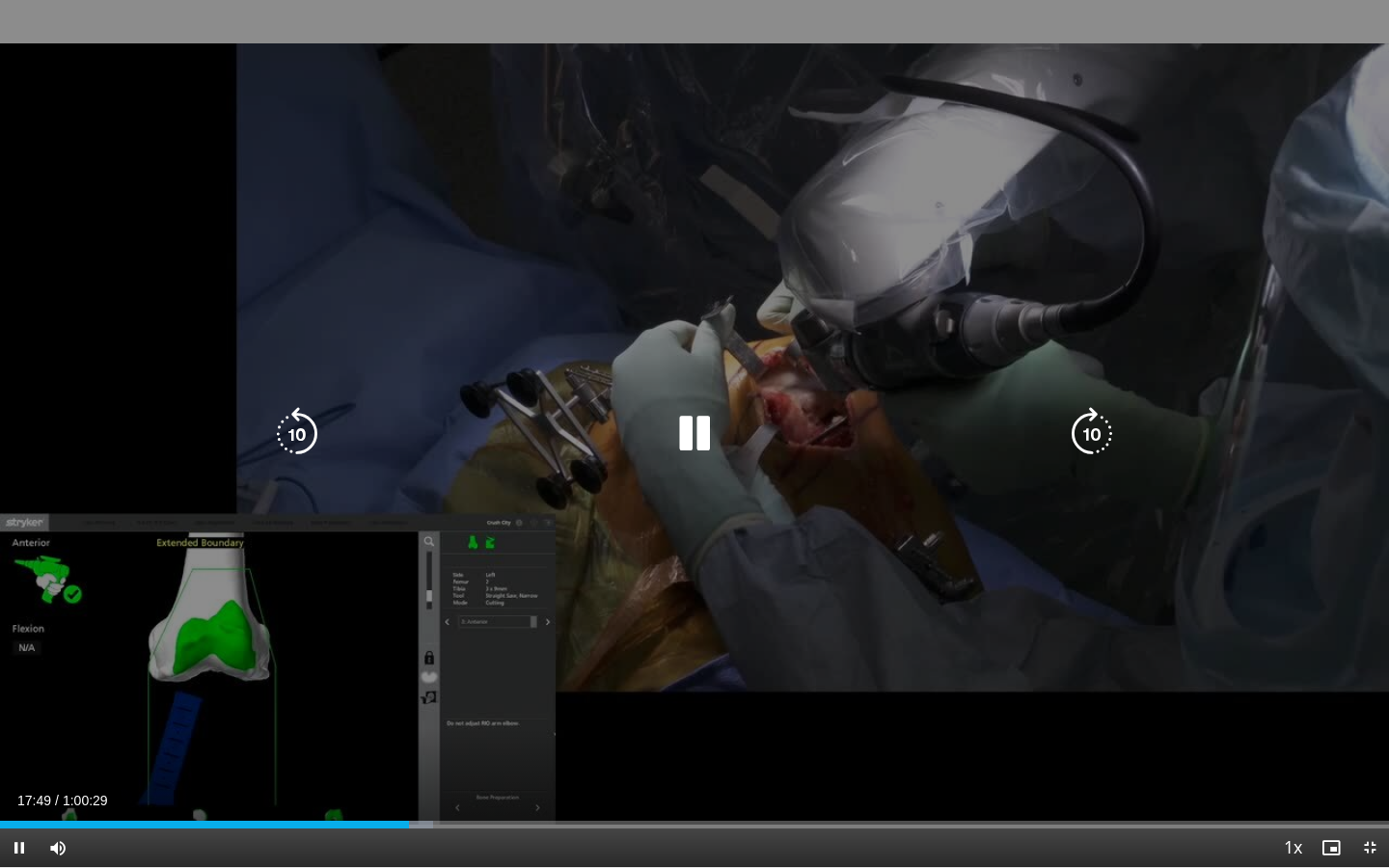 click at bounding box center (694, 434) 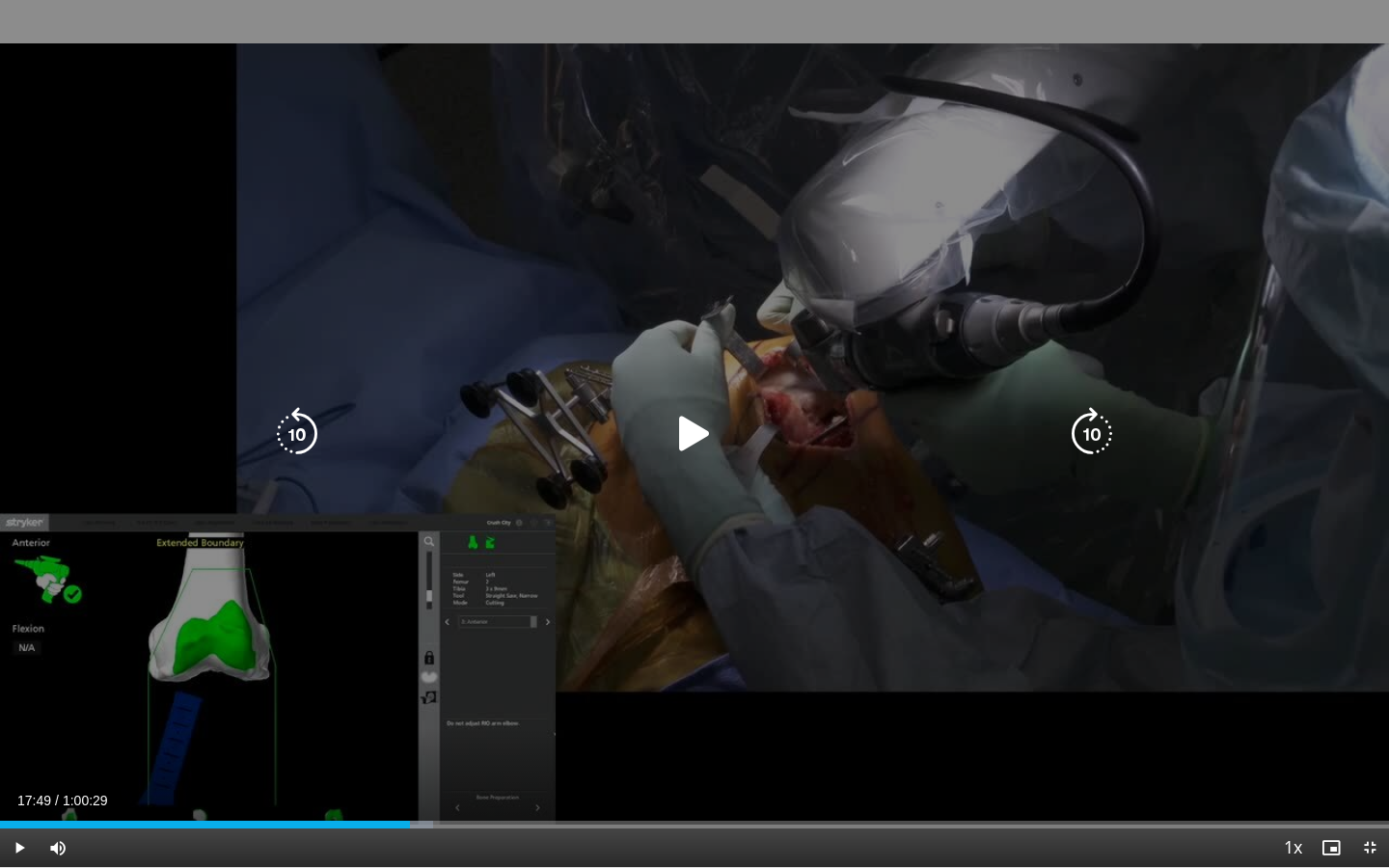 click at bounding box center (694, 434) 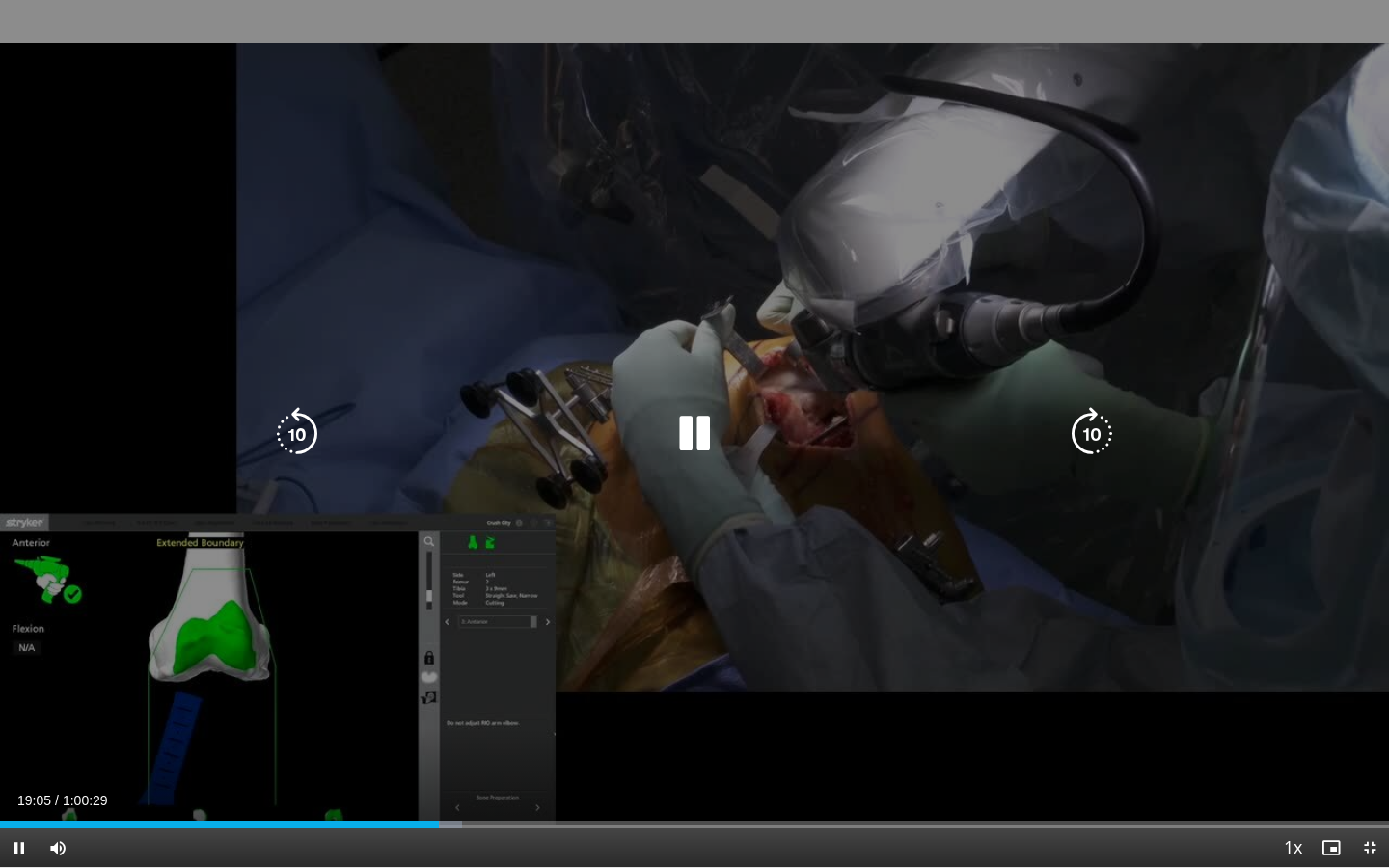 click at bounding box center (297, 434) 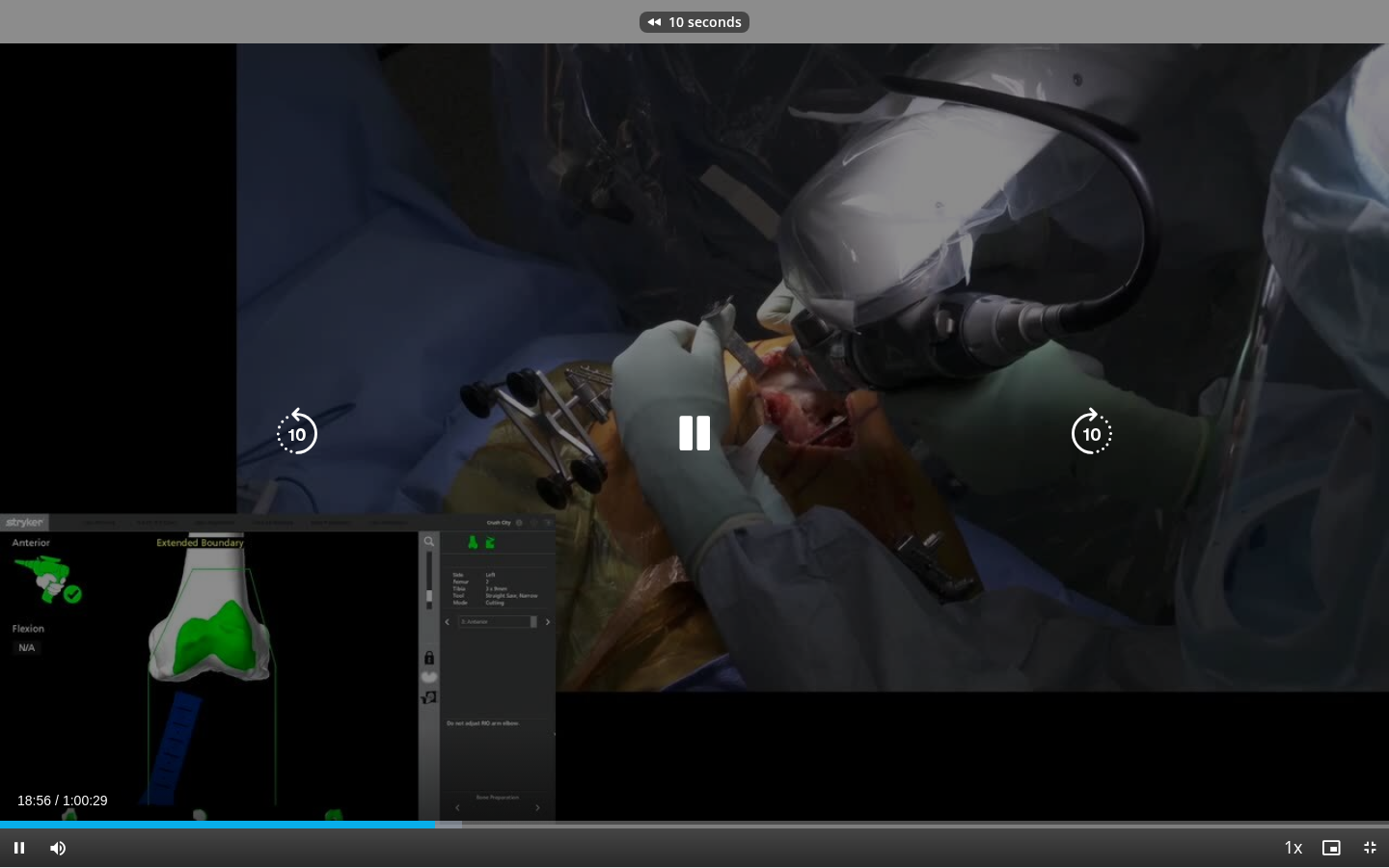 click at bounding box center (297, 434) 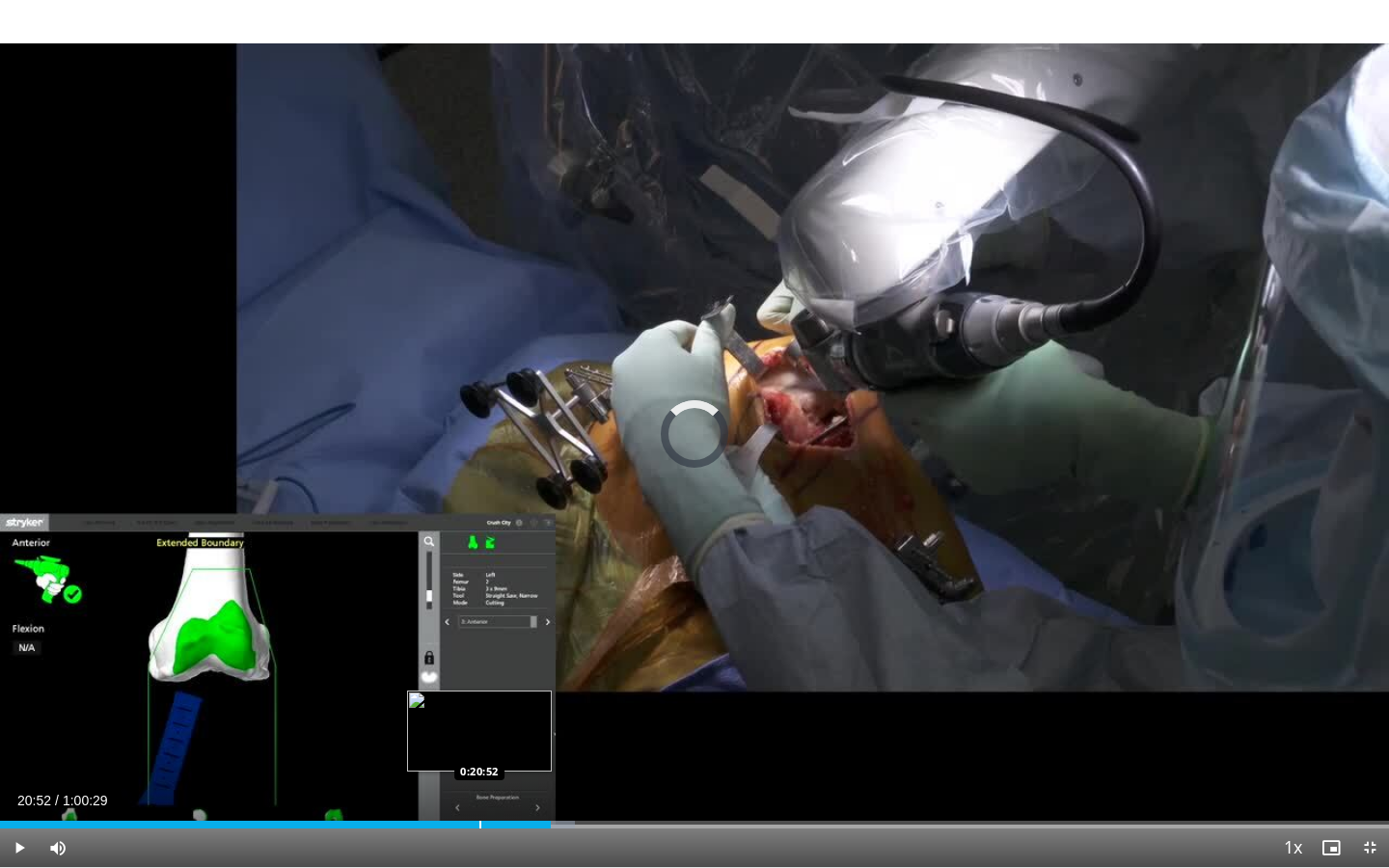 click at bounding box center (480, 825) 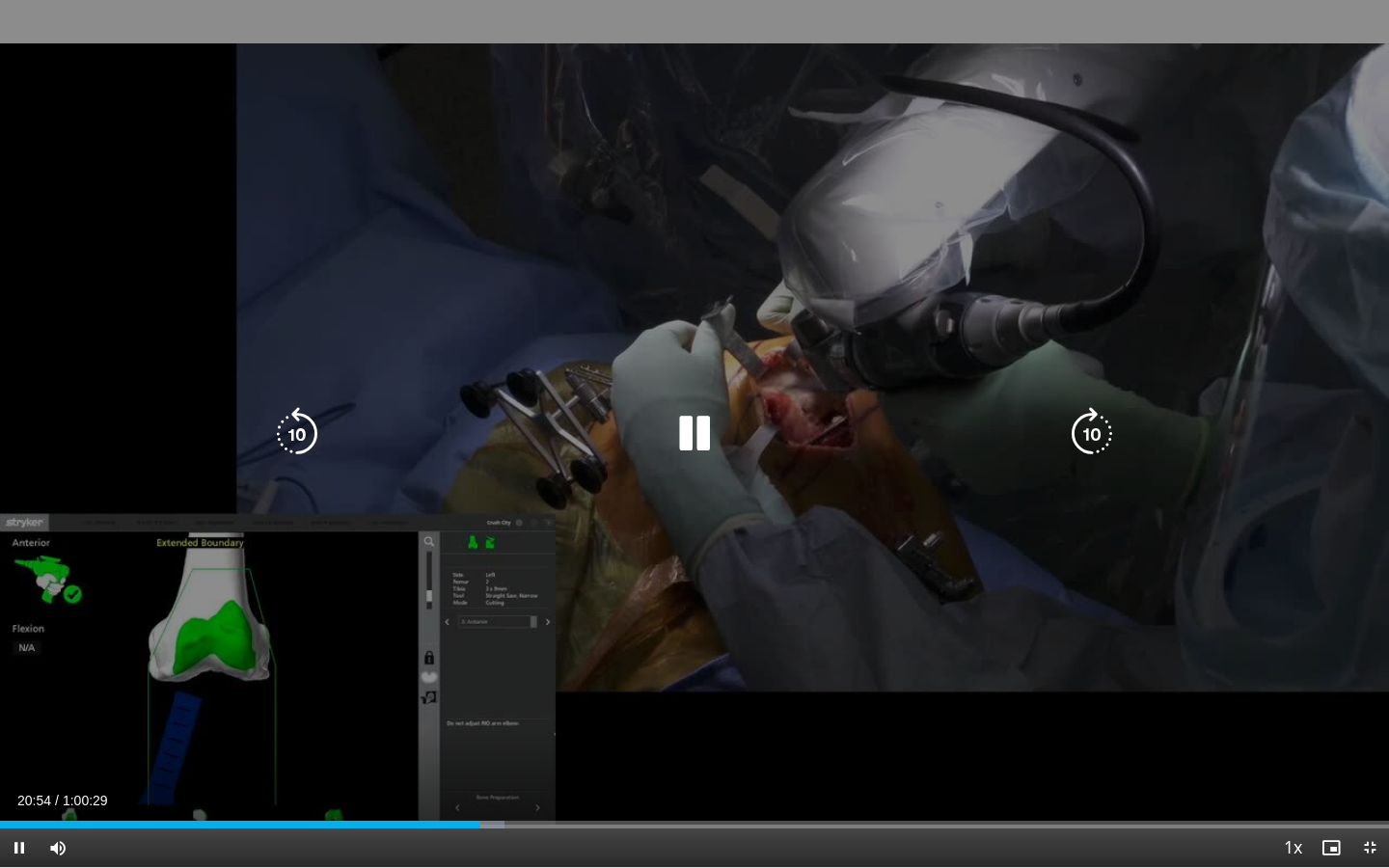 click on "20 seconds
Tap to unmute" at bounding box center [694, 433] 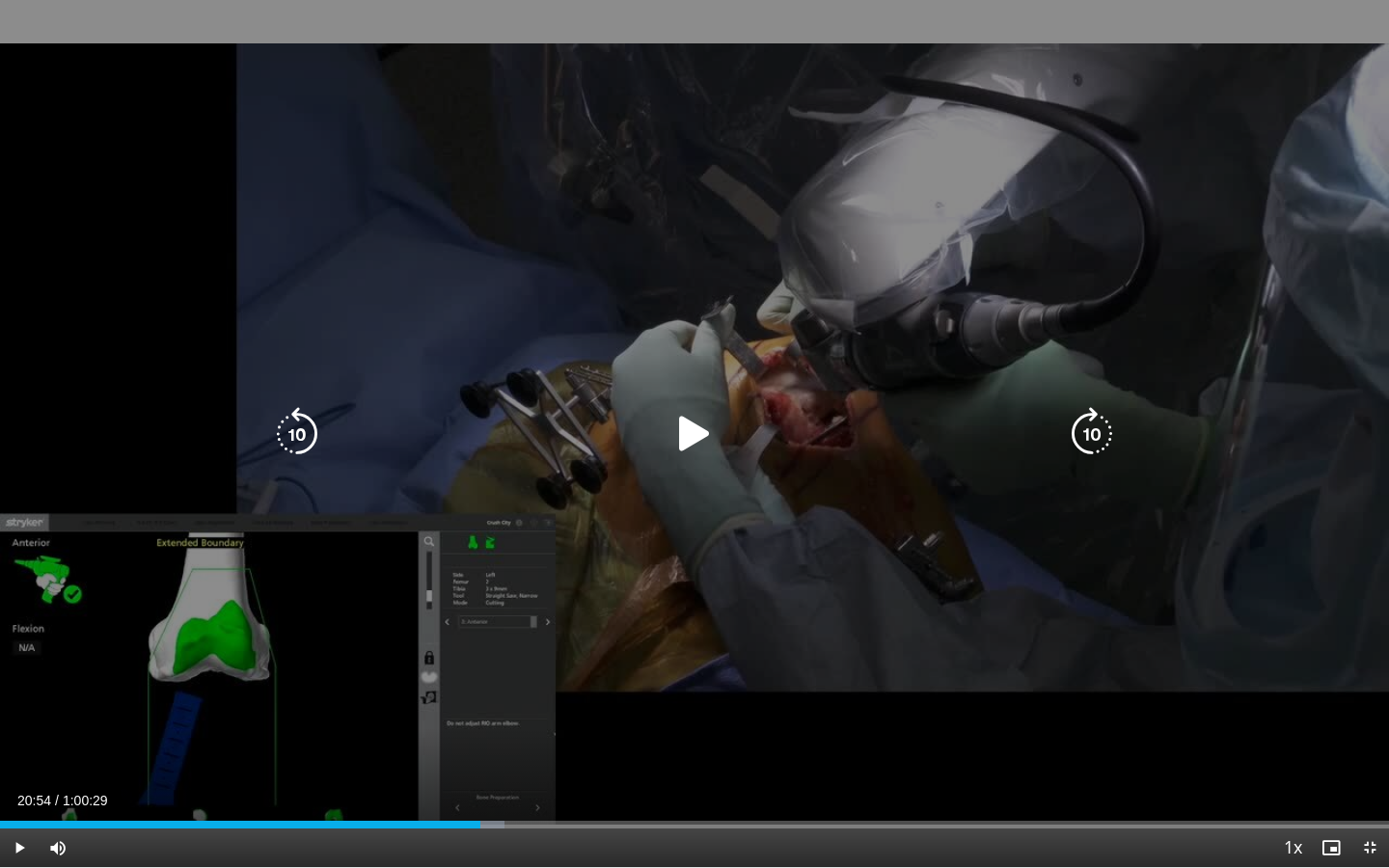 click on "20 seconds
Tap to unmute" at bounding box center (694, 433) 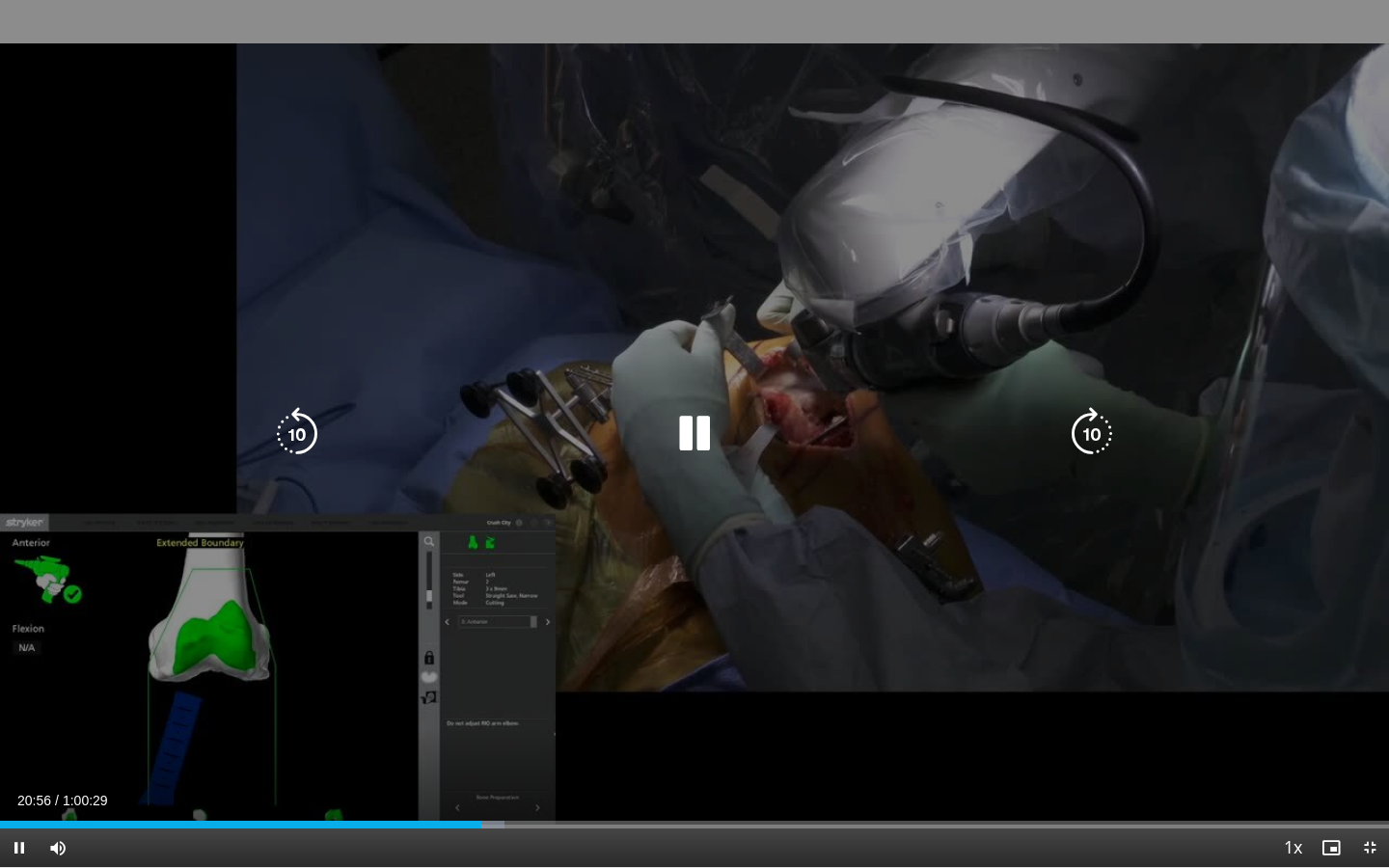 click at bounding box center (297, 434) 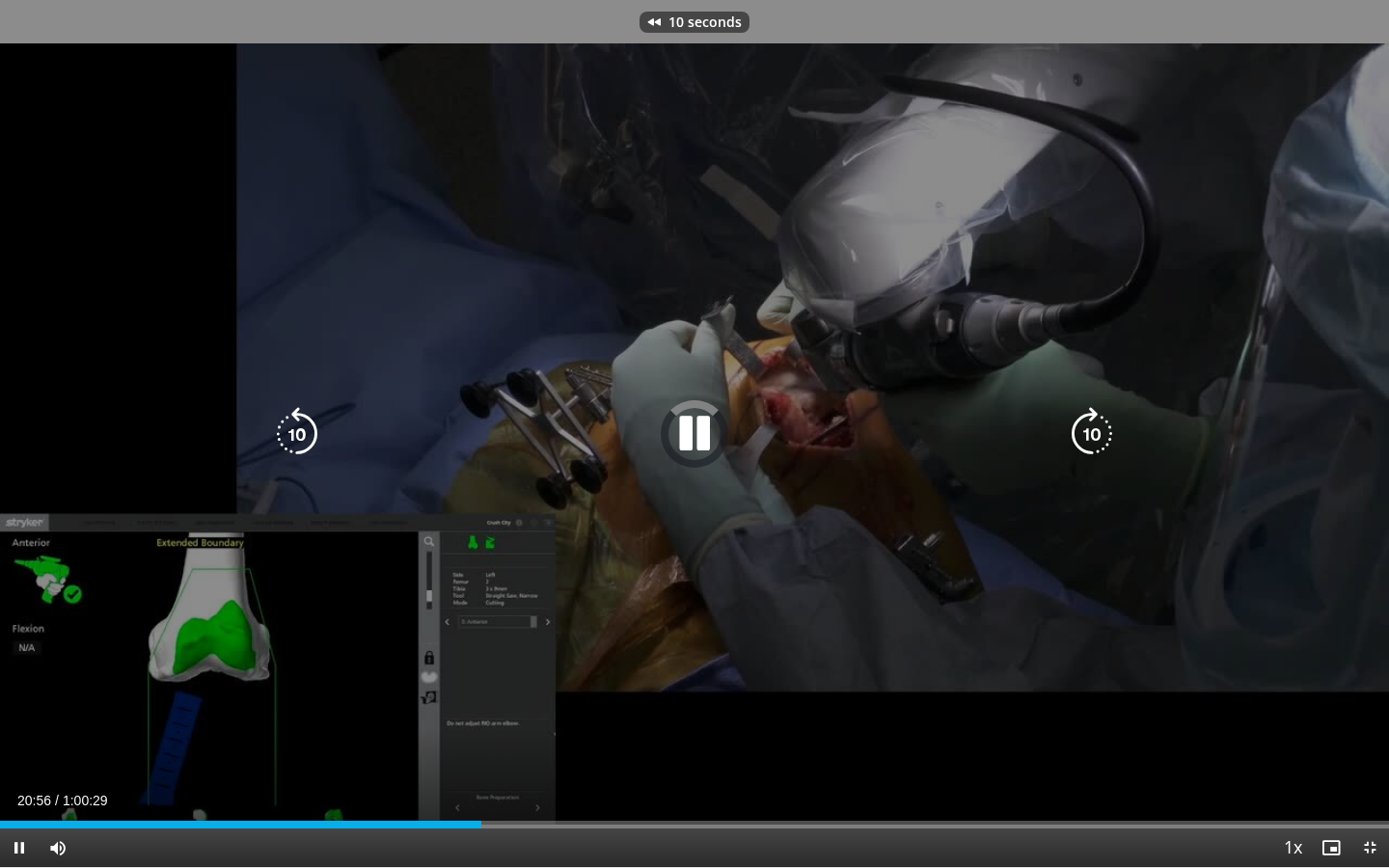 click at bounding box center (297, 434) 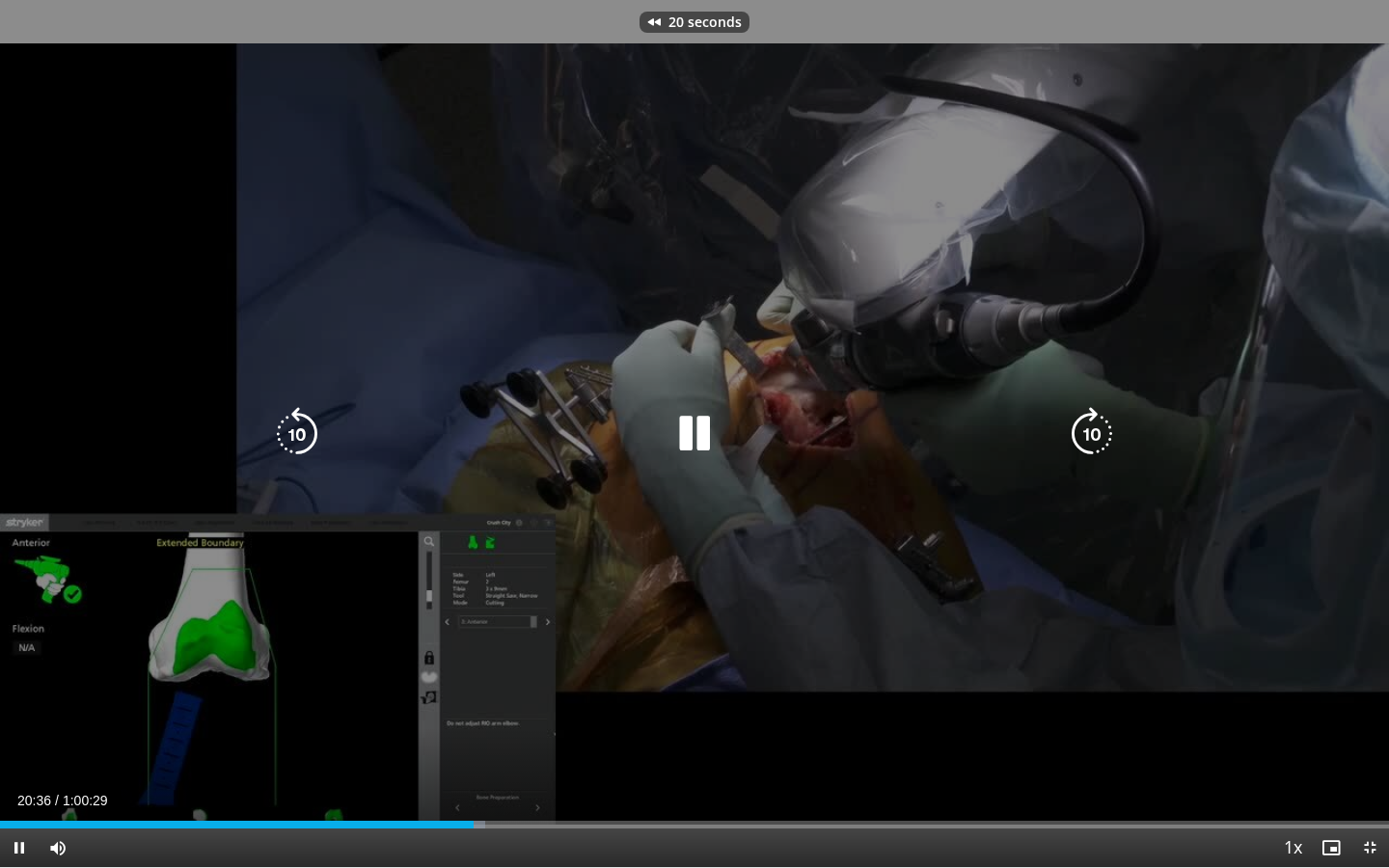 click at bounding box center [297, 434] 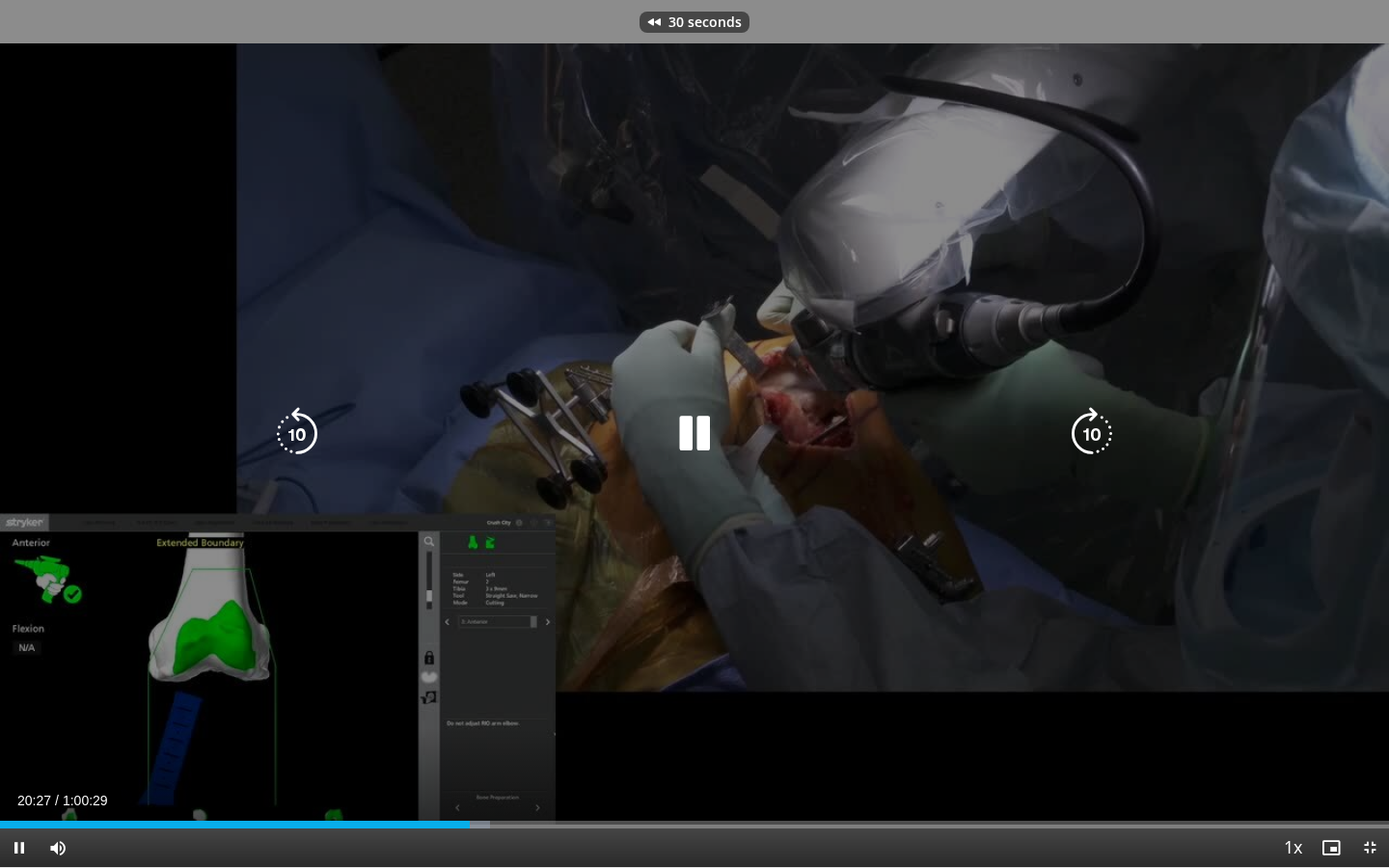click at bounding box center (297, 434) 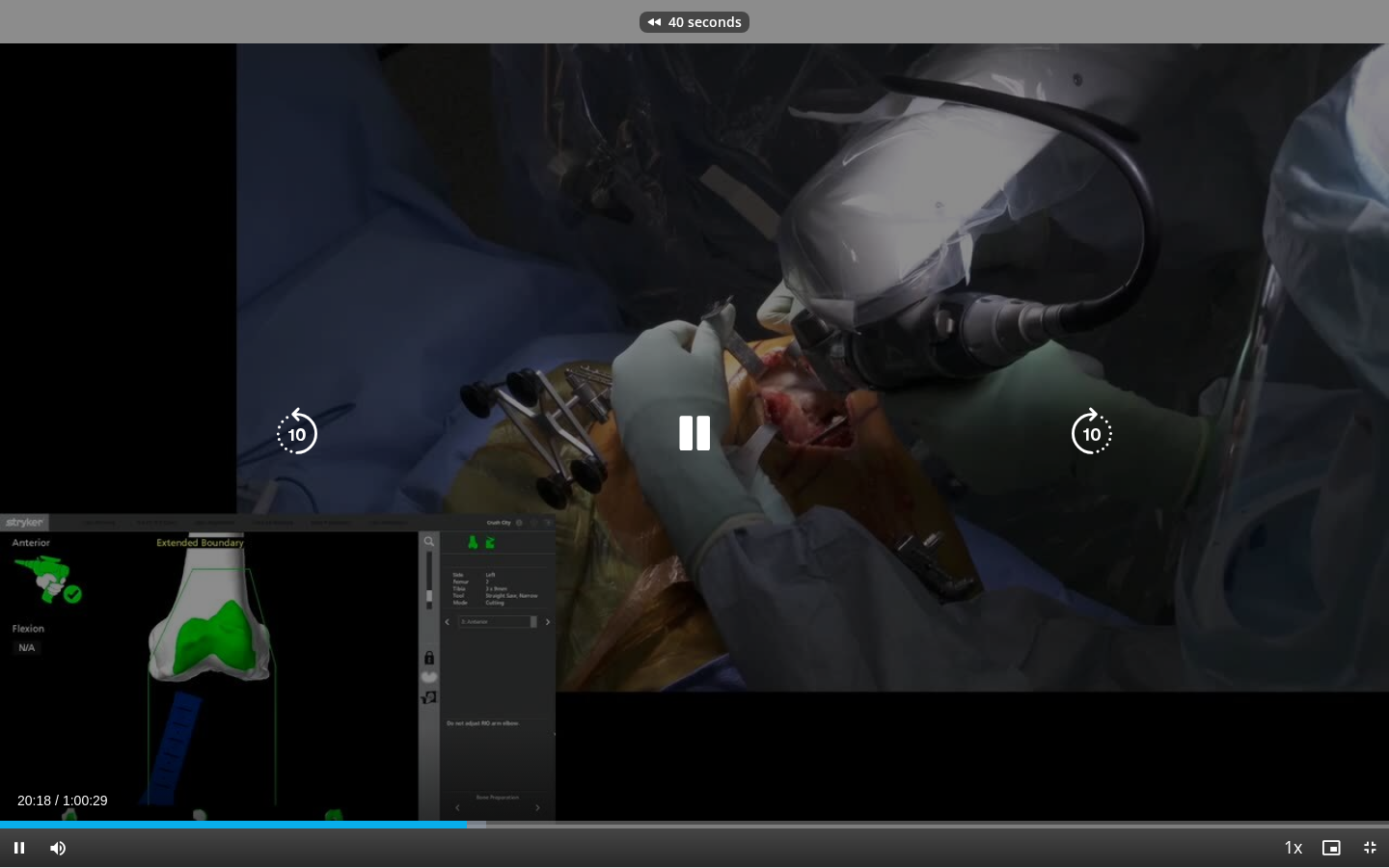 click at bounding box center [297, 434] 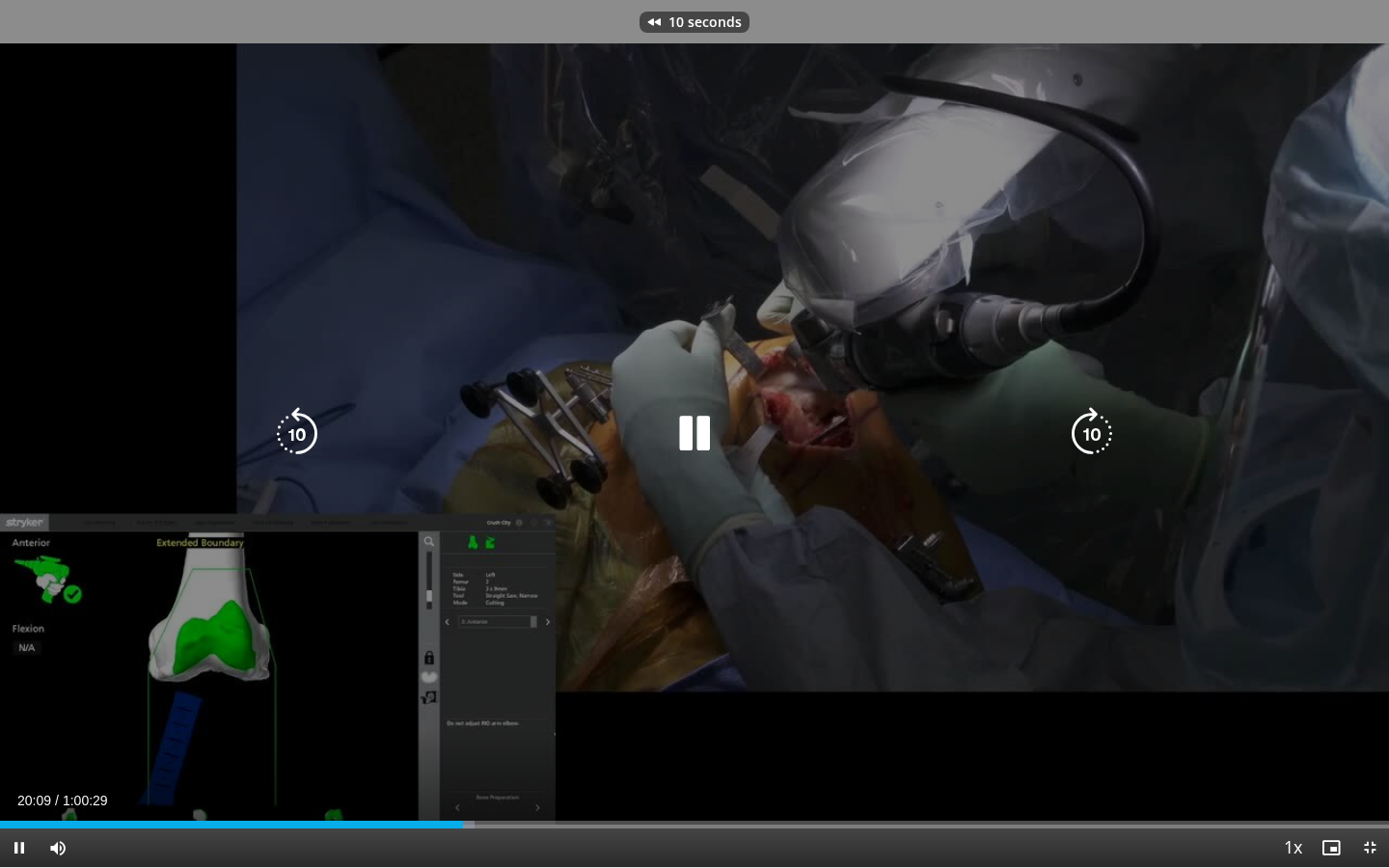 click at bounding box center (297, 434) 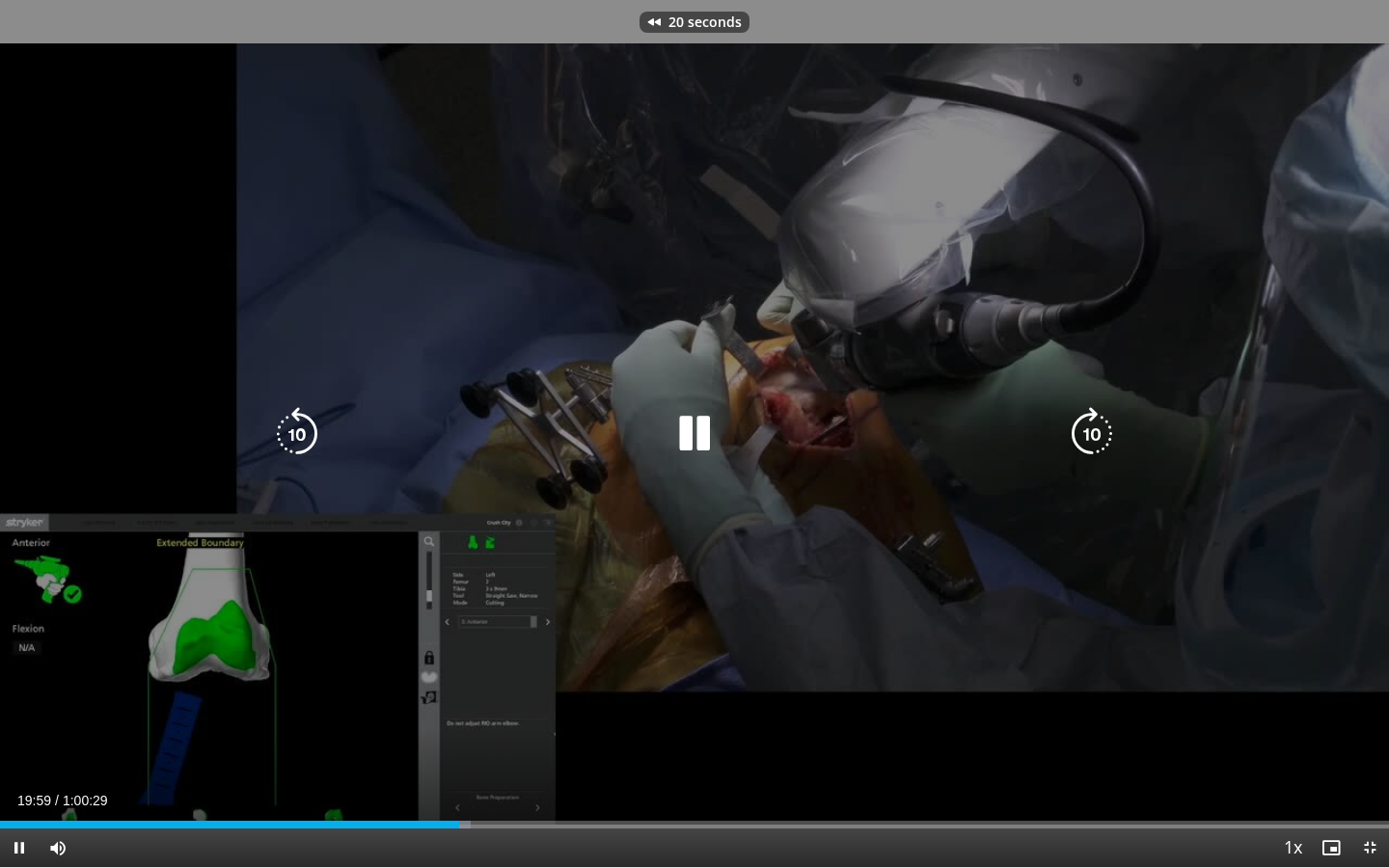 click at bounding box center [297, 434] 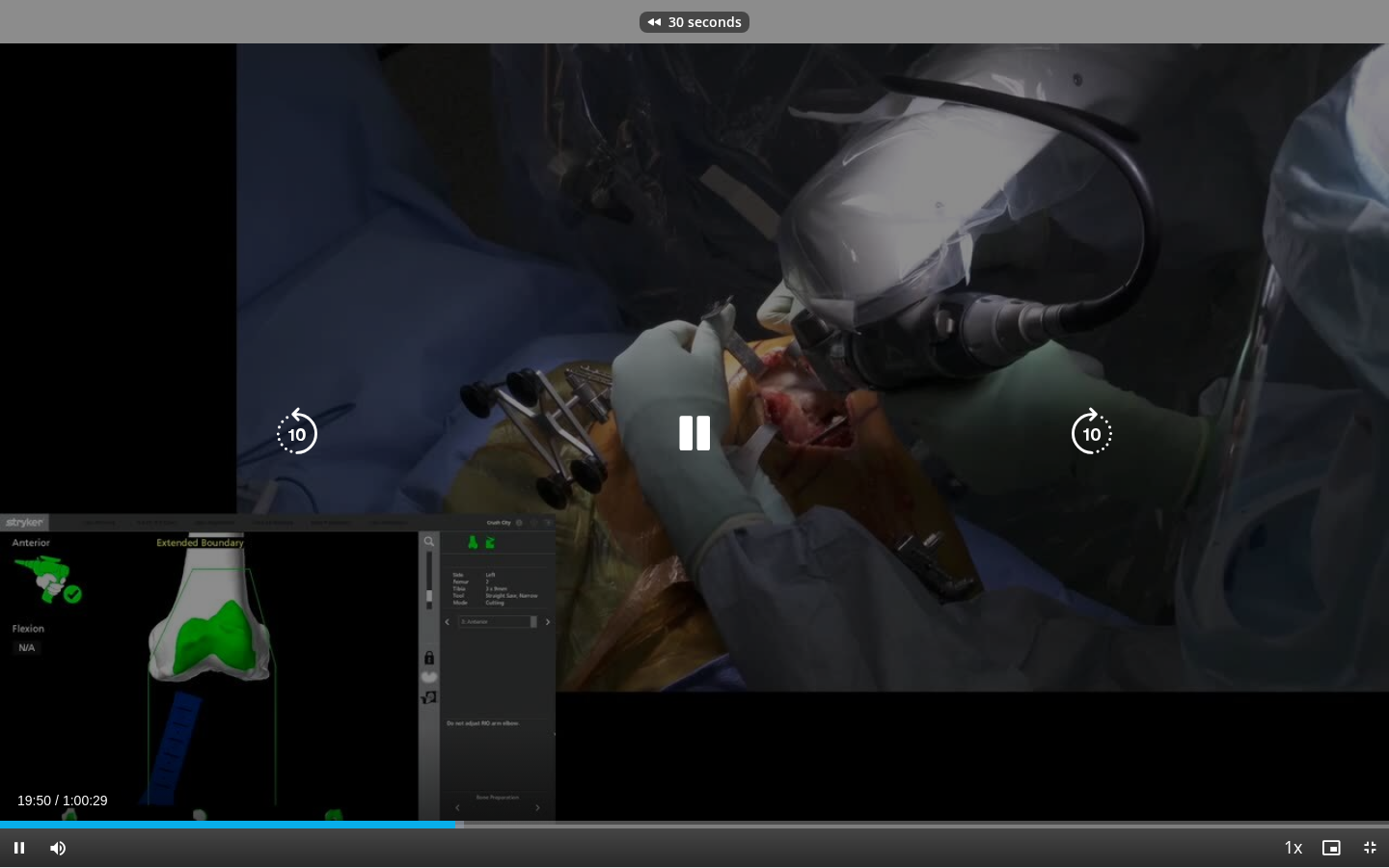 click at bounding box center [694, 434] 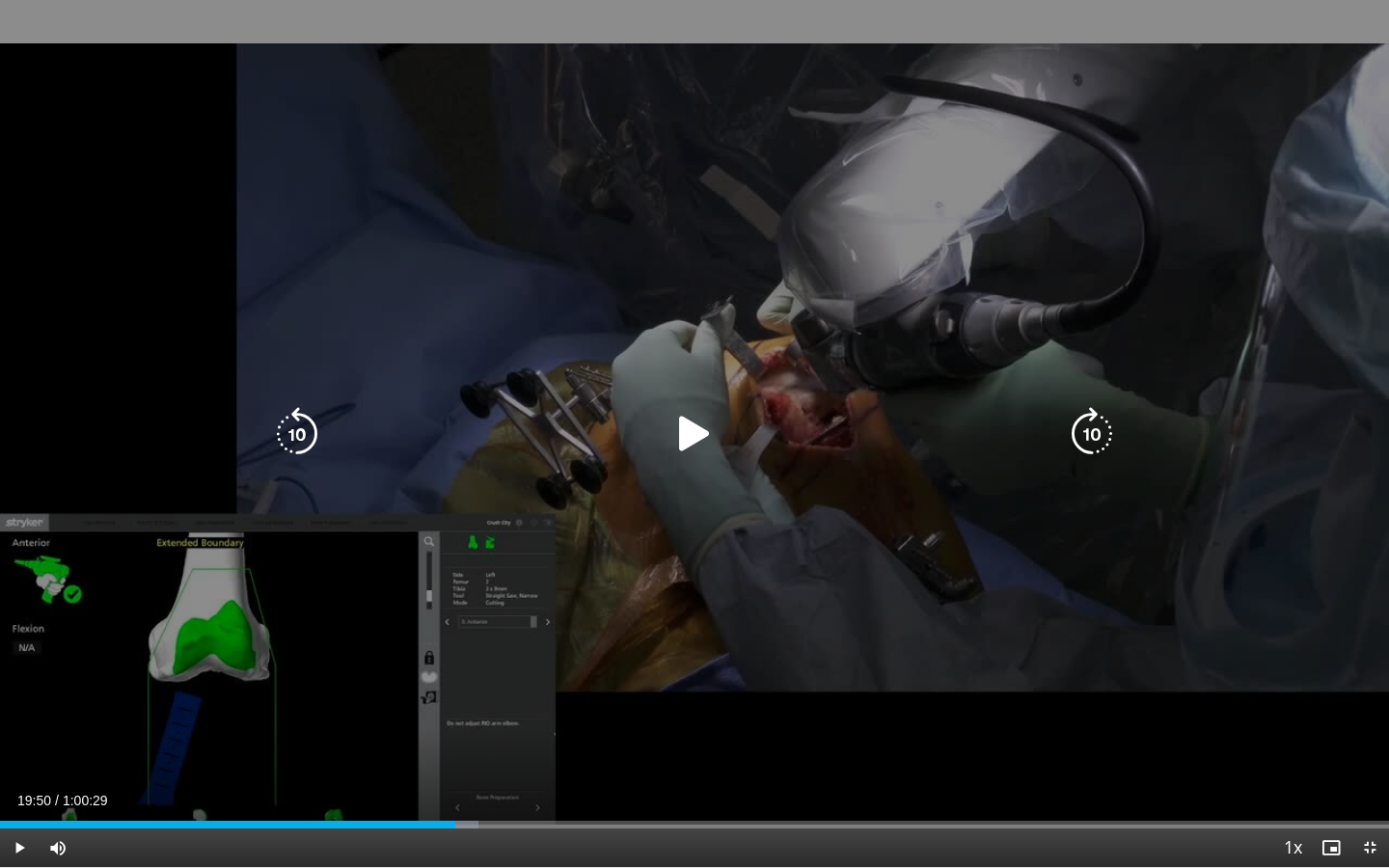 click on "30 seconds
Tap to unmute" at bounding box center (694, 433) 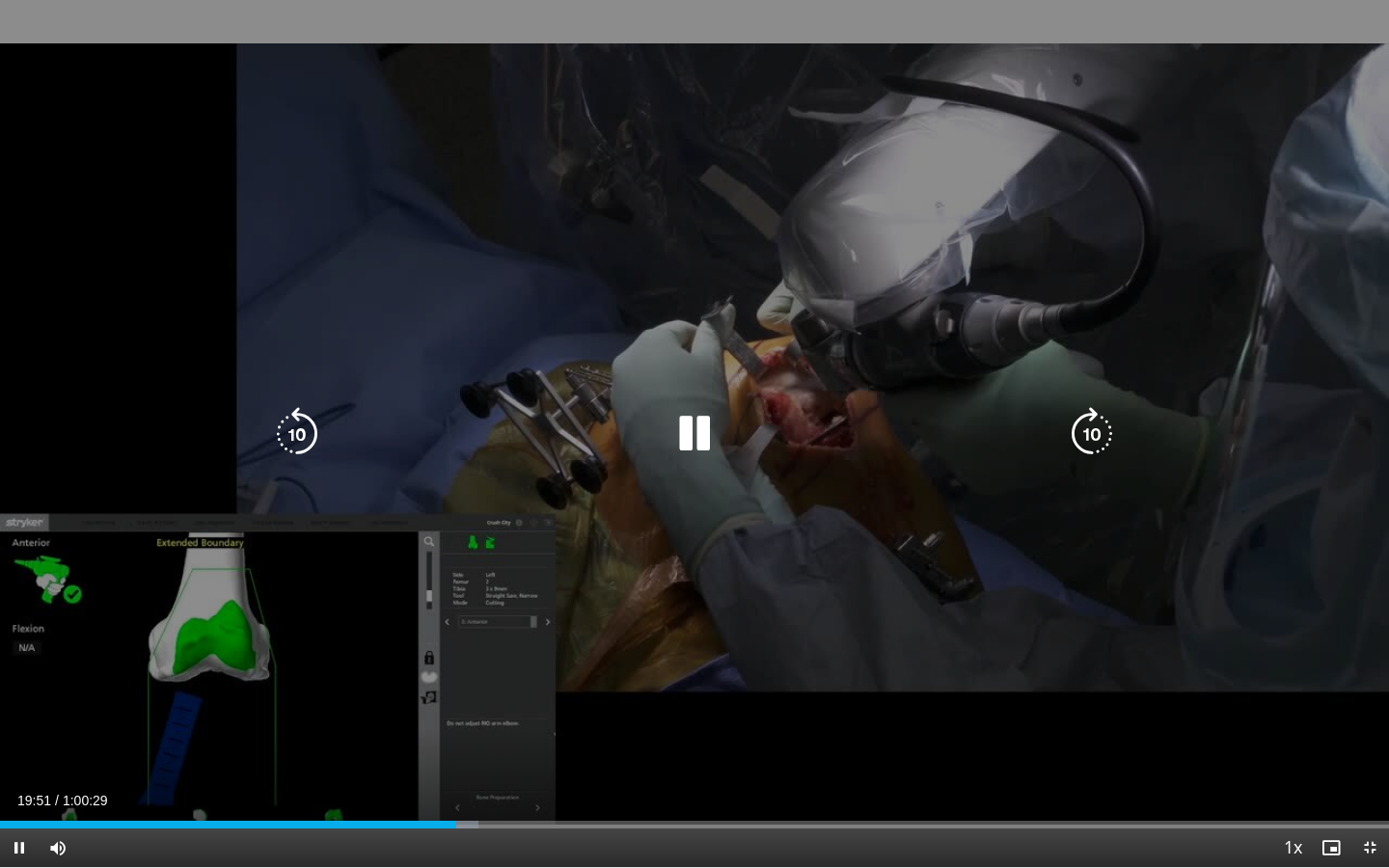 click at bounding box center (297, 434) 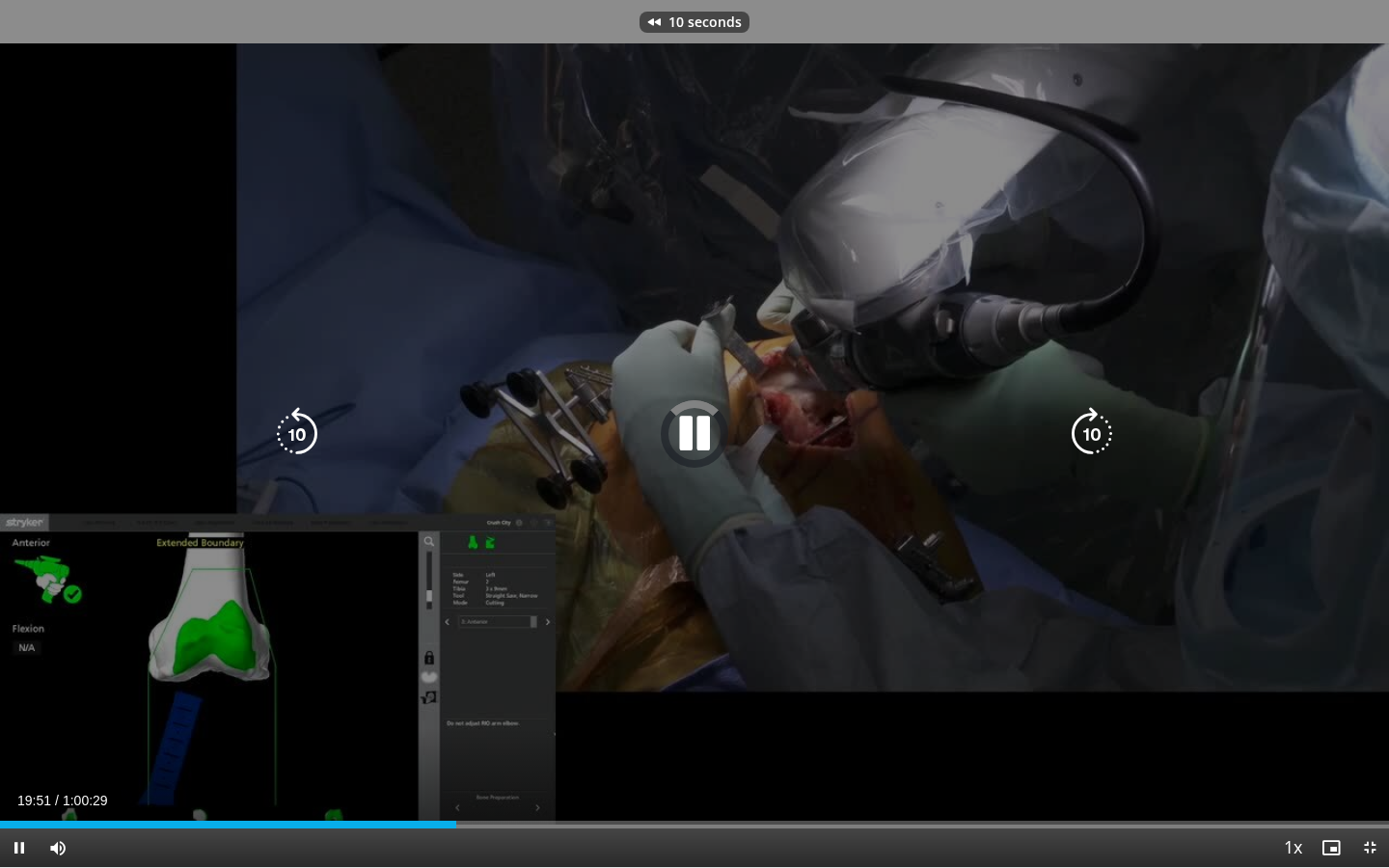 click at bounding box center (297, 434) 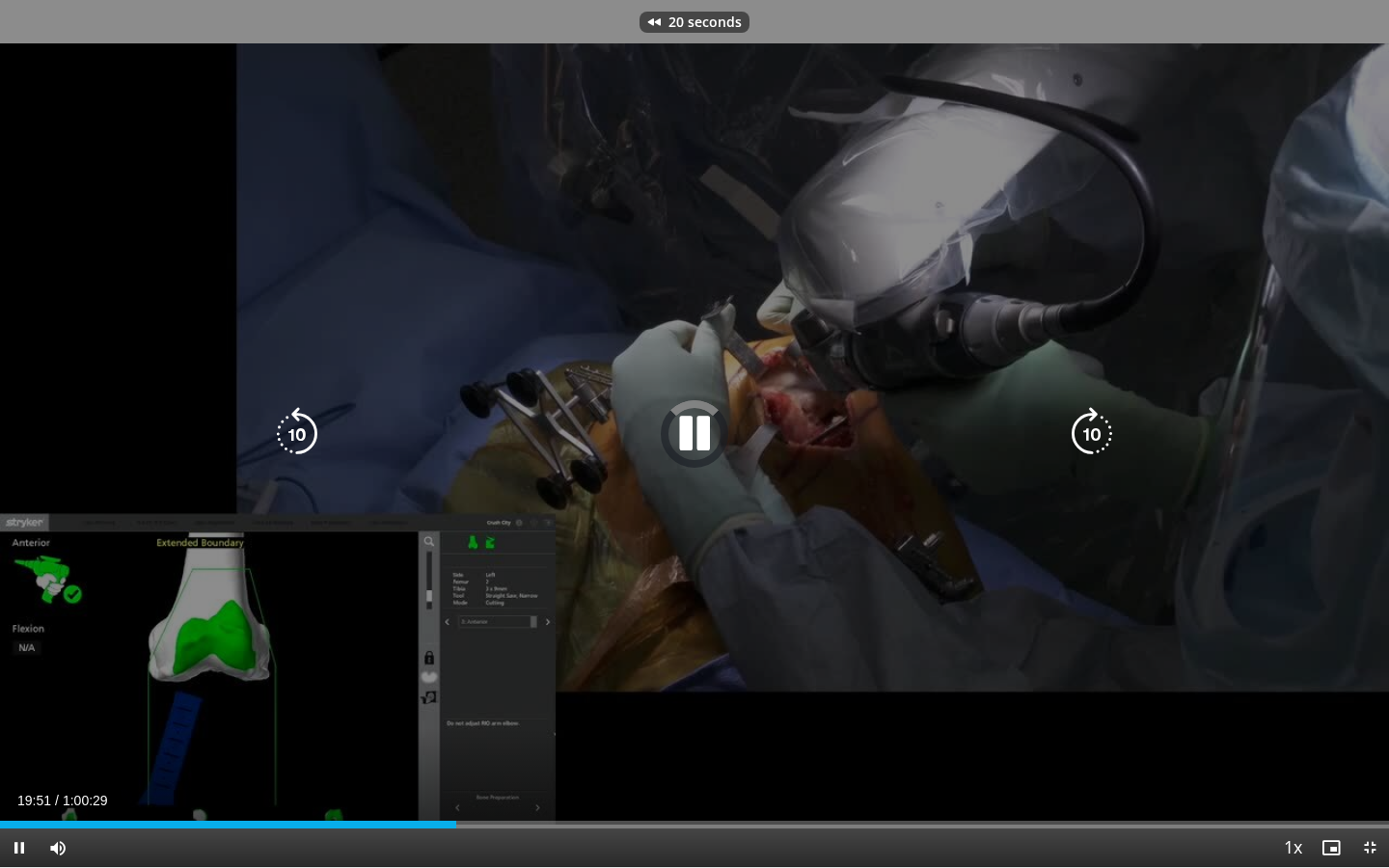 click at bounding box center [297, 434] 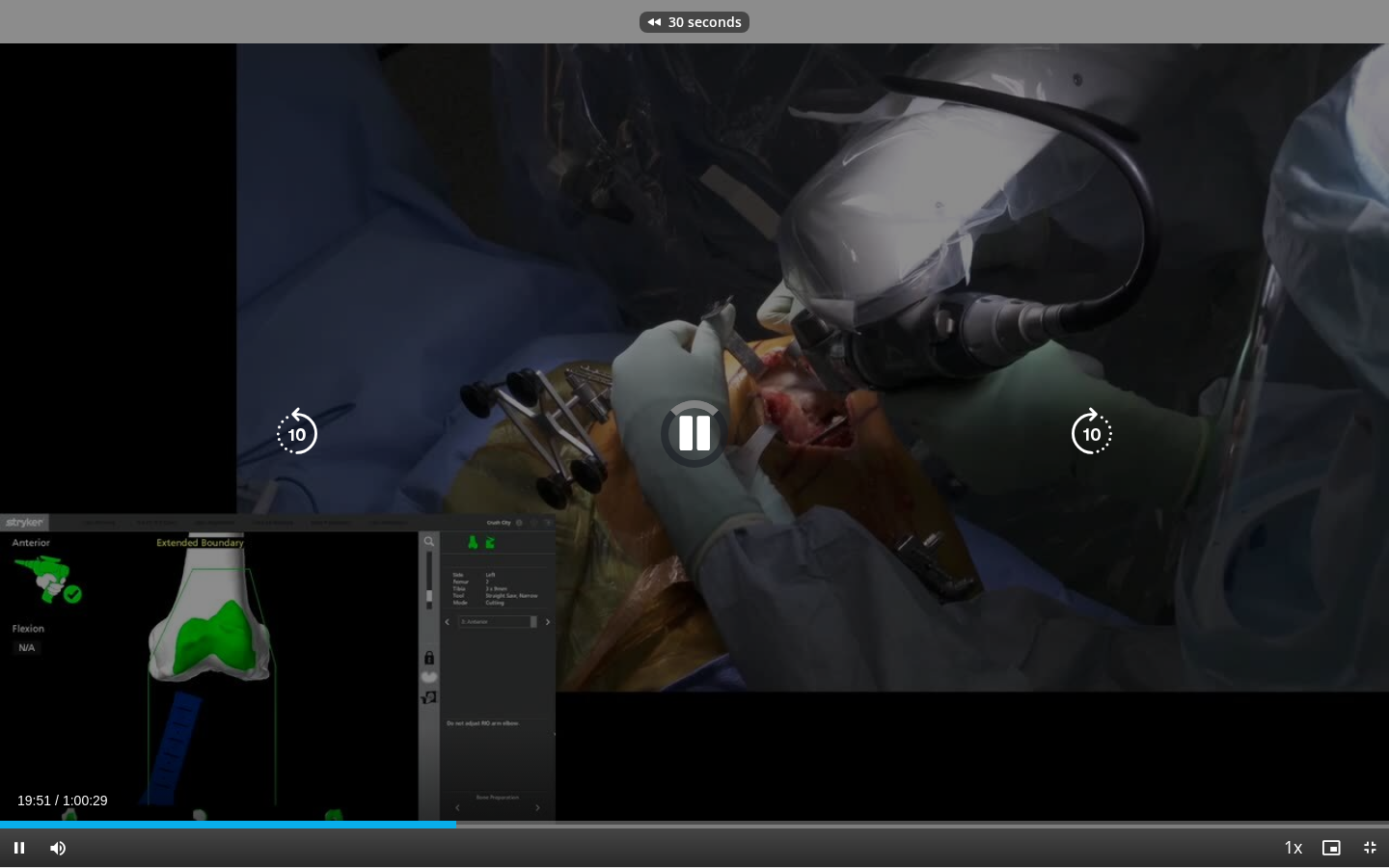 click at bounding box center (297, 434) 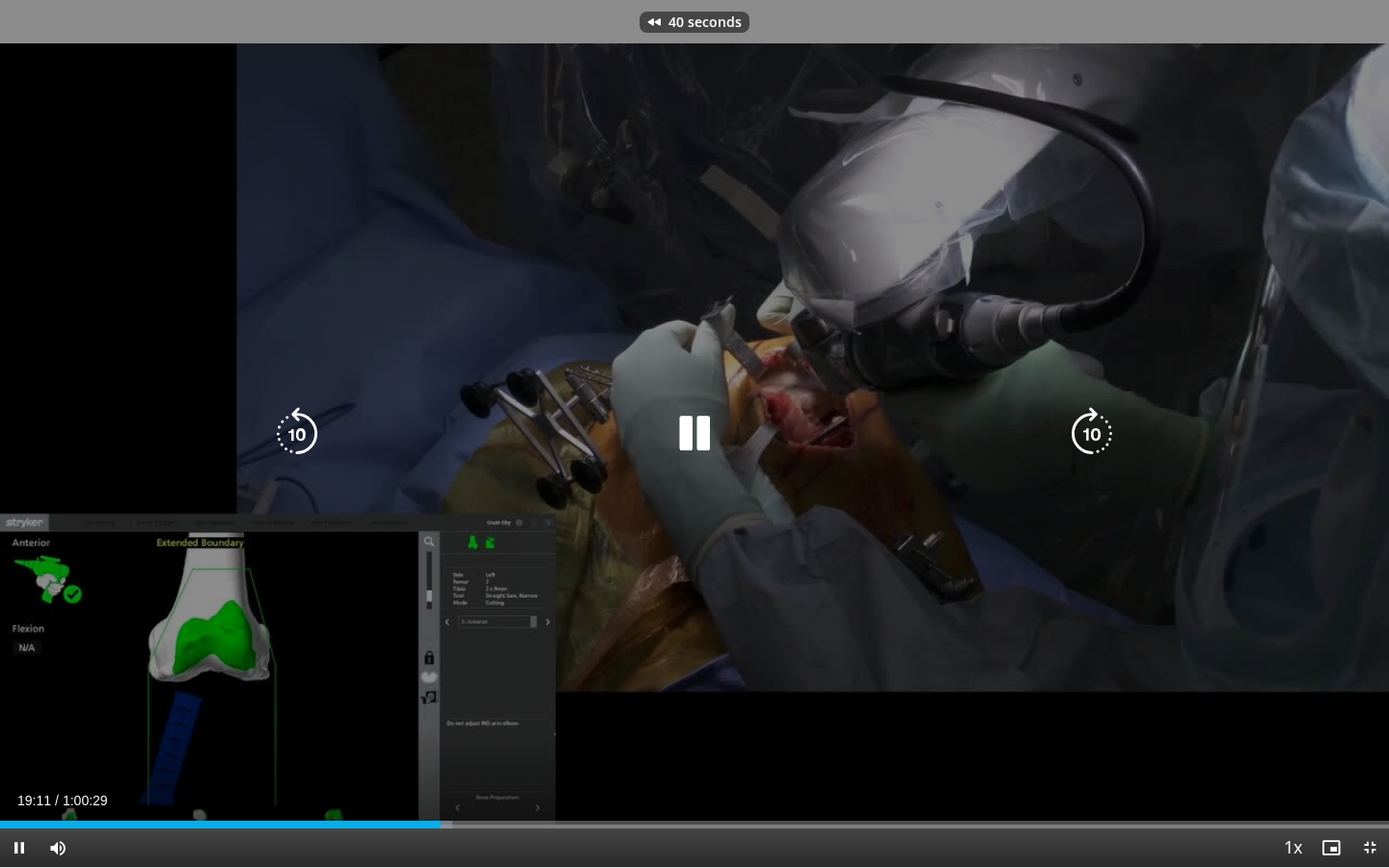 click at bounding box center (297, 434) 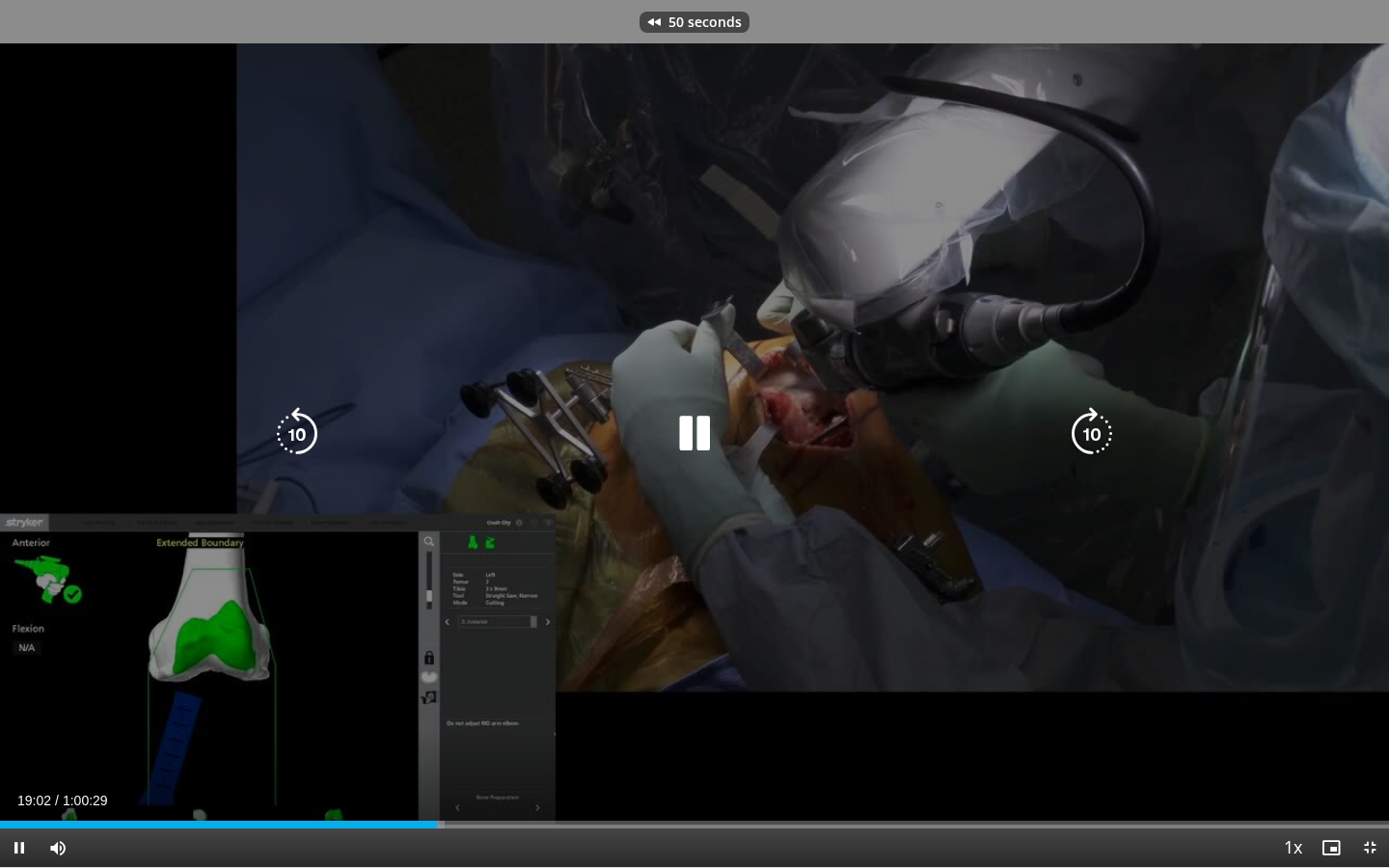 click at bounding box center (297, 434) 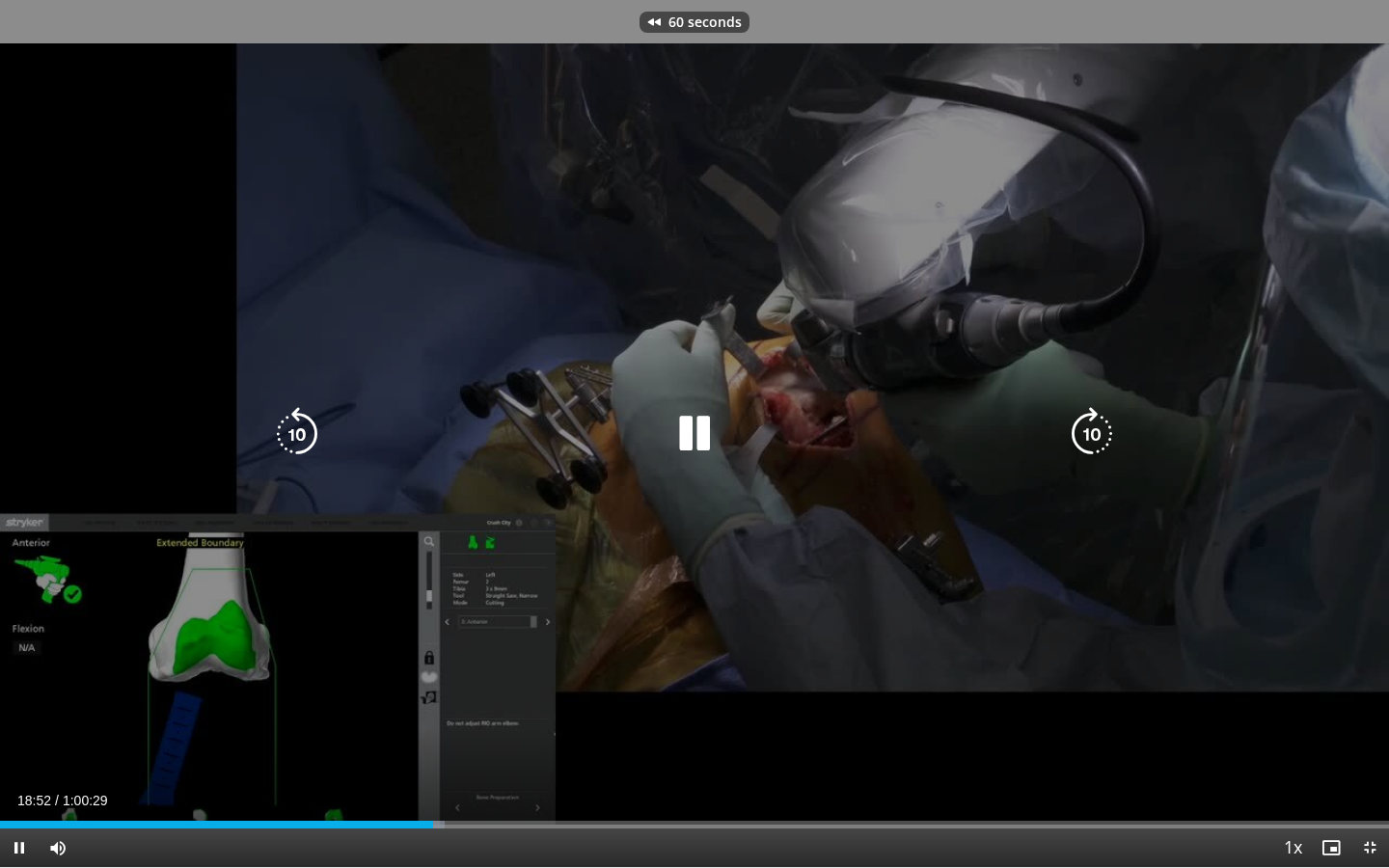 click at bounding box center (297, 434) 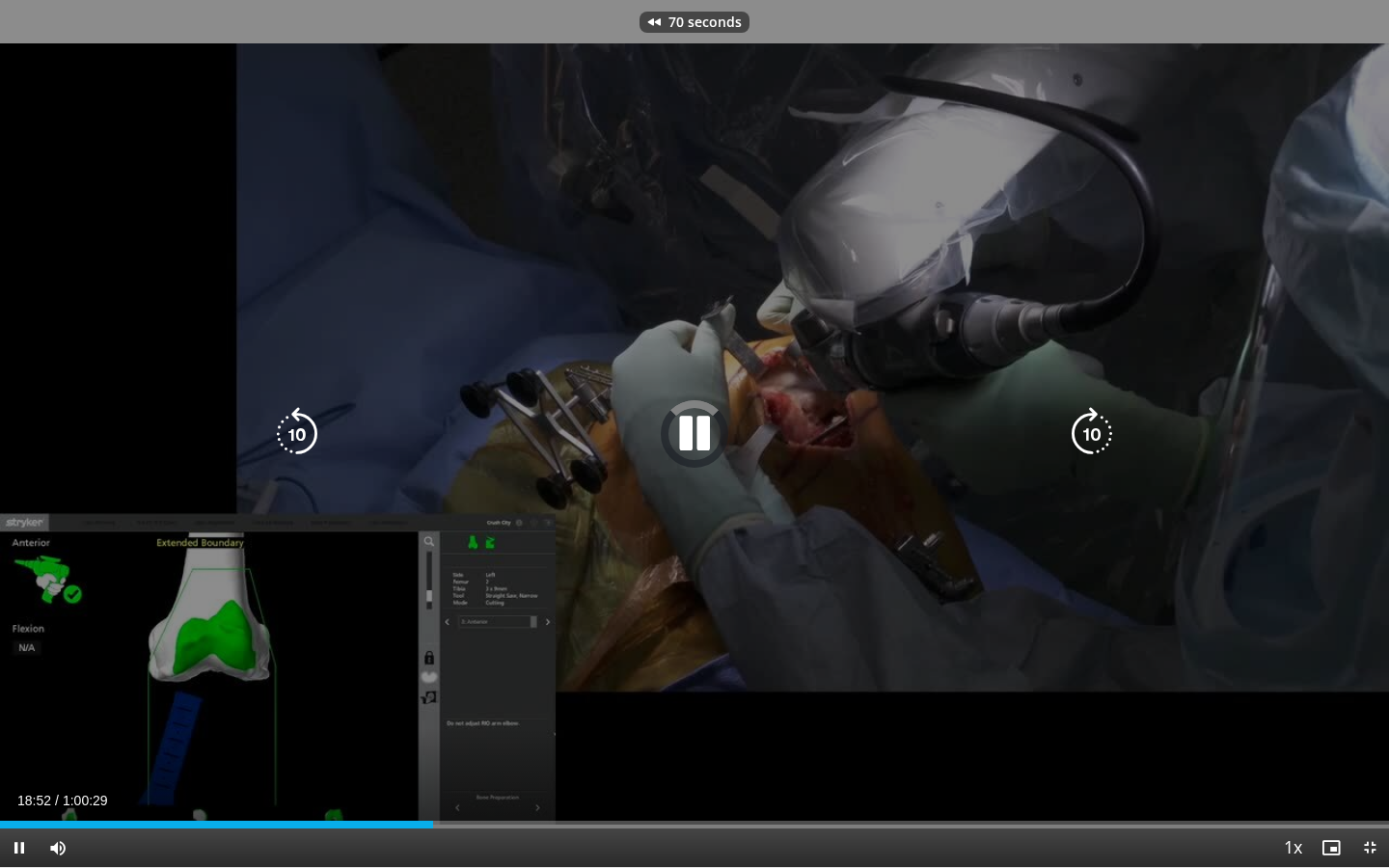 click at bounding box center [297, 434] 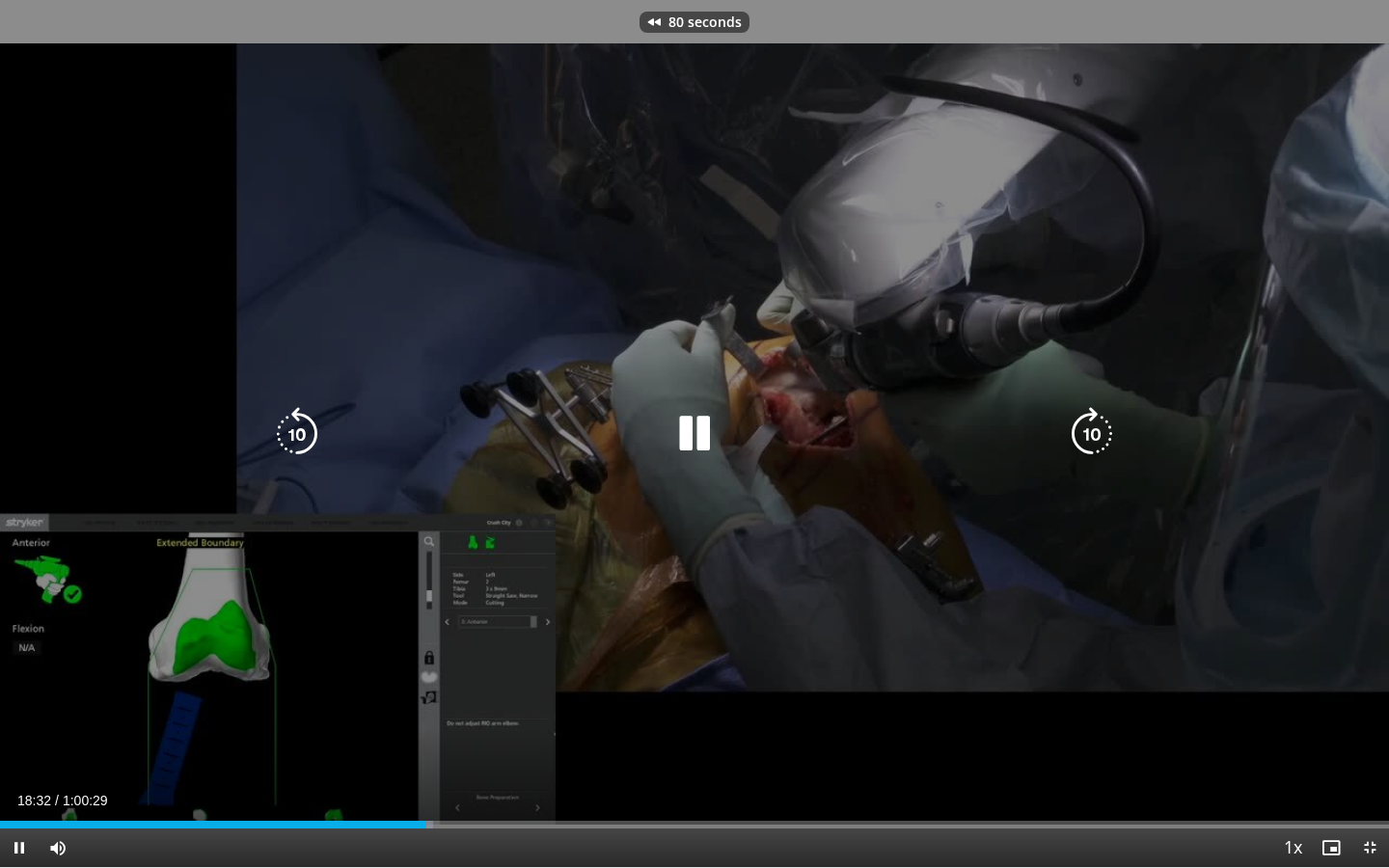 click at bounding box center (297, 434) 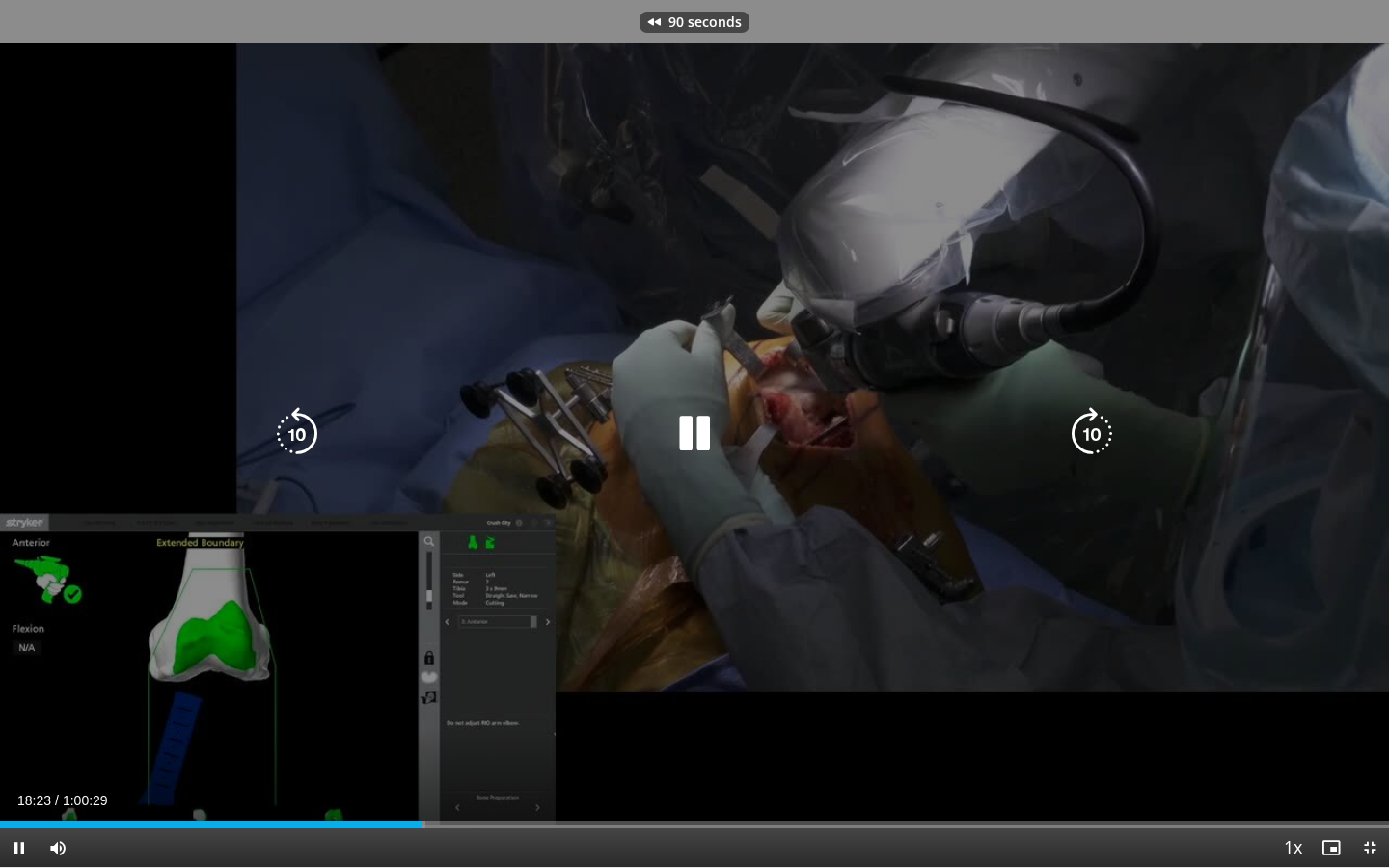 click at bounding box center [297, 434] 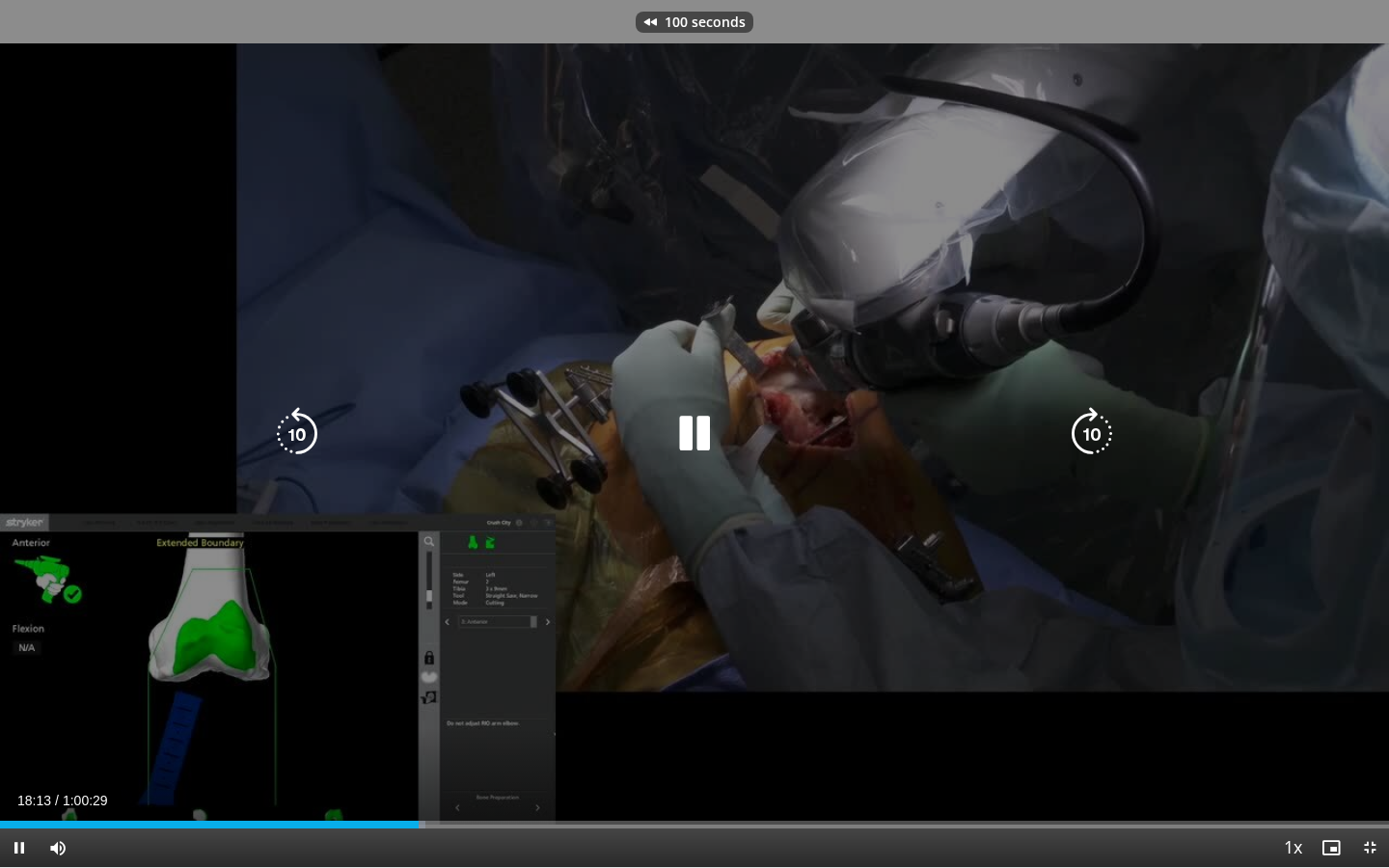 click at bounding box center (297, 434) 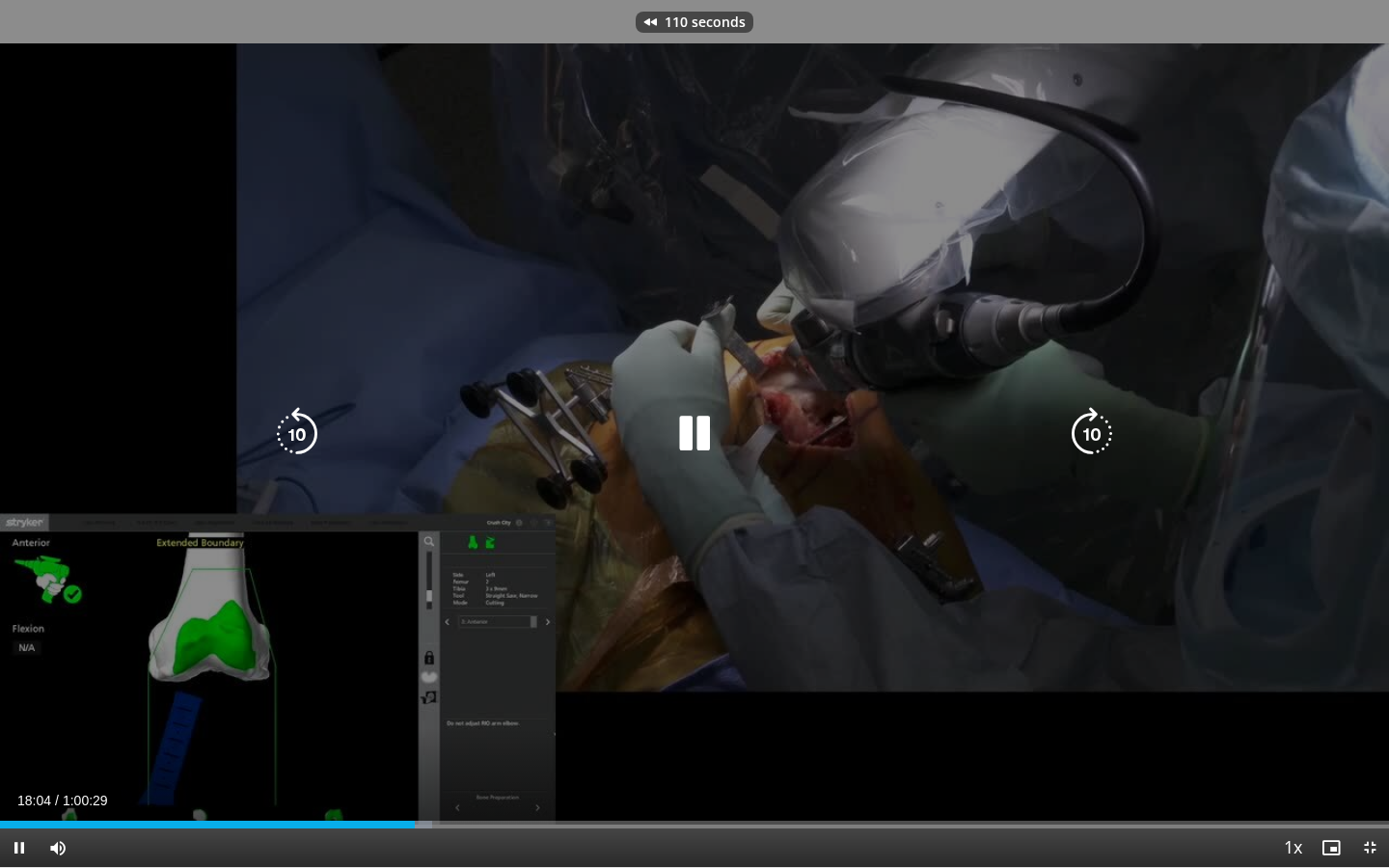 click at bounding box center [297, 434] 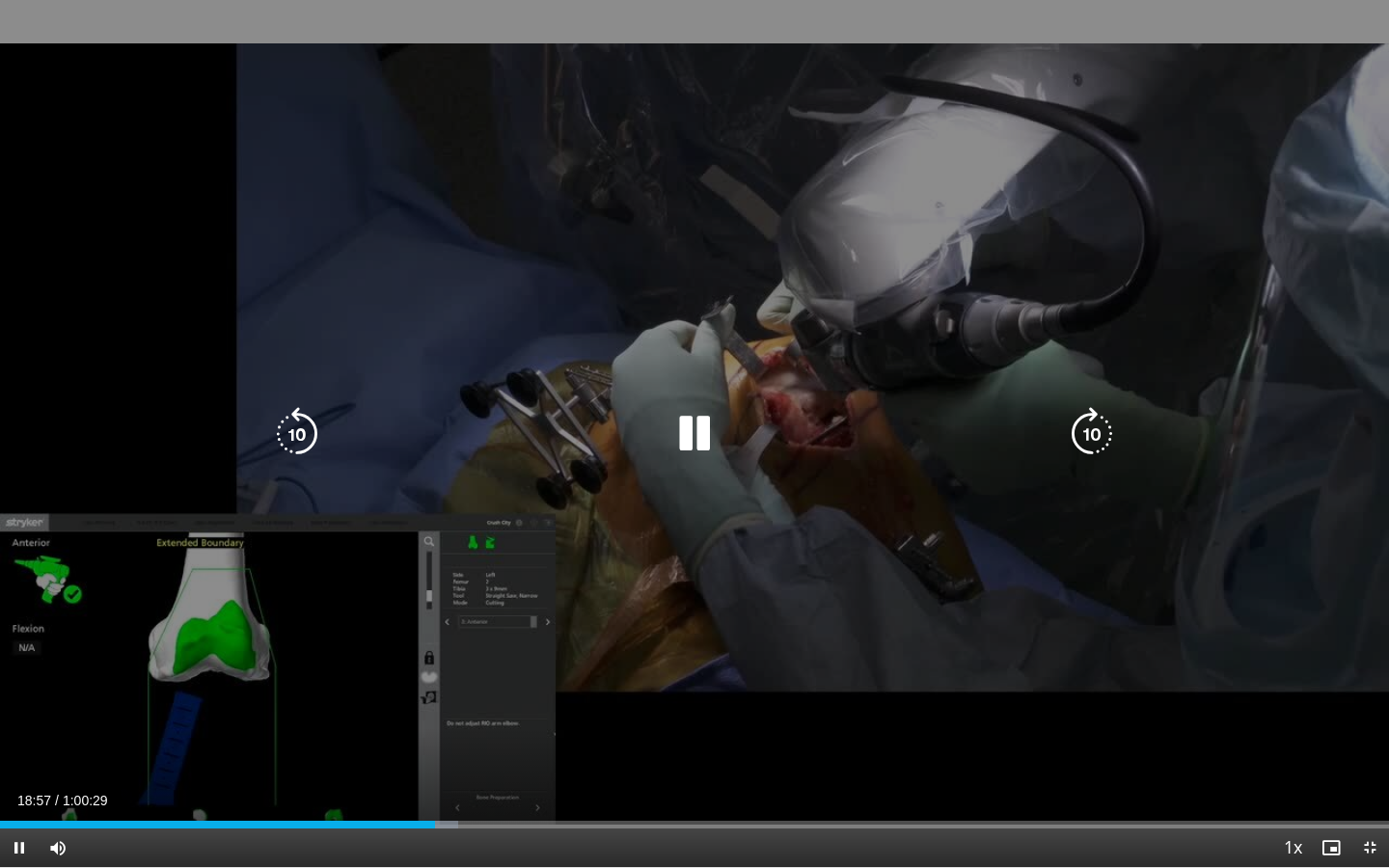 click at bounding box center [694, 434] 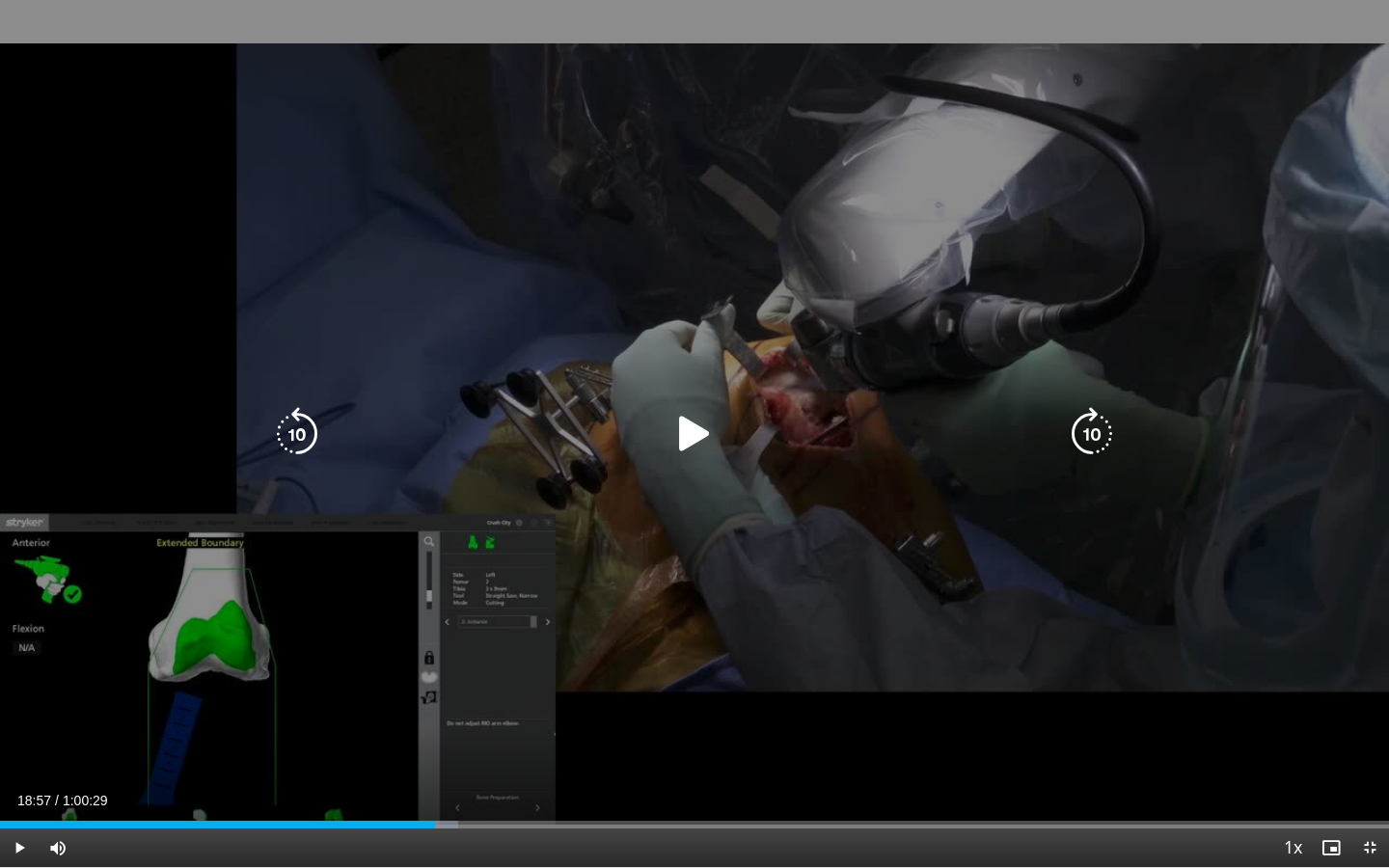 click at bounding box center [694, 434] 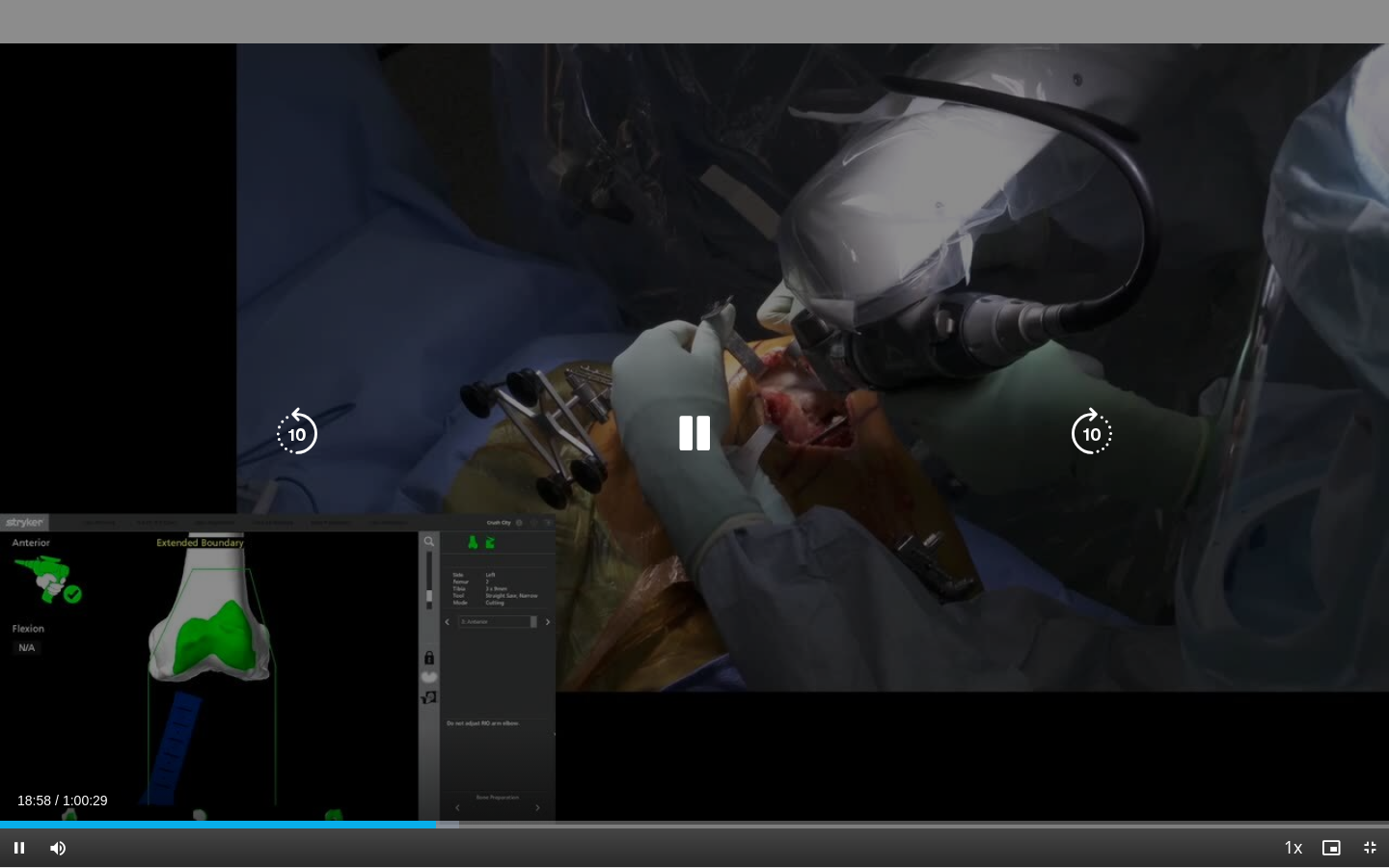 click at bounding box center [694, 434] 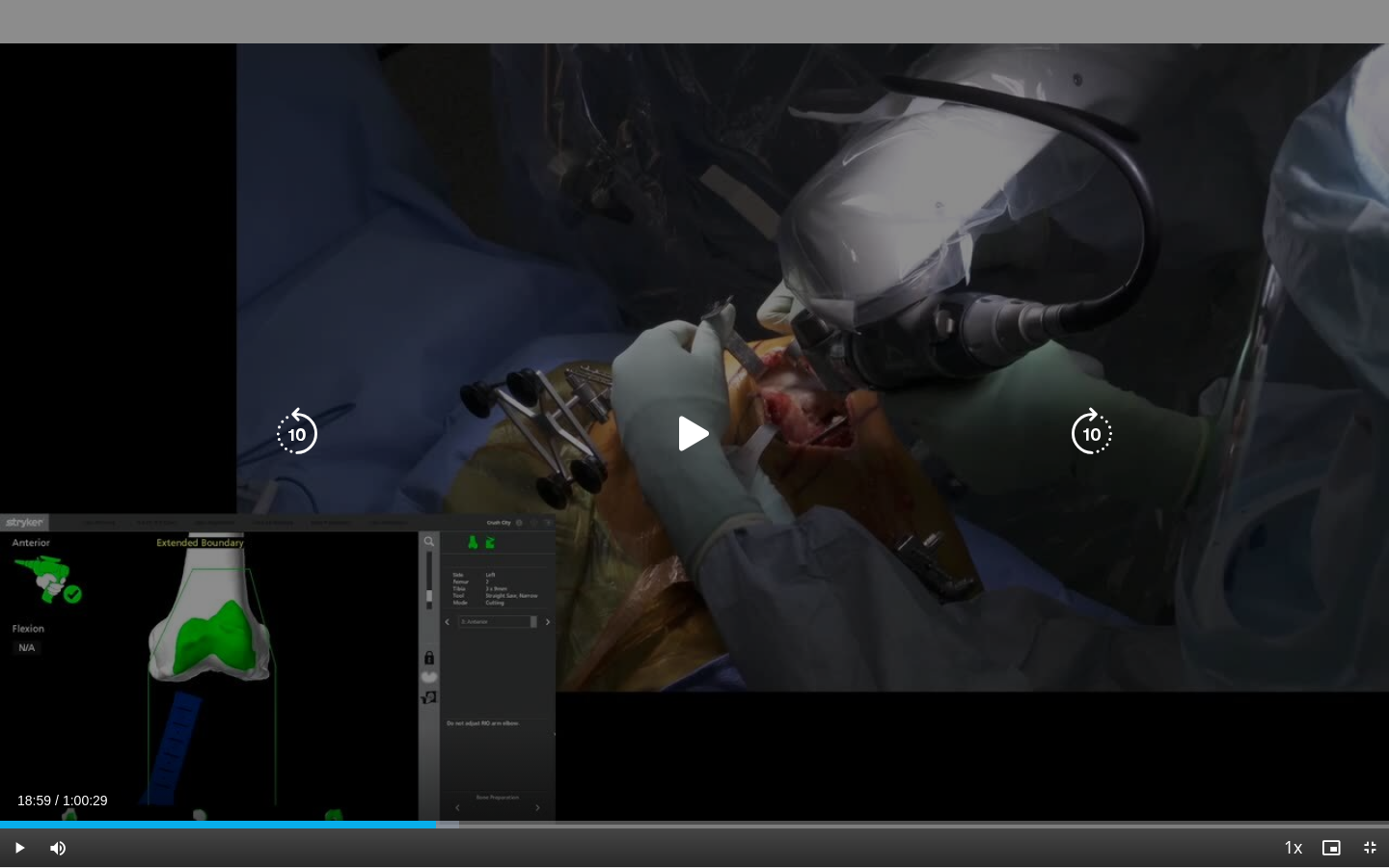 click on "120 seconds
Tap to unmute" at bounding box center [694, 433] 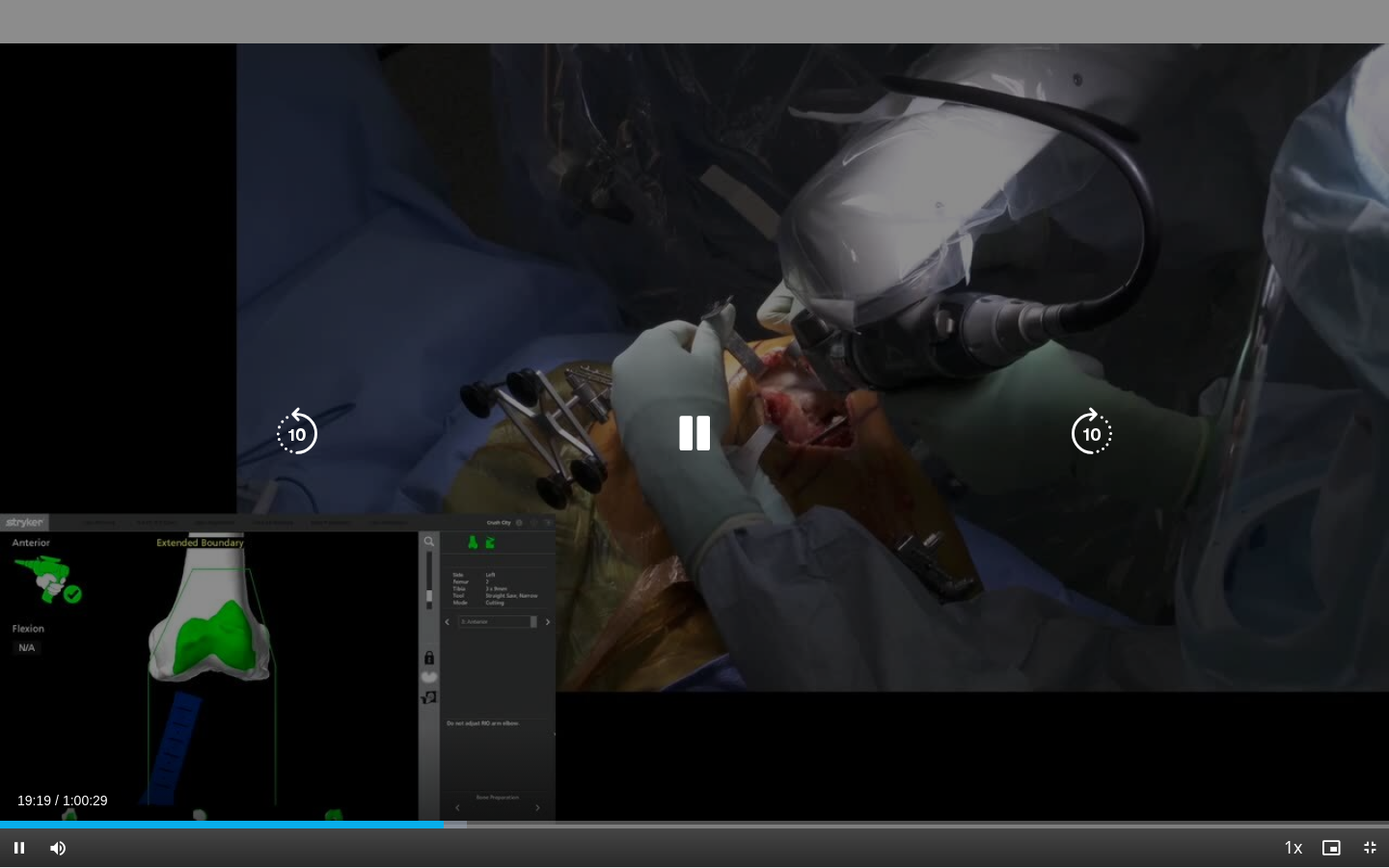 click on "120 seconds
Tap to unmute" at bounding box center (694, 433) 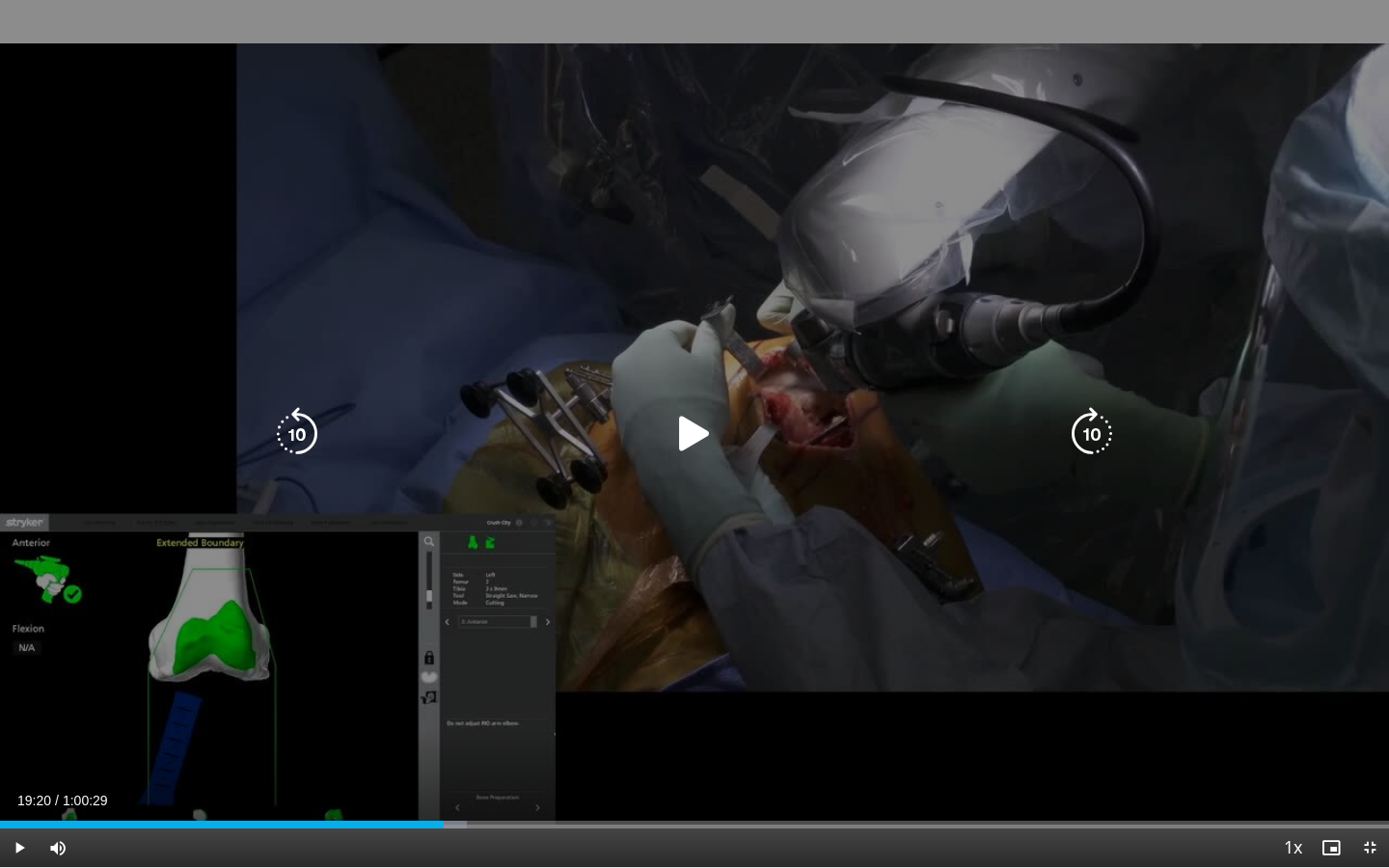 click on "120 seconds
Tap to unmute" at bounding box center [694, 433] 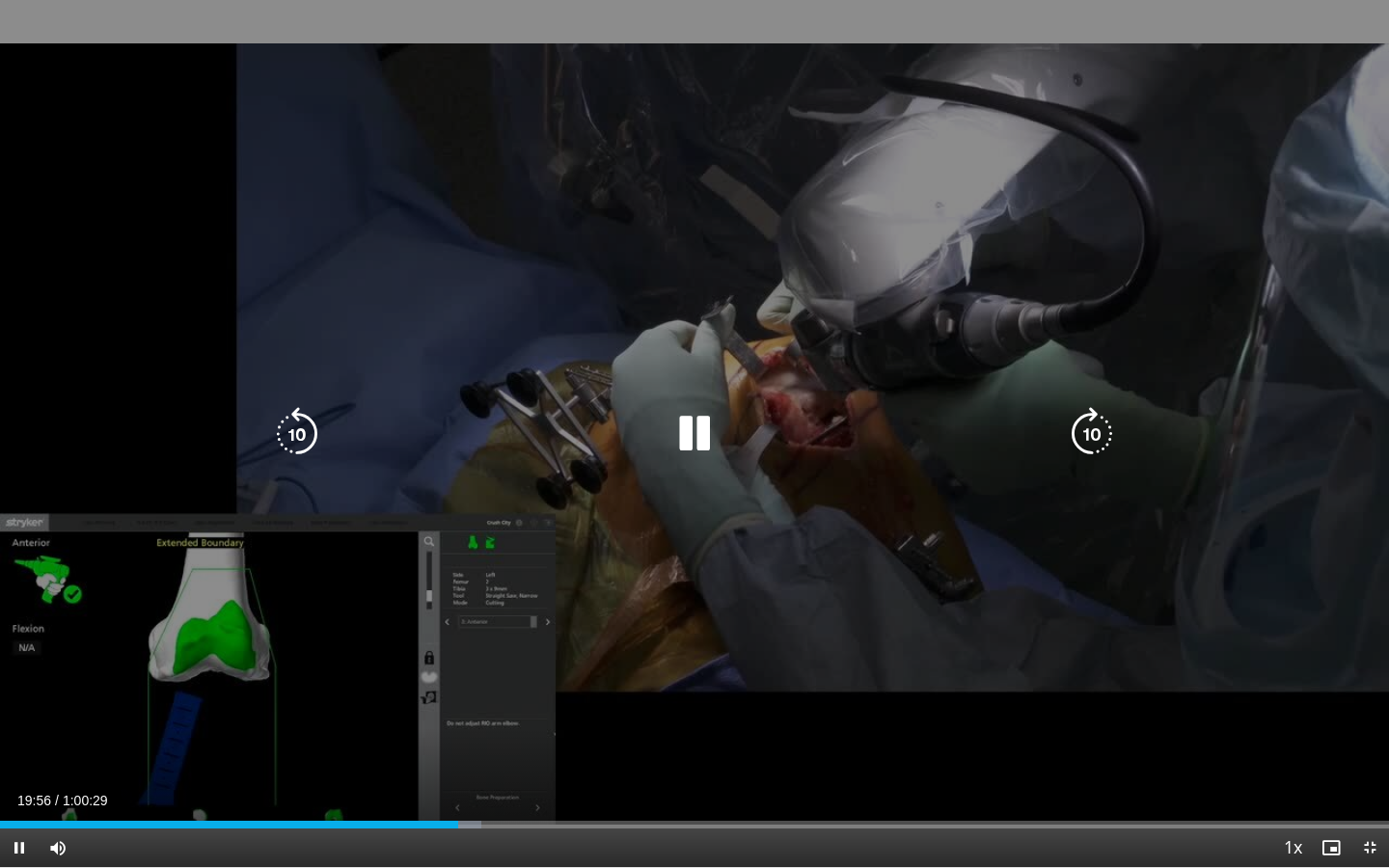 click on "120 seconds
Tap to unmute" at bounding box center (694, 433) 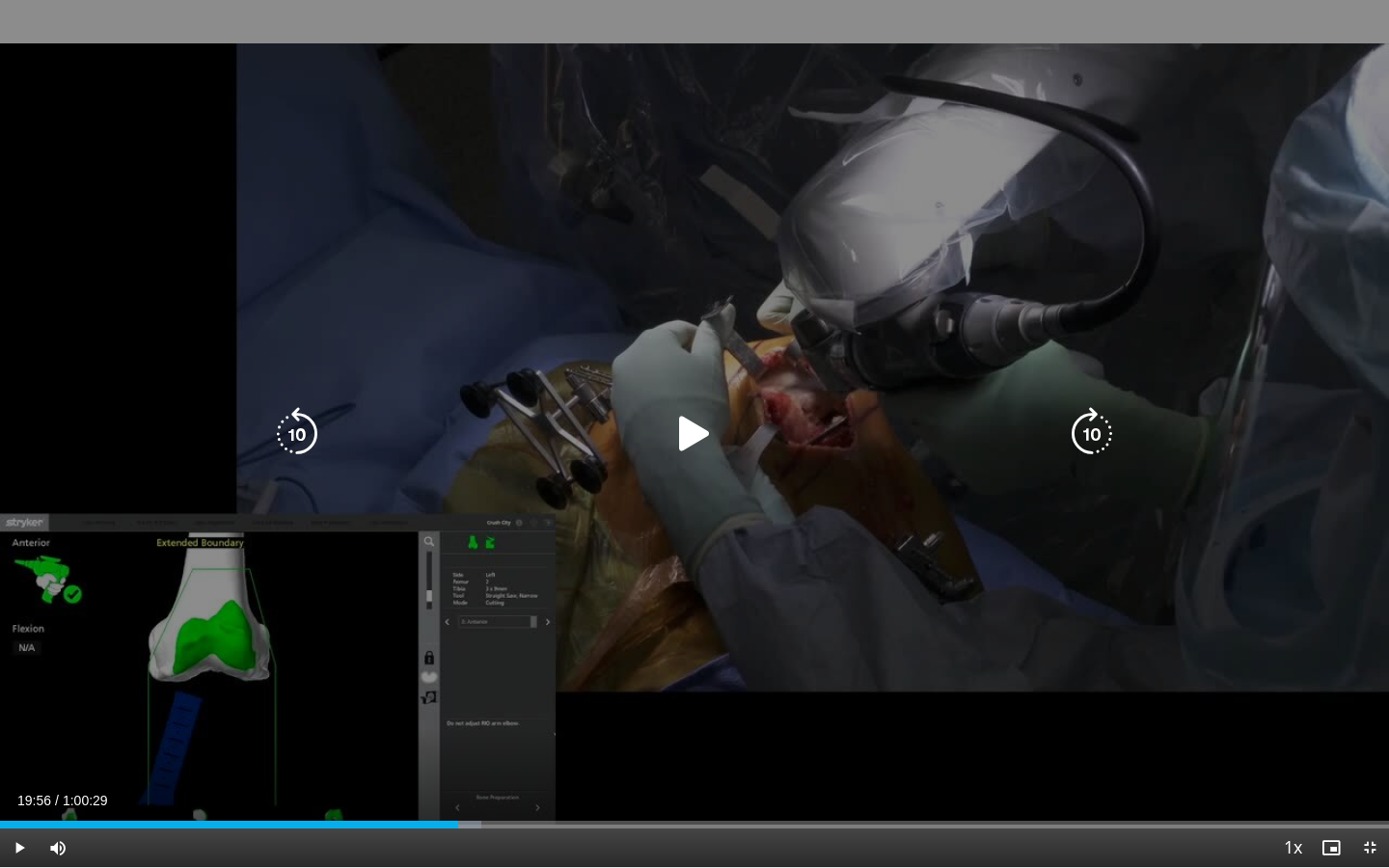 click on "120 seconds
Tap to unmute" at bounding box center [694, 433] 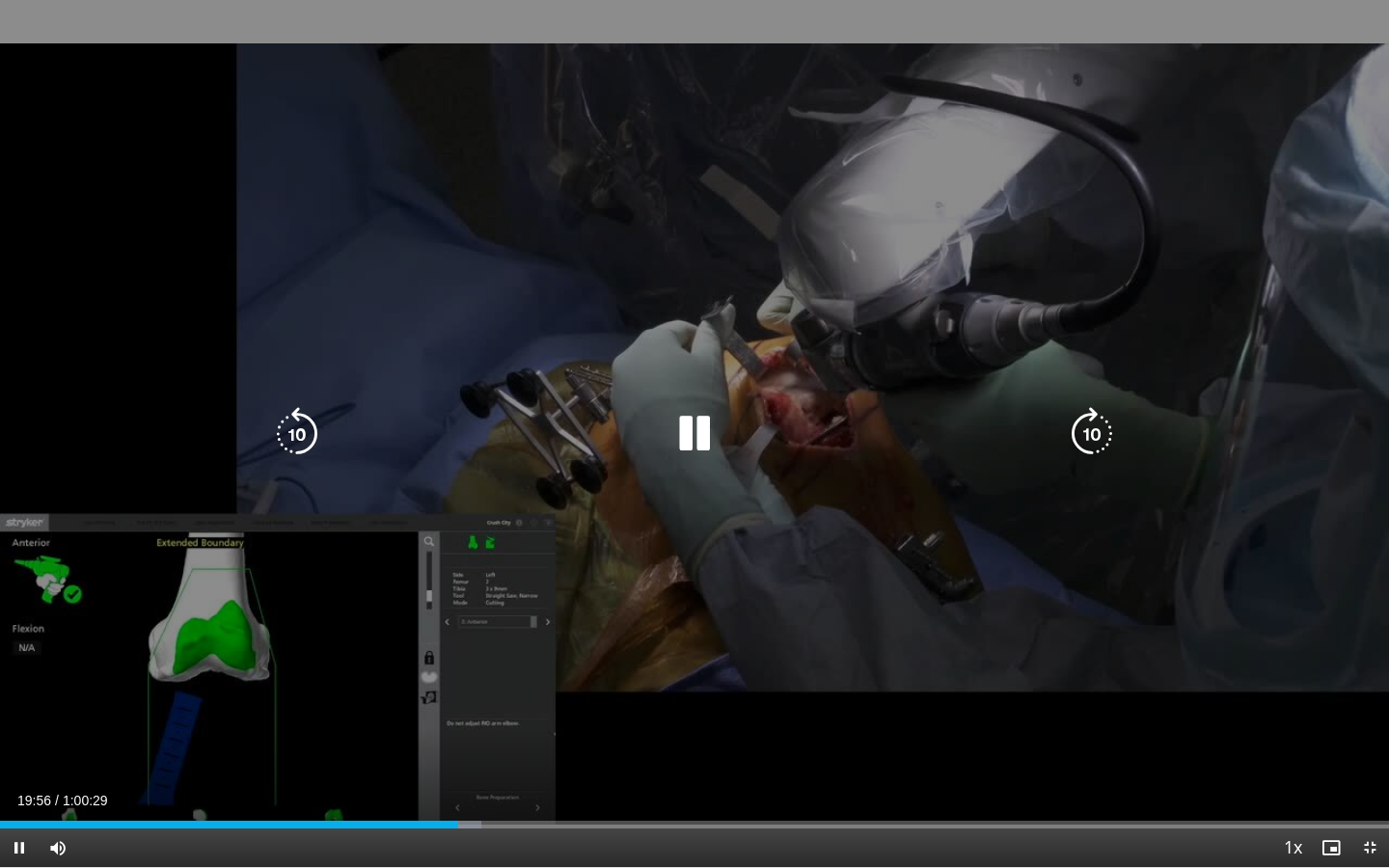 click on "120 seconds
Tap to unmute" at bounding box center [694, 433] 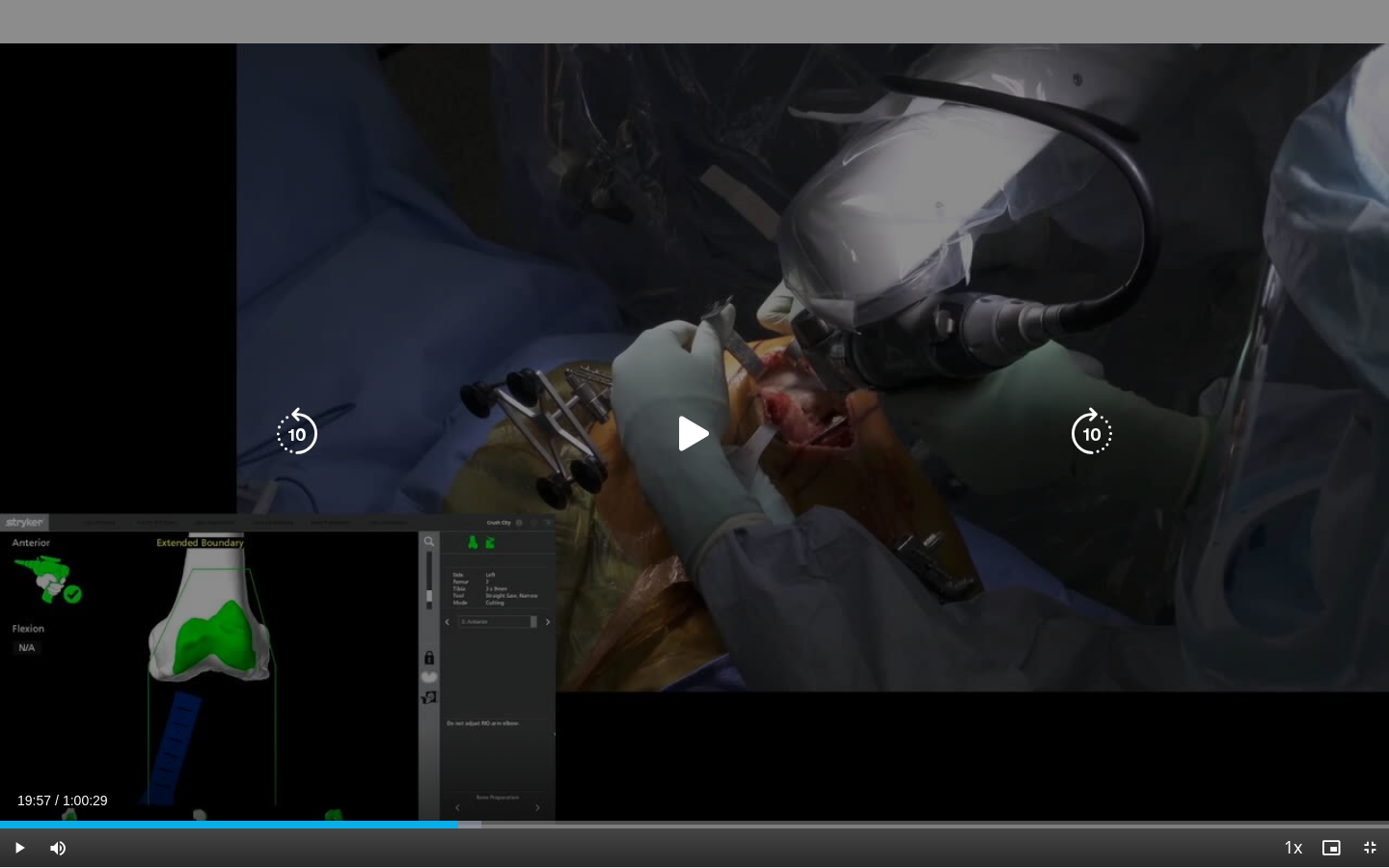 click on "120 seconds
Tap to unmute" at bounding box center (694, 433) 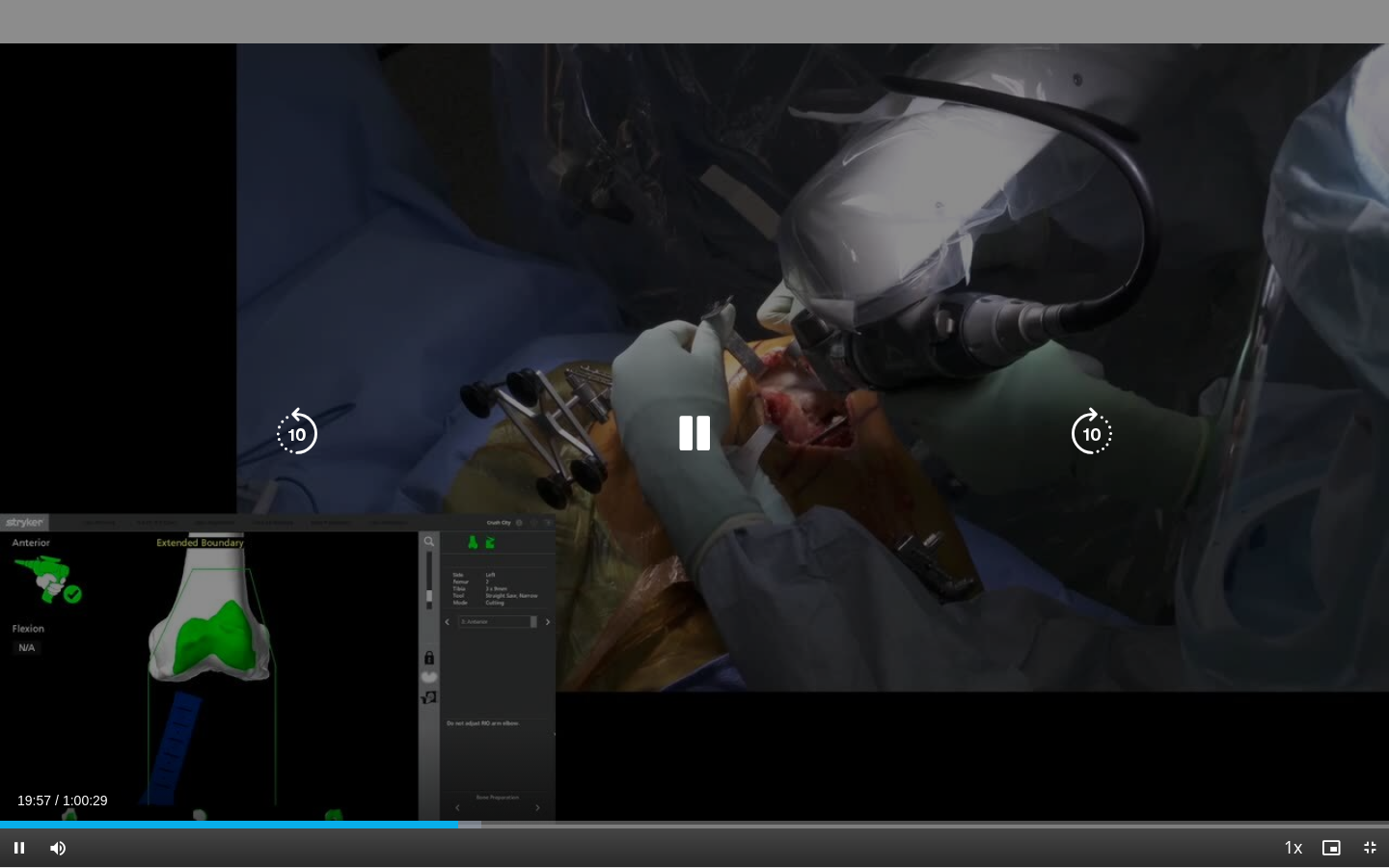 click on "120 seconds
Tap to unmute" at bounding box center [694, 433] 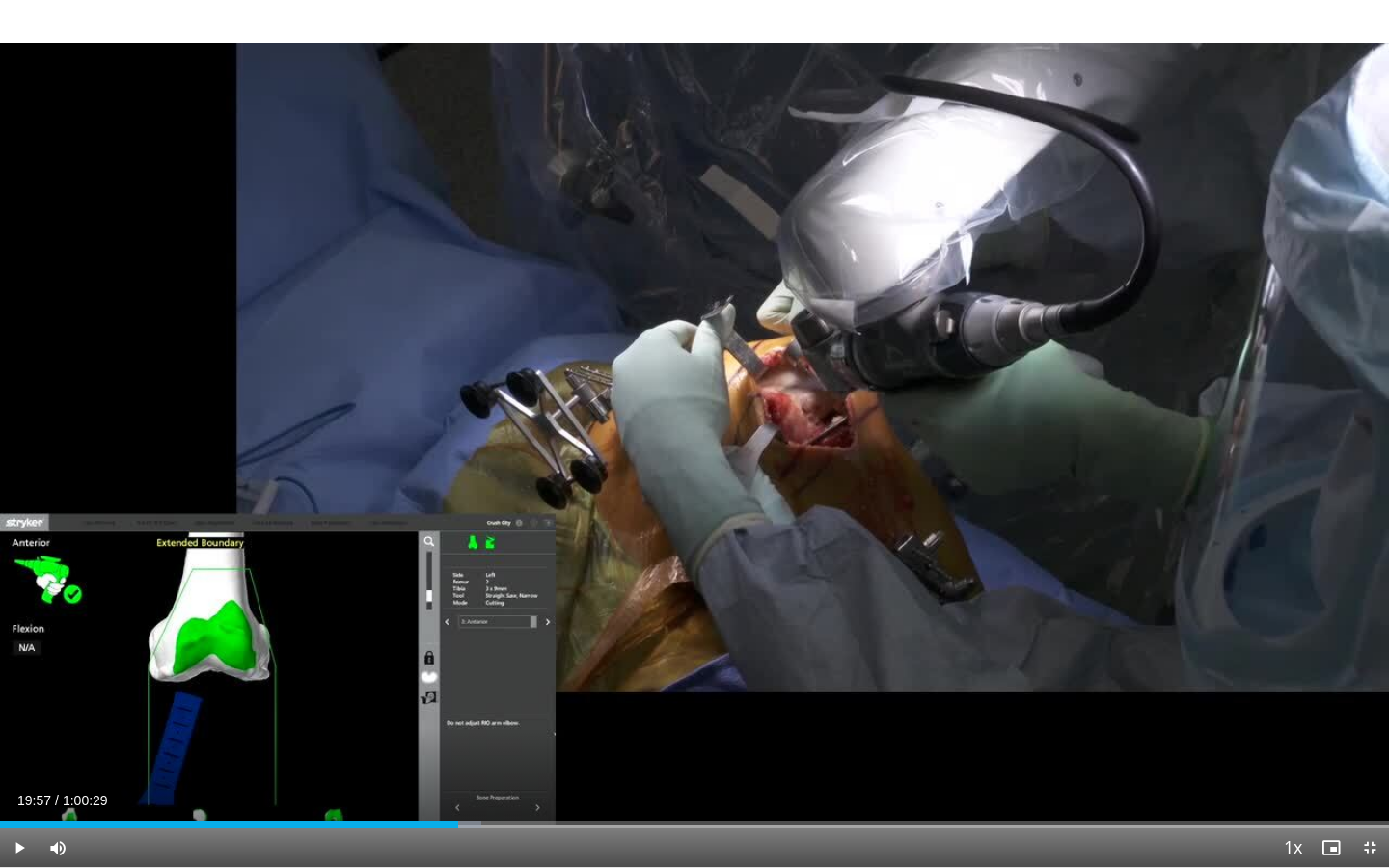 click on "120 seconds
Tap to unmute" at bounding box center [694, 433] 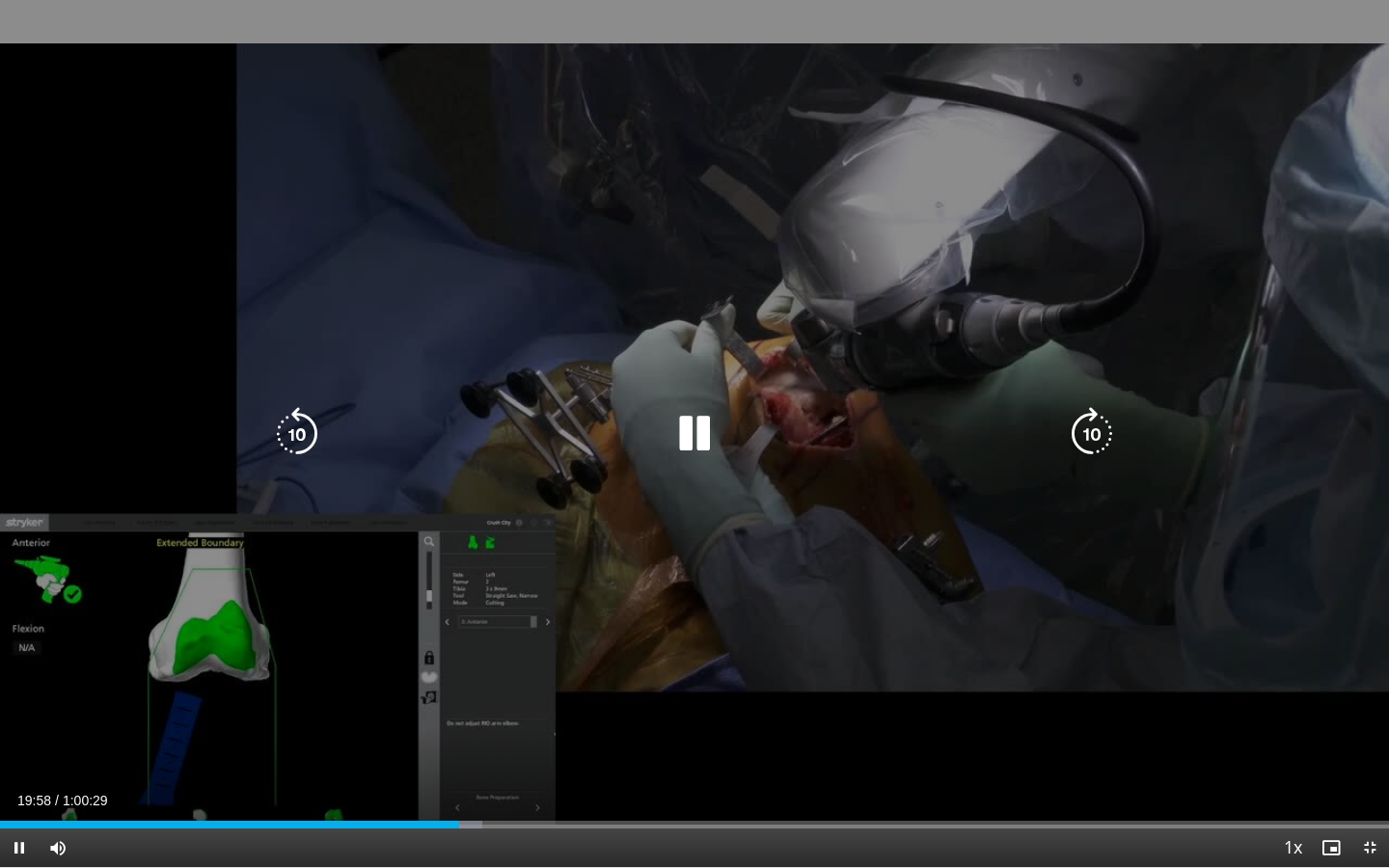 click on "120 seconds
Tap to unmute" at bounding box center [694, 433] 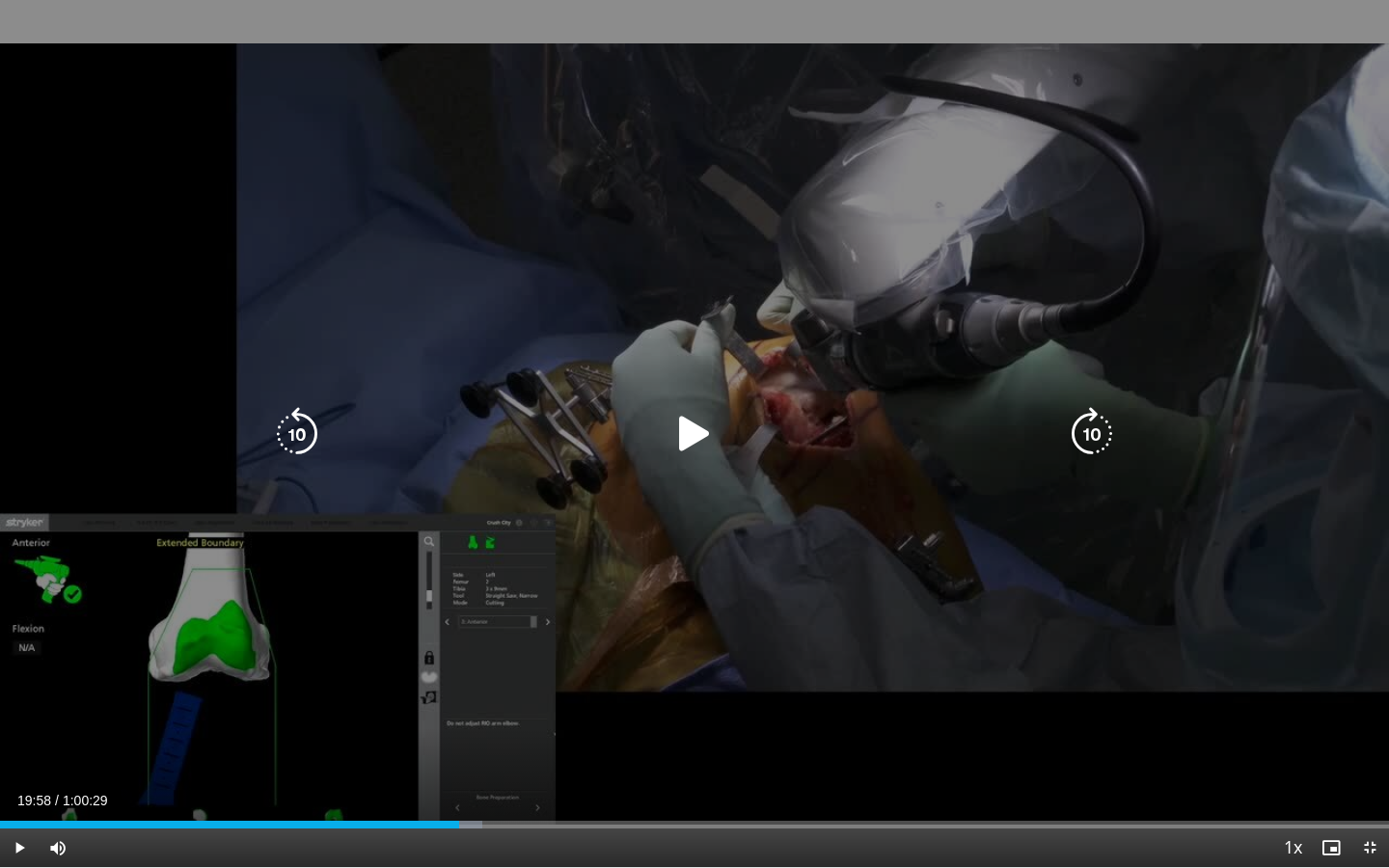click on "120 seconds
Tap to unmute" at bounding box center [694, 433] 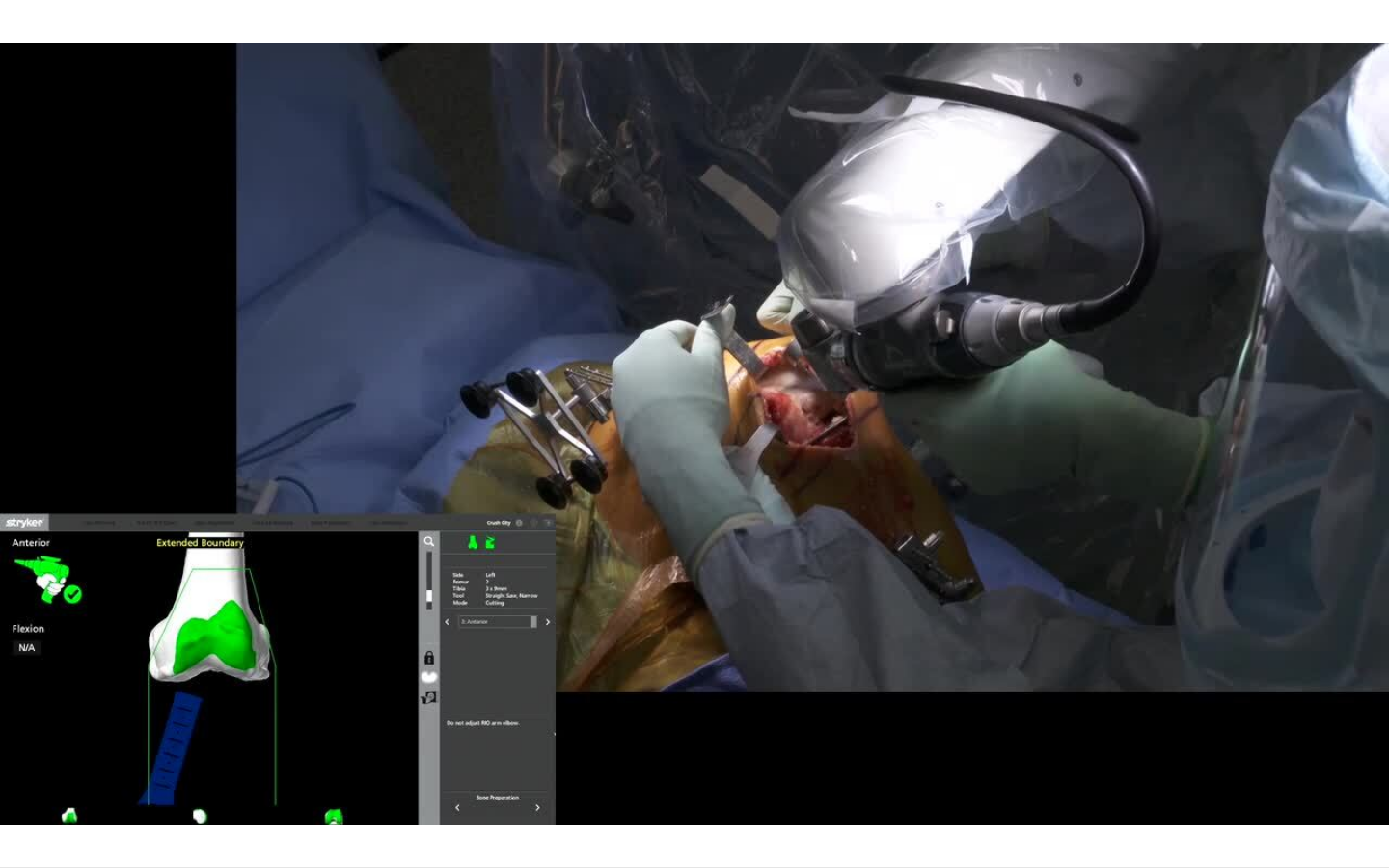 click on "120 seconds
Tap to unmute" at bounding box center [694, 433] 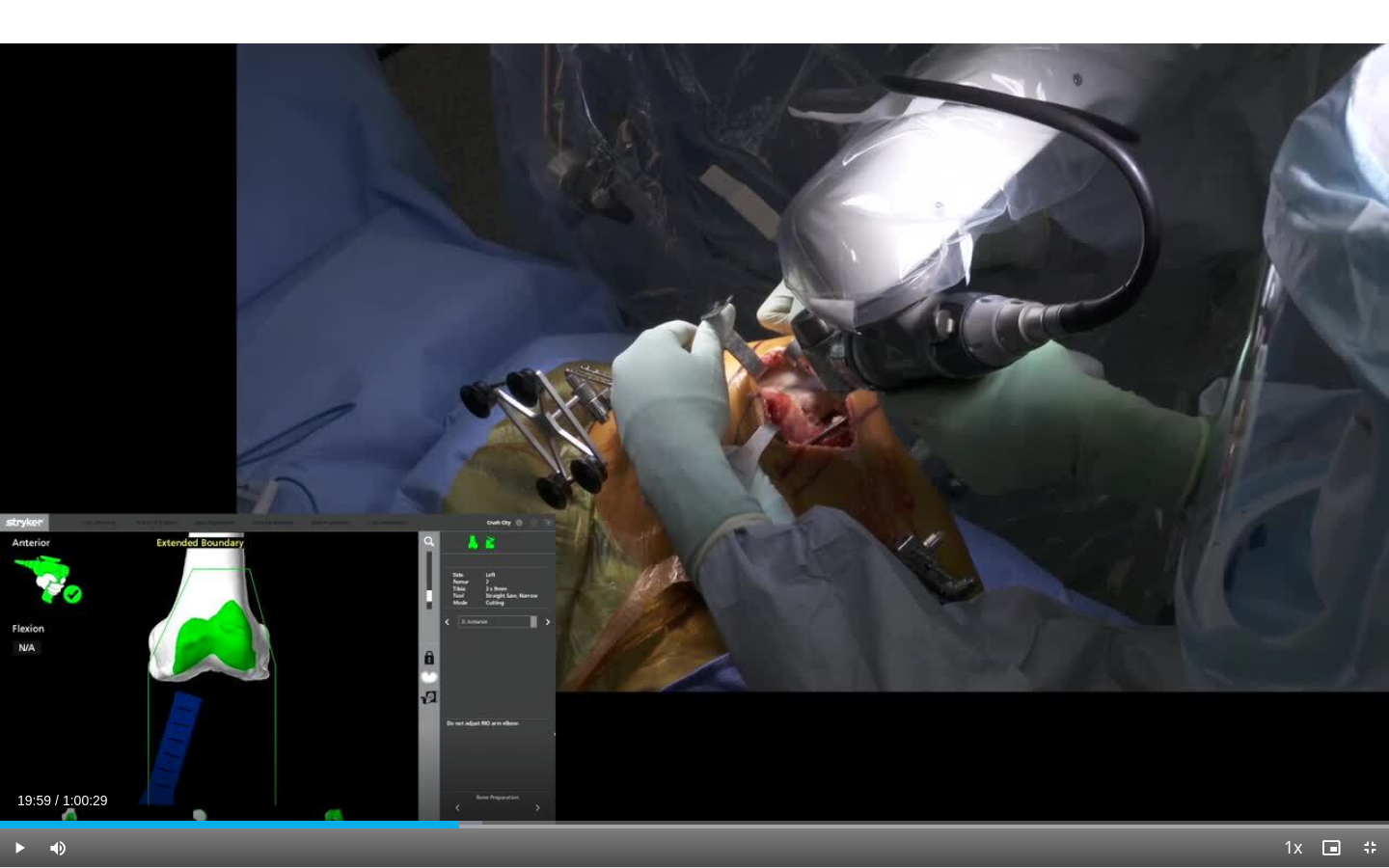 click on "120 seconds
Tap to unmute" at bounding box center [694, 433] 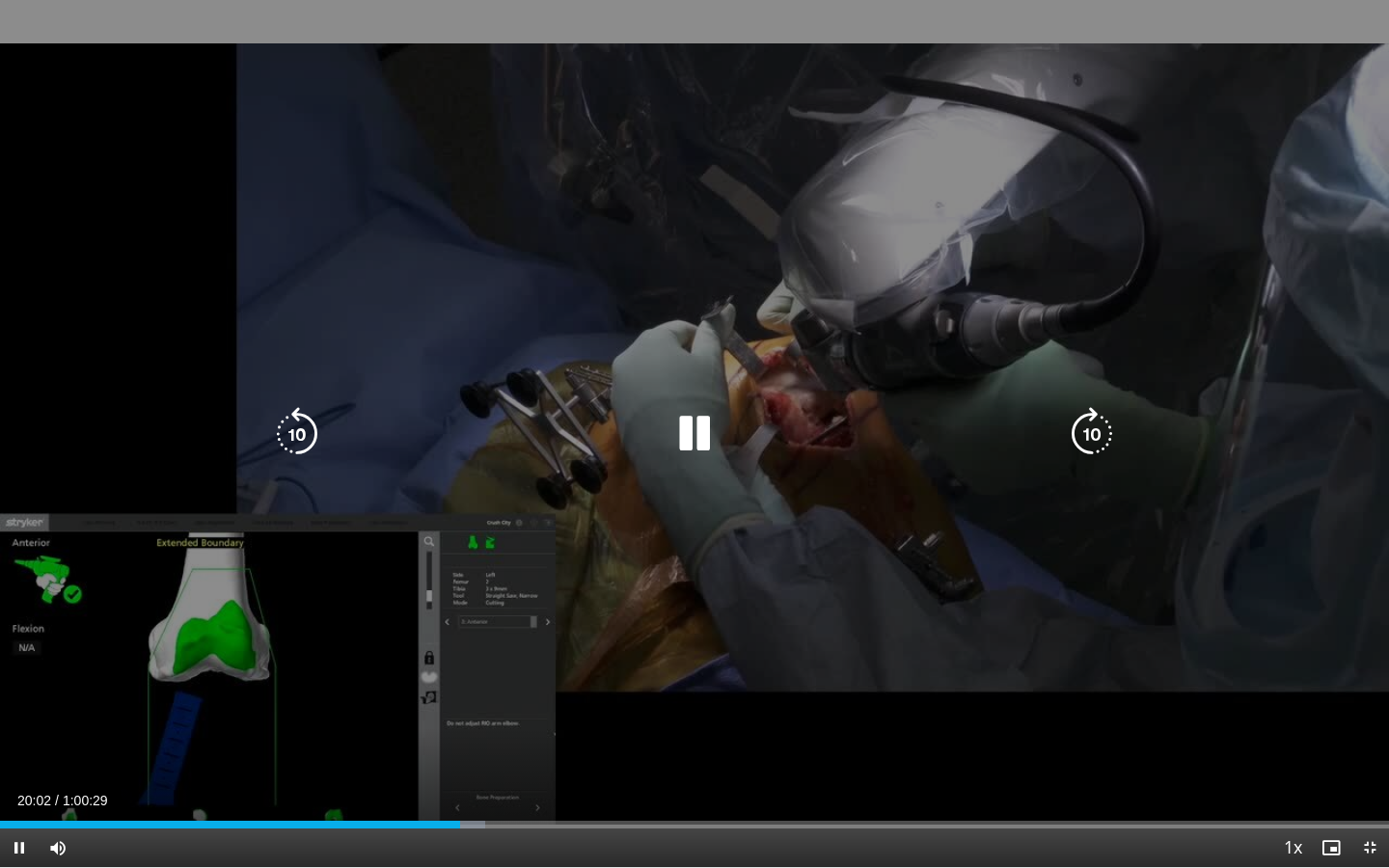 click on "120 seconds
Tap to unmute" at bounding box center [694, 433] 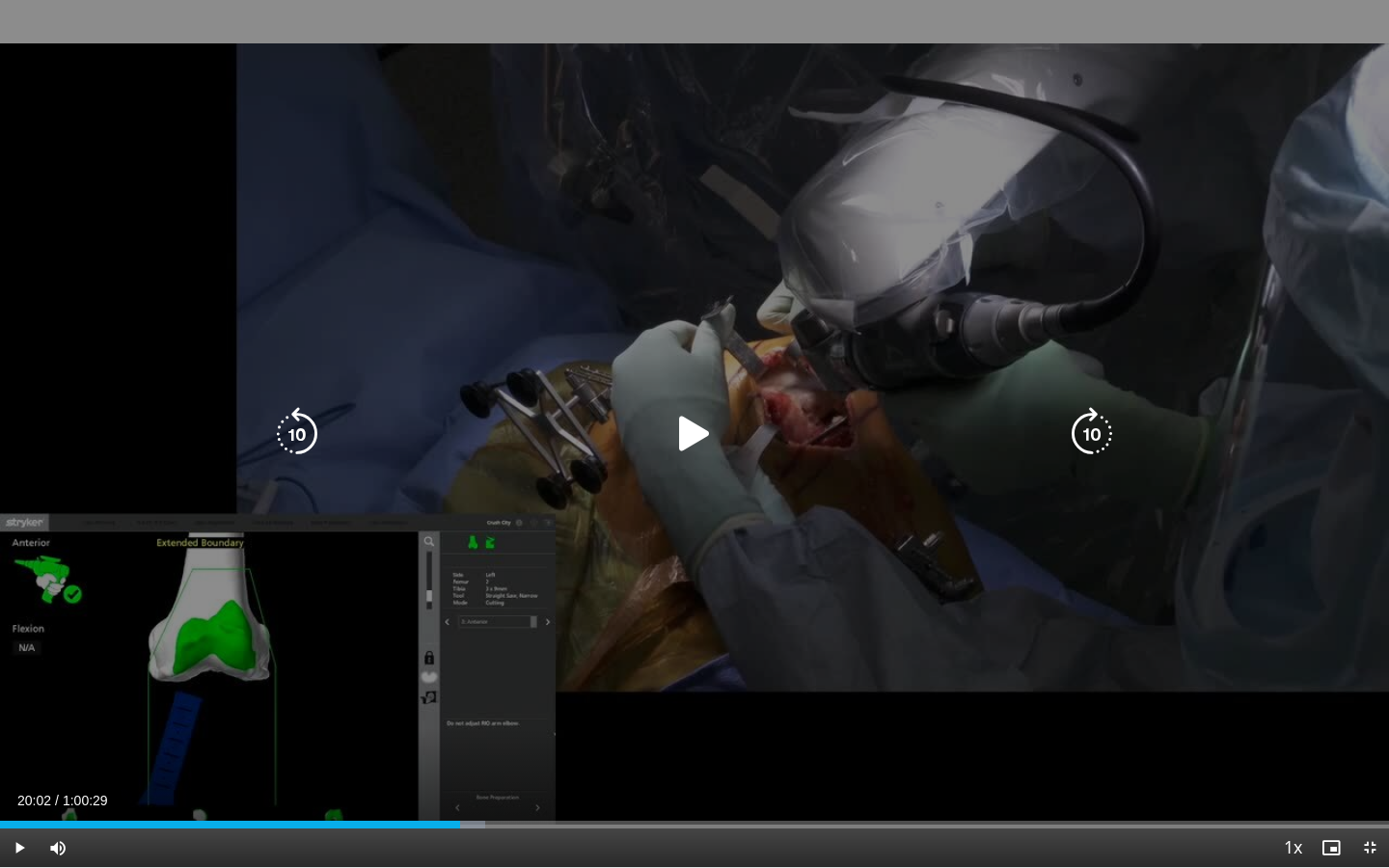 click on "120 seconds
Tap to unmute" at bounding box center [694, 433] 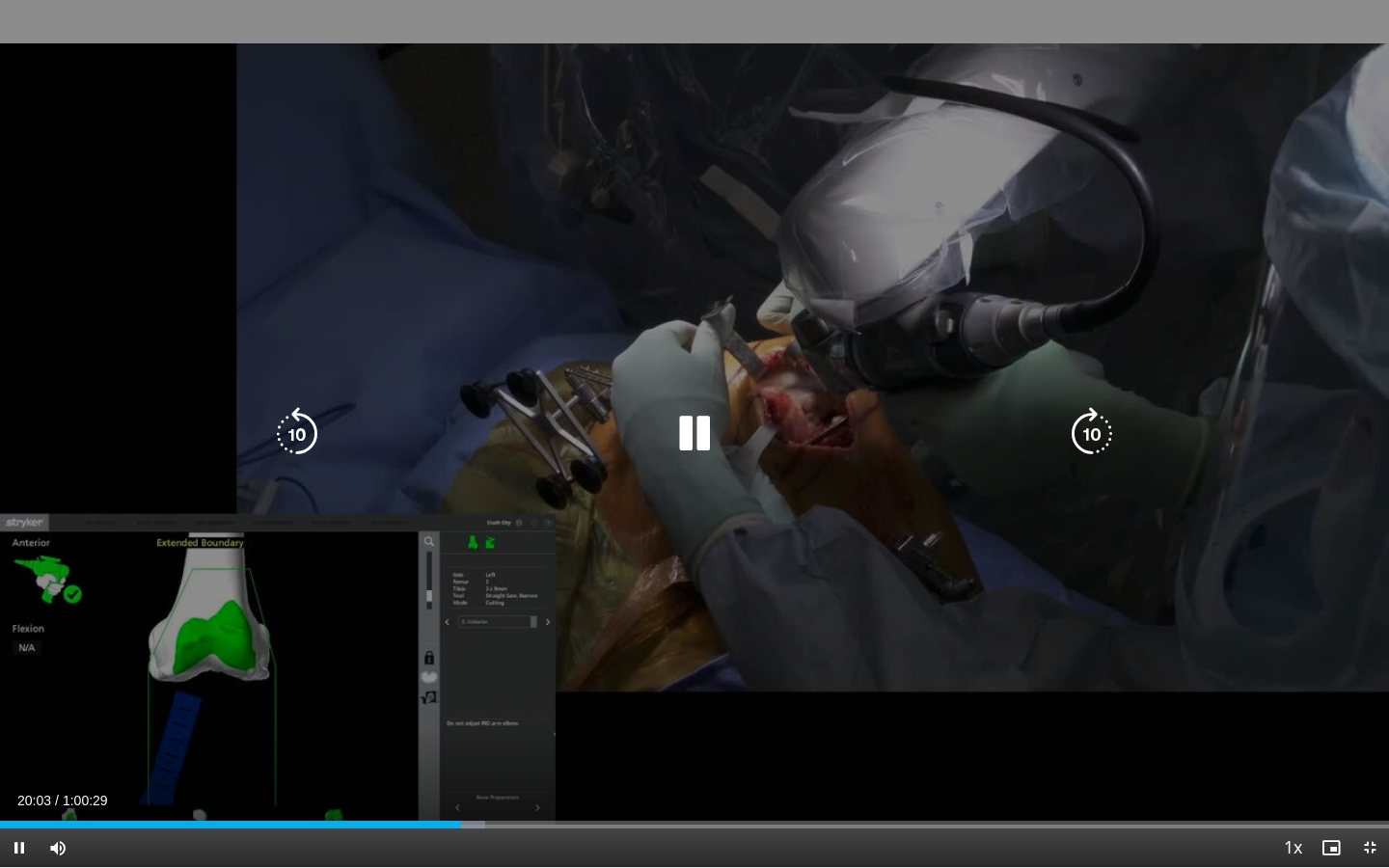 click on "120 seconds
Tap to unmute" at bounding box center [694, 433] 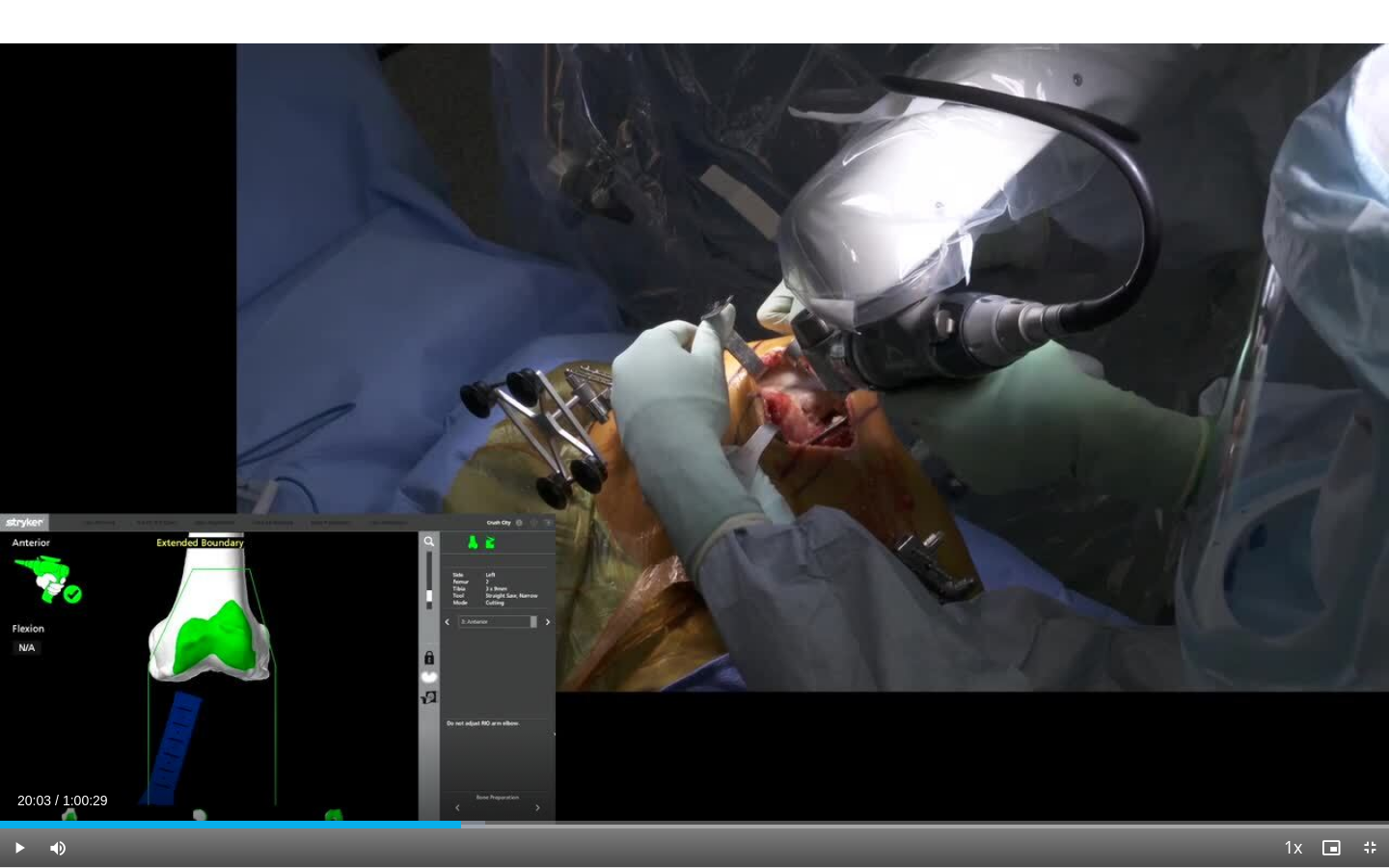 click on "120 seconds
Tap to unmute" at bounding box center [694, 433] 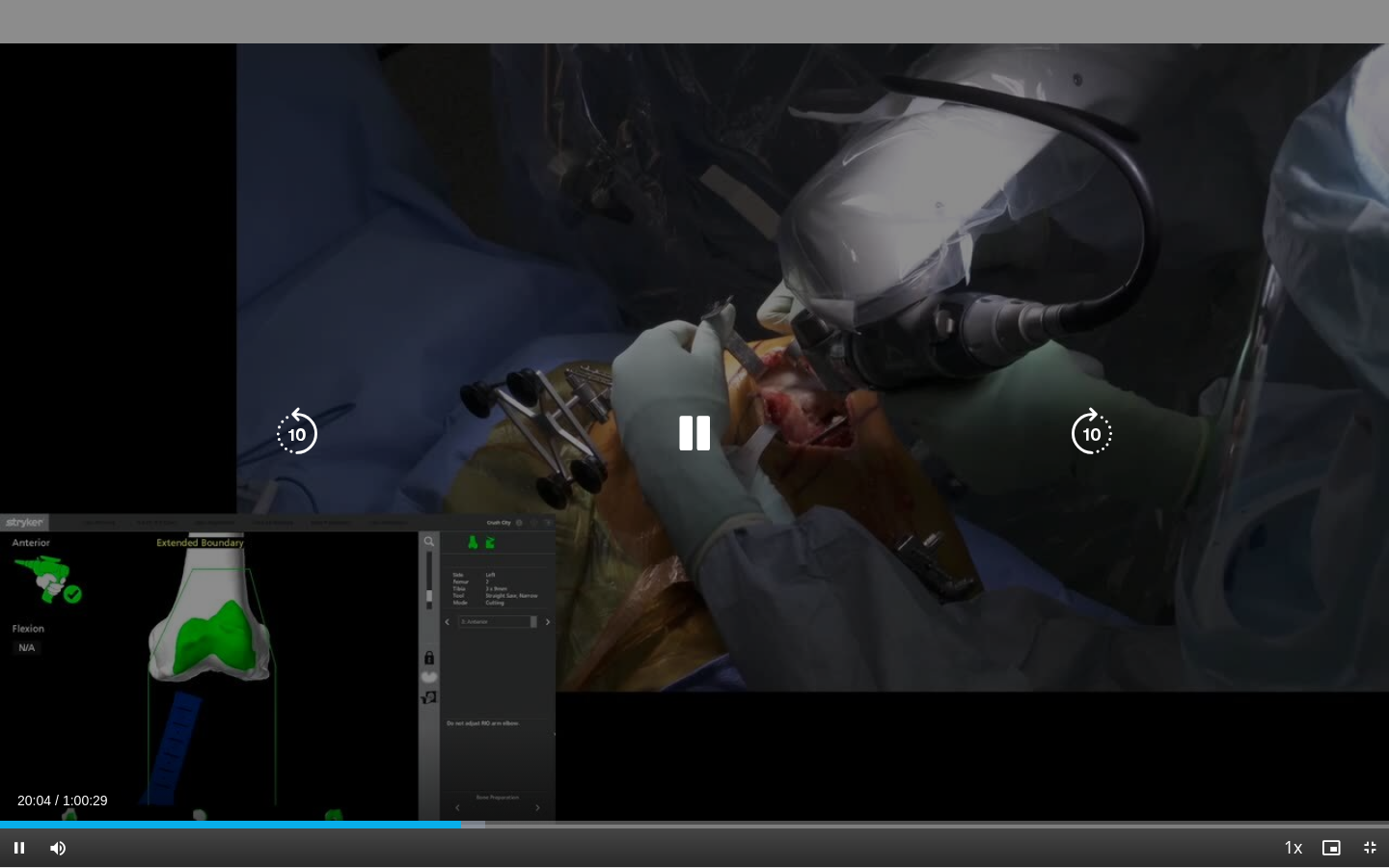 click on "120 seconds
Tap to unmute" at bounding box center [694, 433] 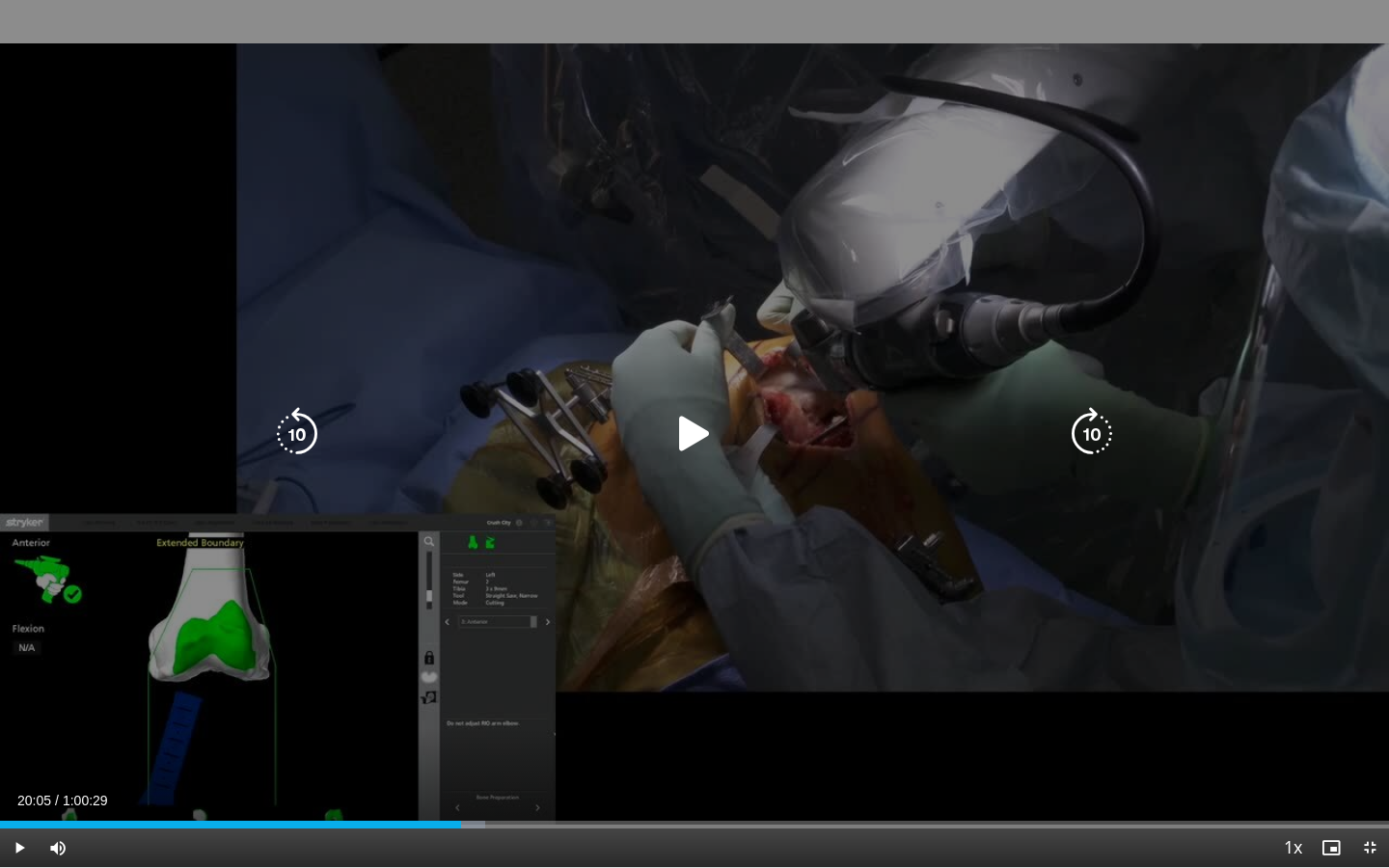 click on "120 seconds
Tap to unmute" at bounding box center [694, 433] 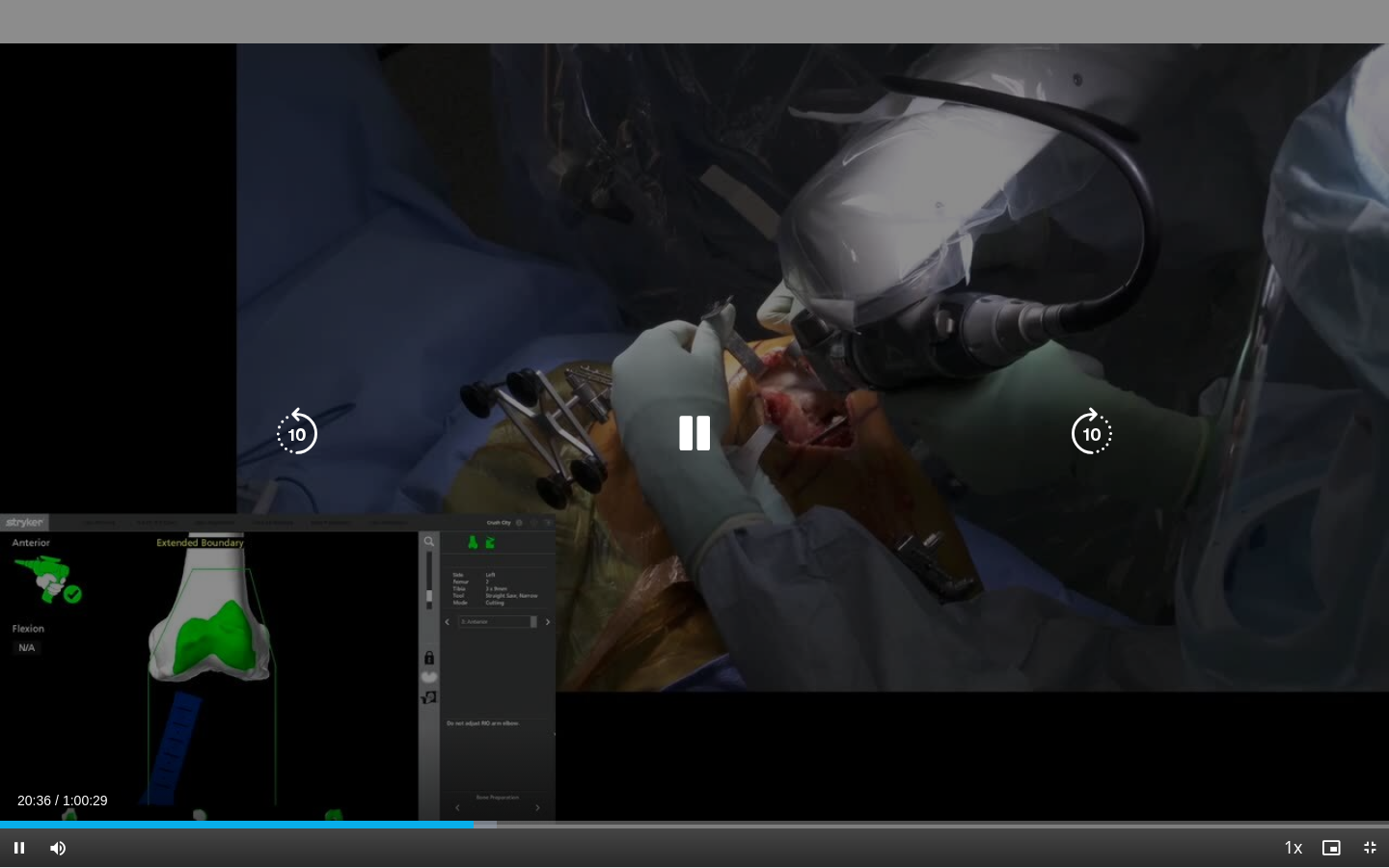 click on "120 seconds
Tap to unmute" at bounding box center (694, 433) 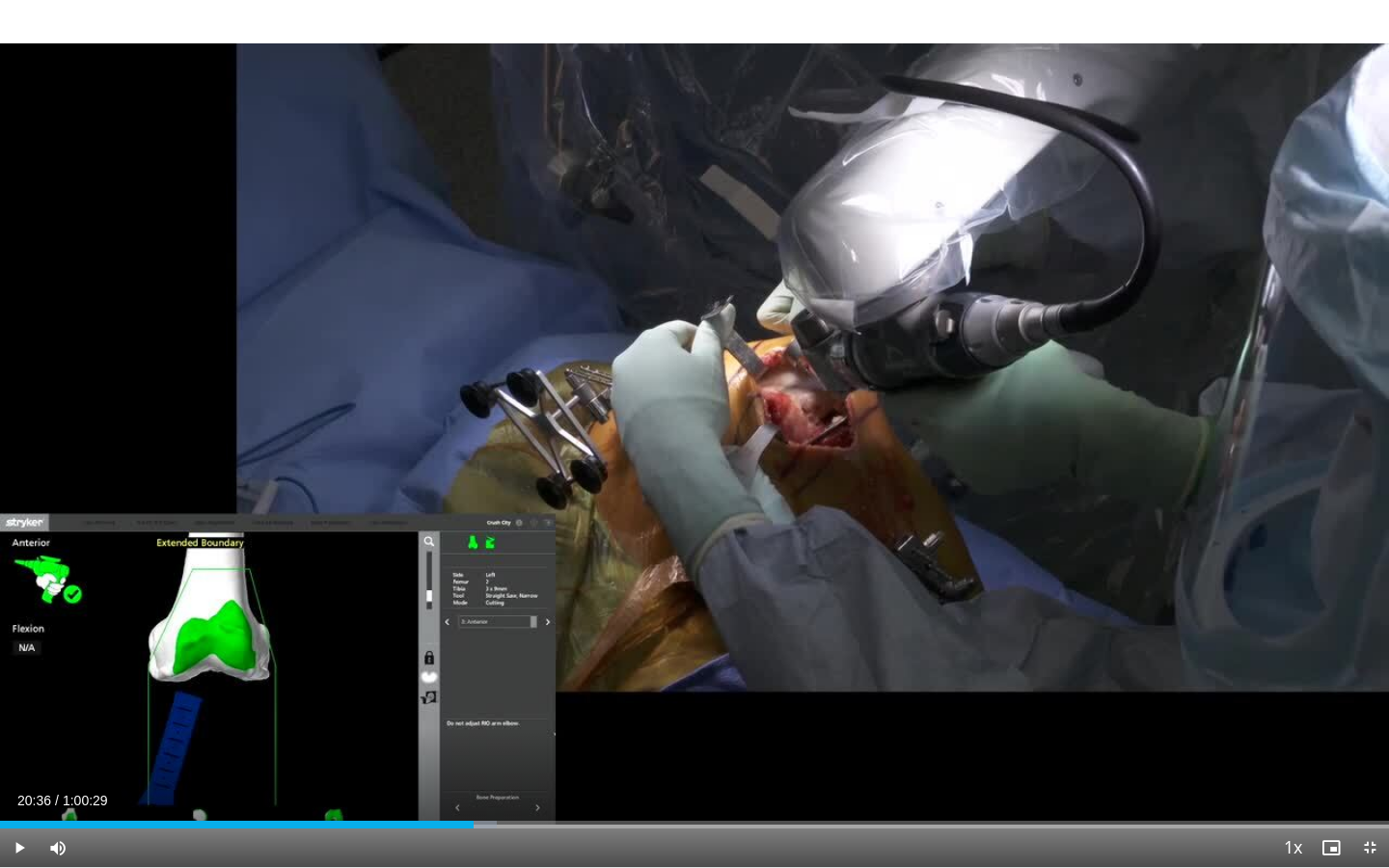click on "120 seconds
Tap to unmute" at bounding box center (694, 433) 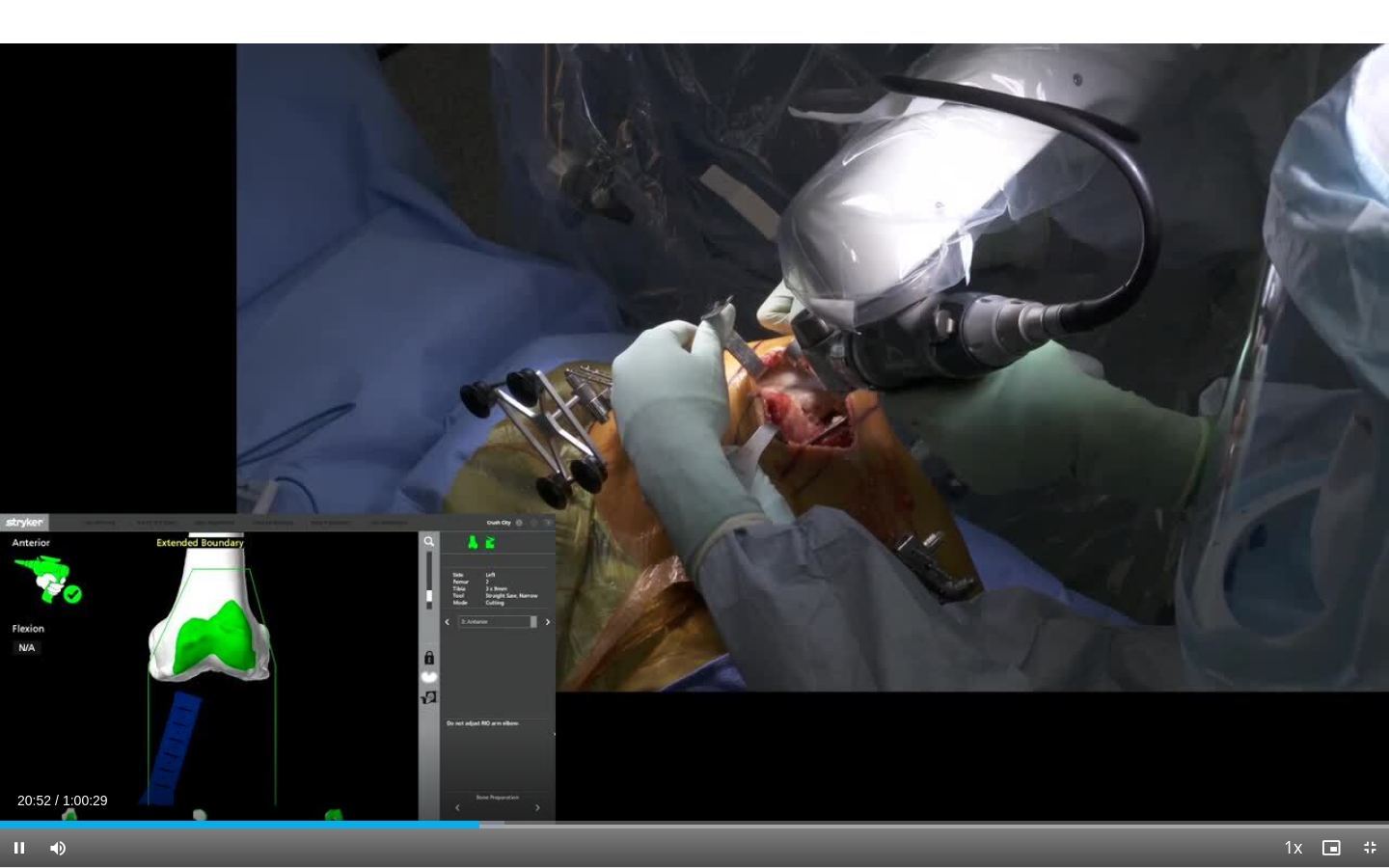 click on "120 seconds
Tap to unmute" at bounding box center [694, 433] 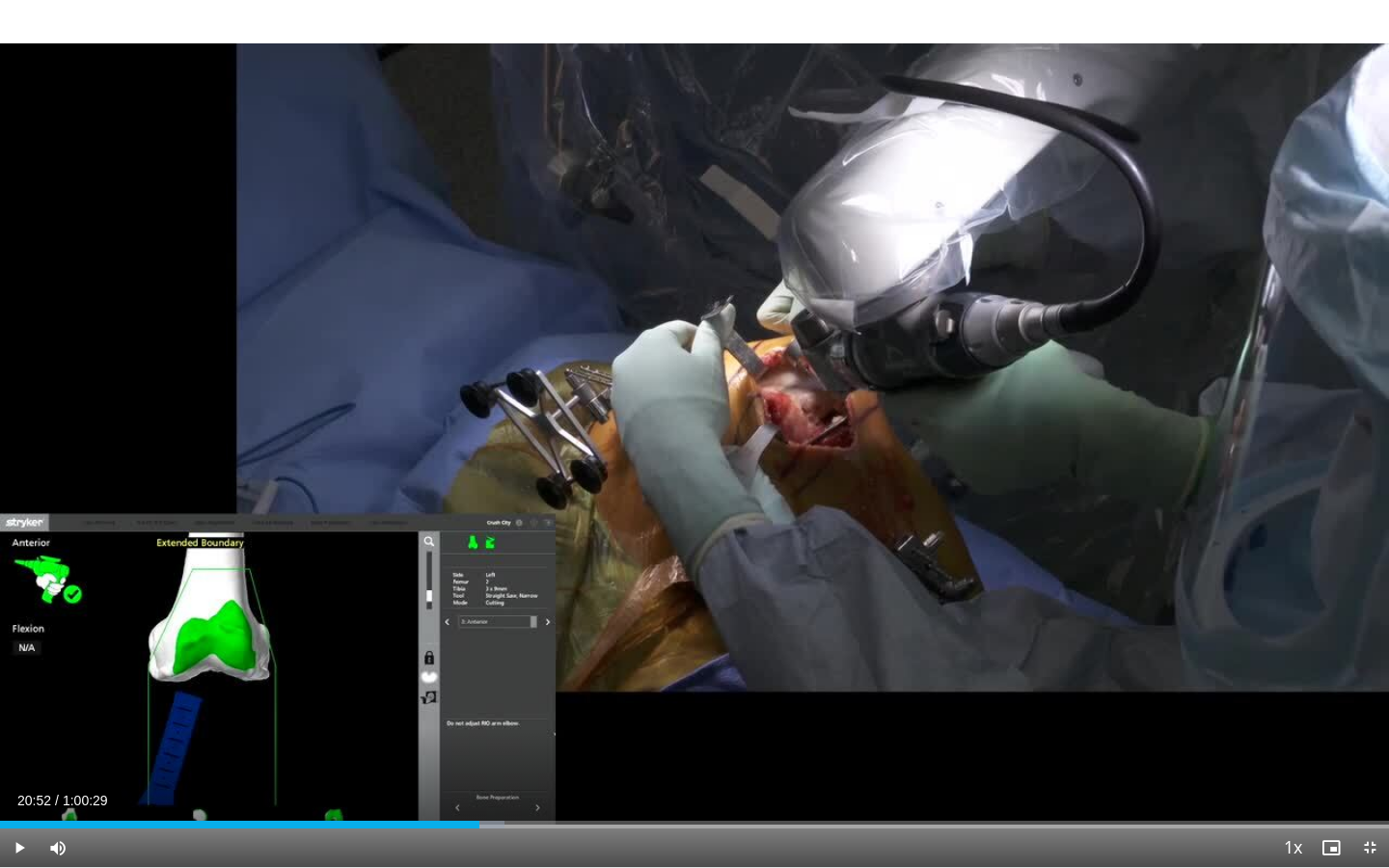 click on "120 seconds
Tap to unmute" at bounding box center [694, 433] 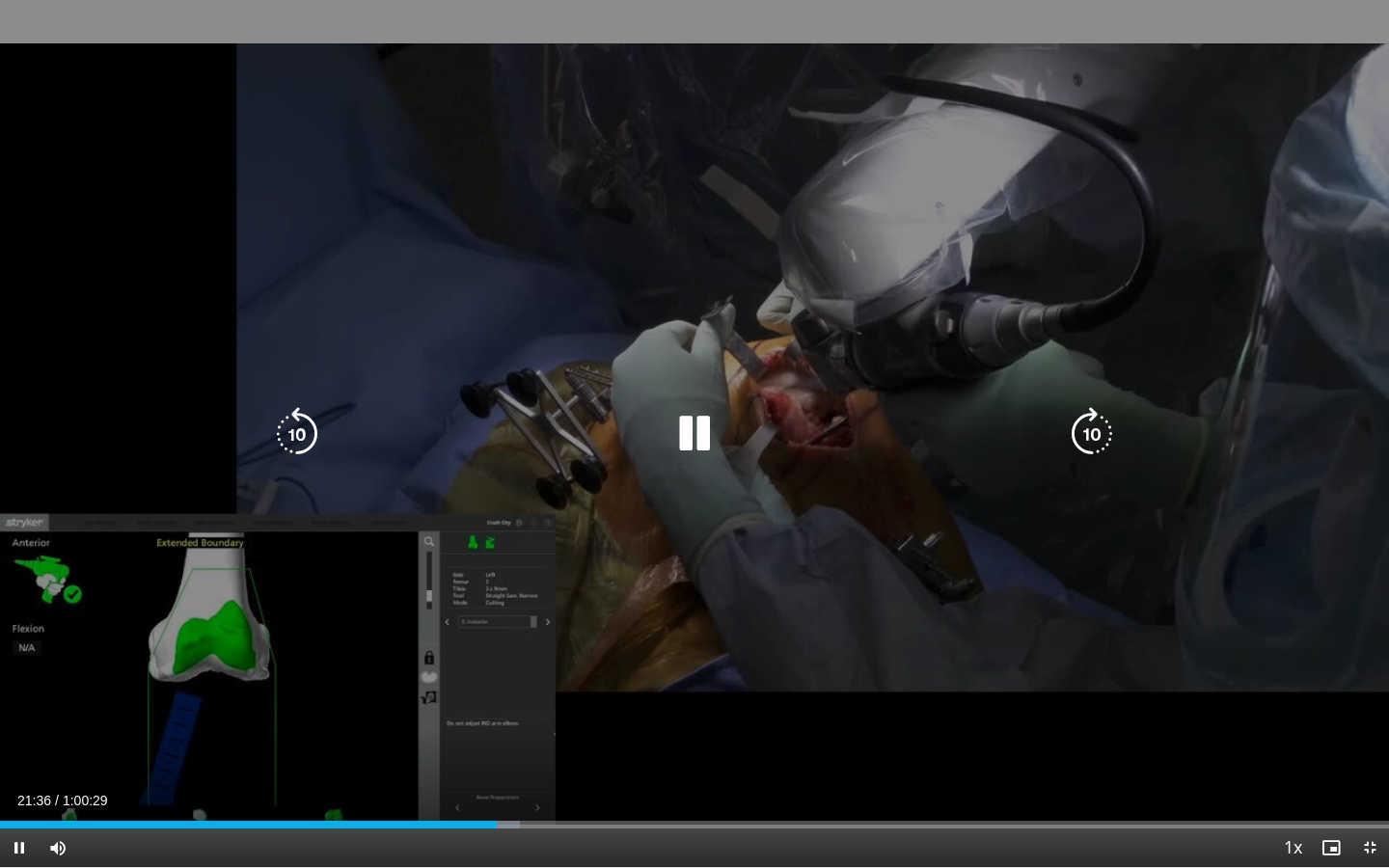 click on "120 seconds
Tap to unmute" at bounding box center (694, 433) 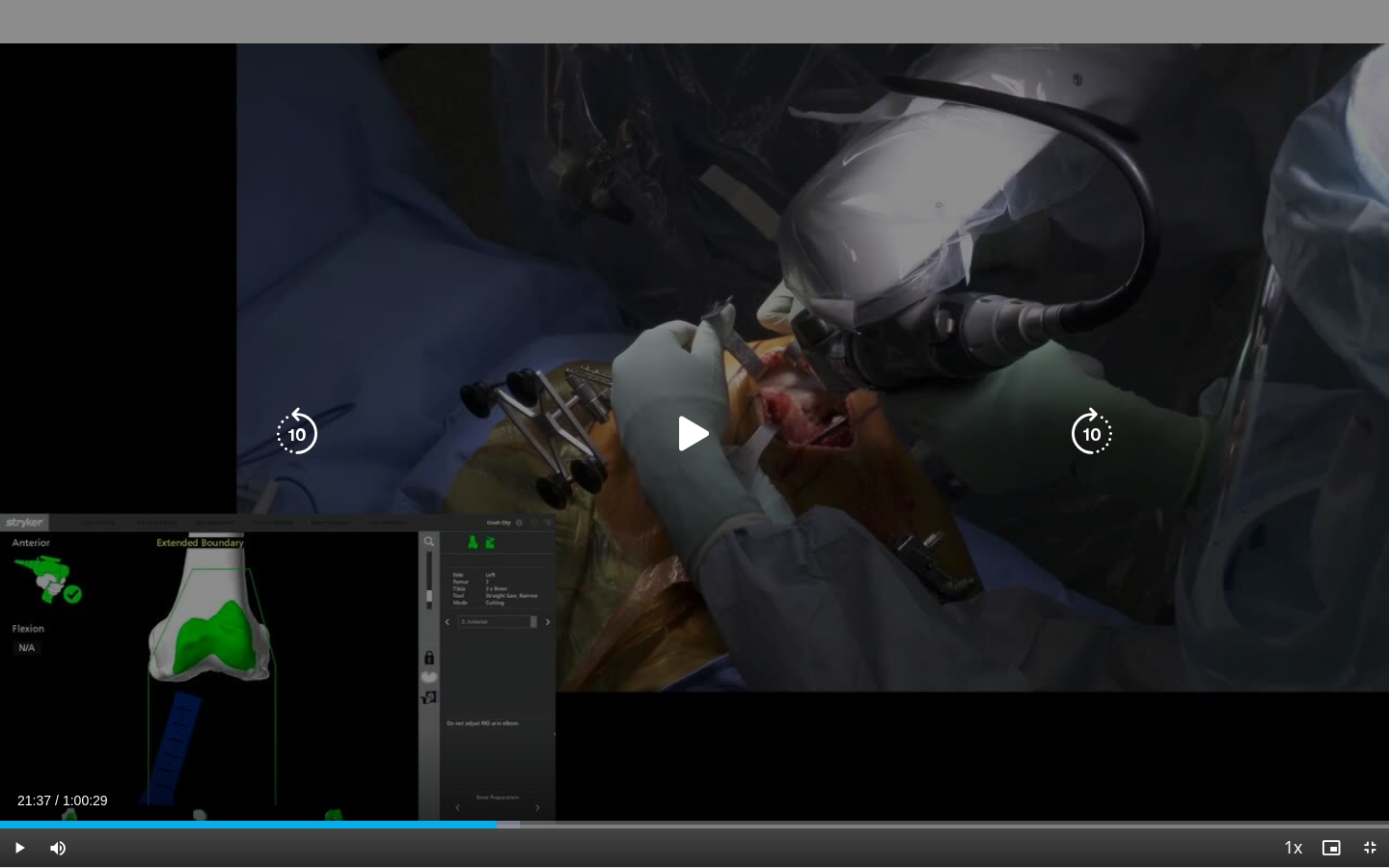 click on "120 seconds
Tap to unmute" at bounding box center [694, 433] 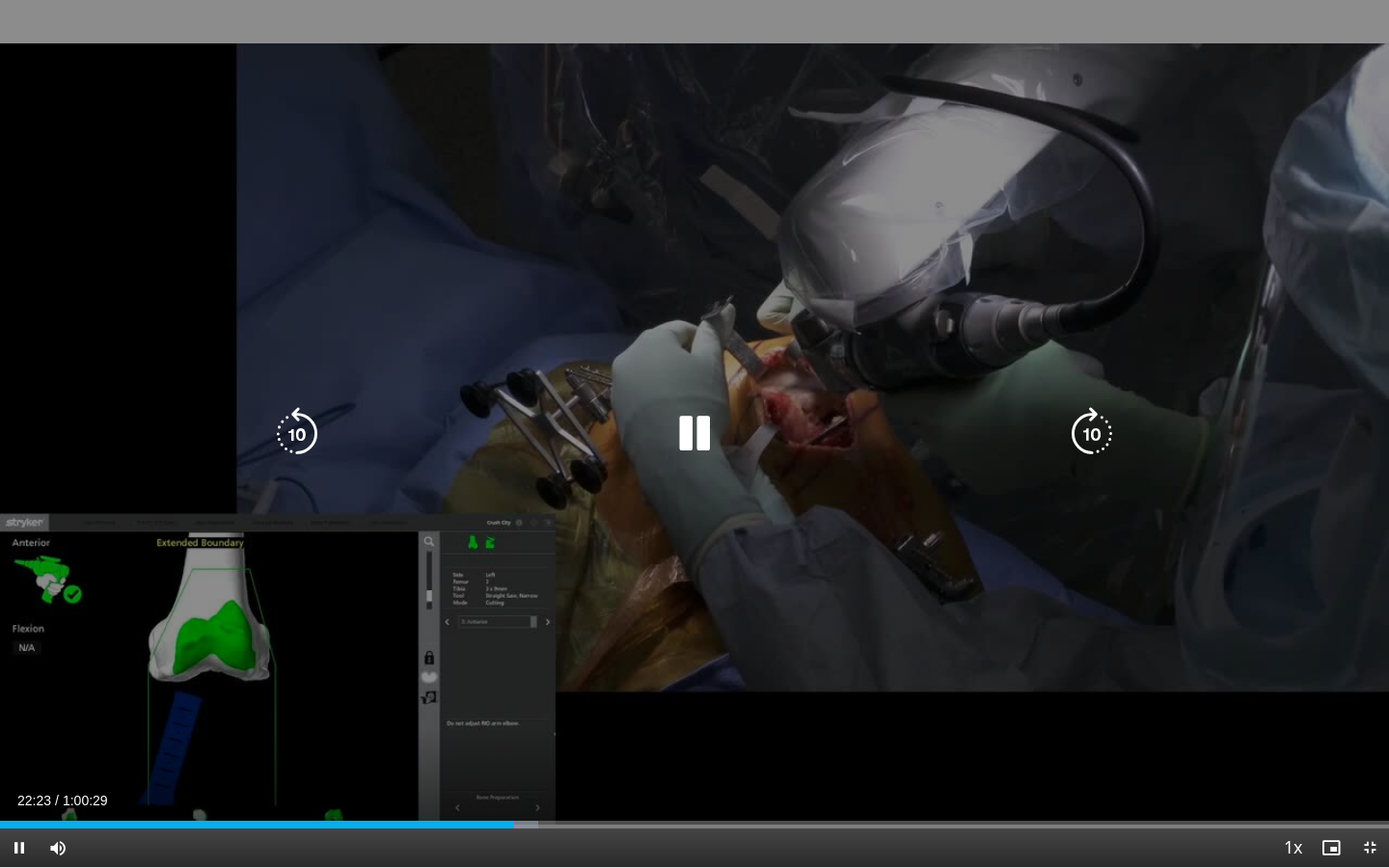 click on "120 seconds
Tap to unmute" at bounding box center (694, 433) 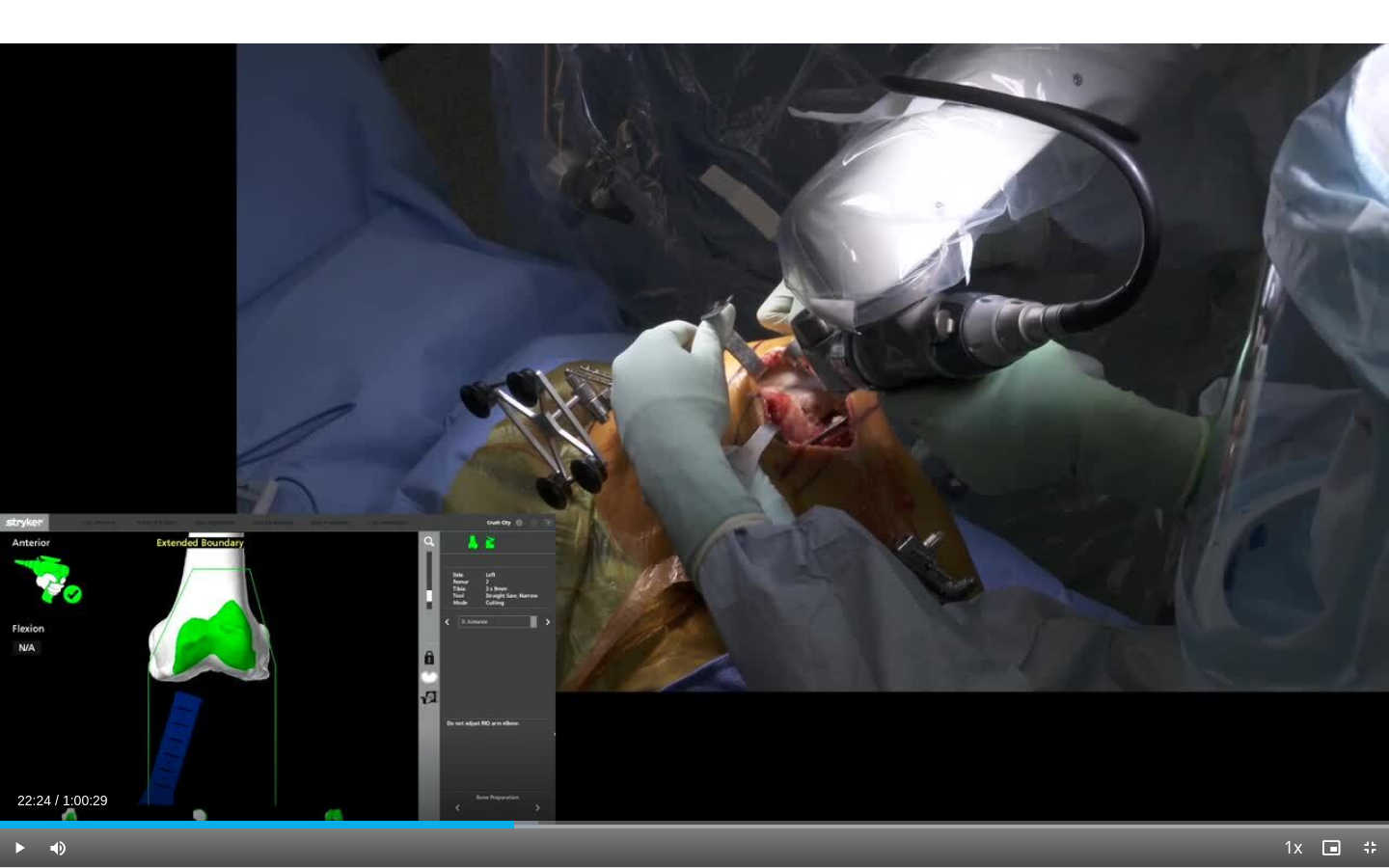 click on "120 seconds
Tap to unmute" at bounding box center [694, 433] 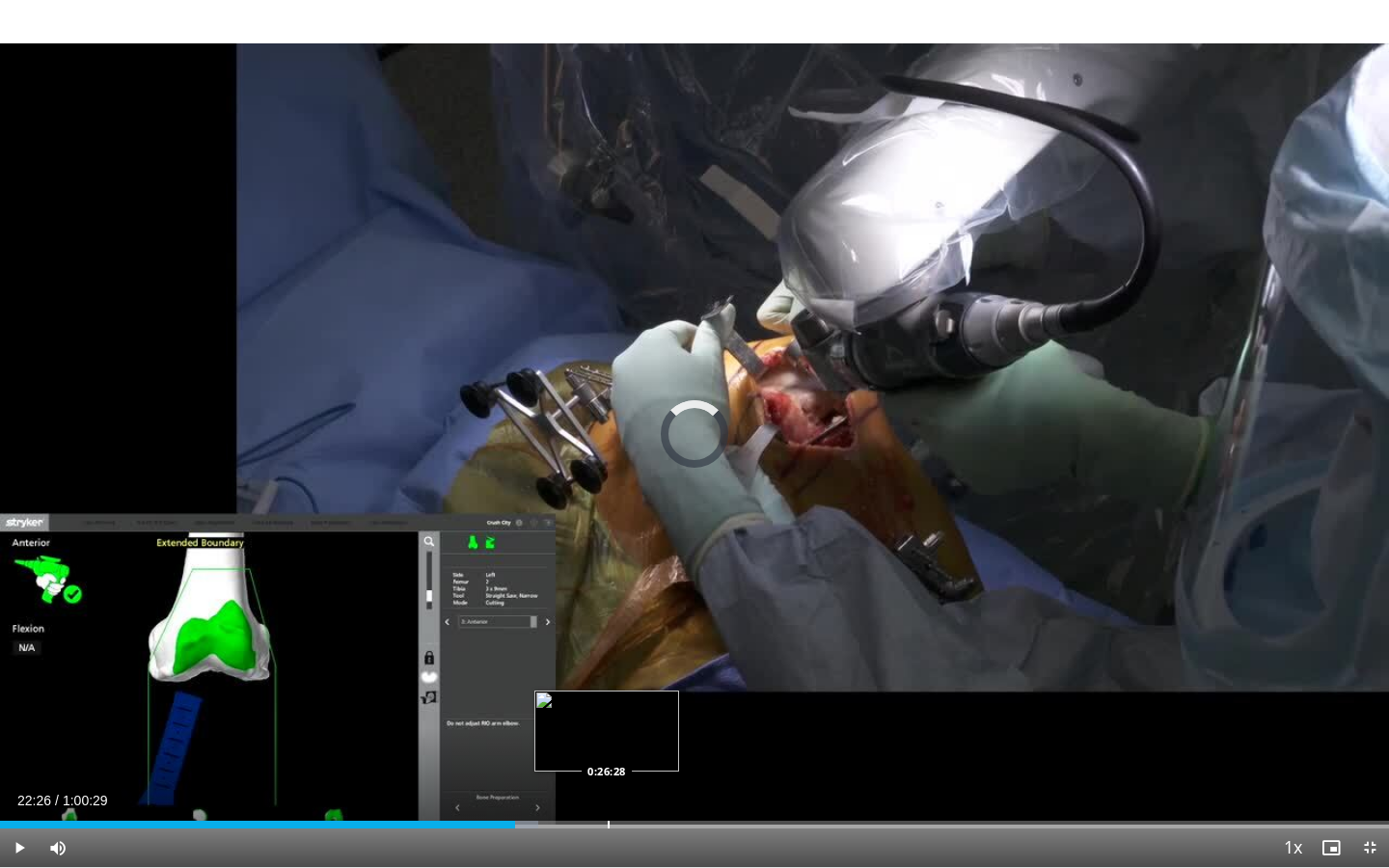click on "Loaded :  38.78% 0:26:28 0:26:28" at bounding box center (694, 819) 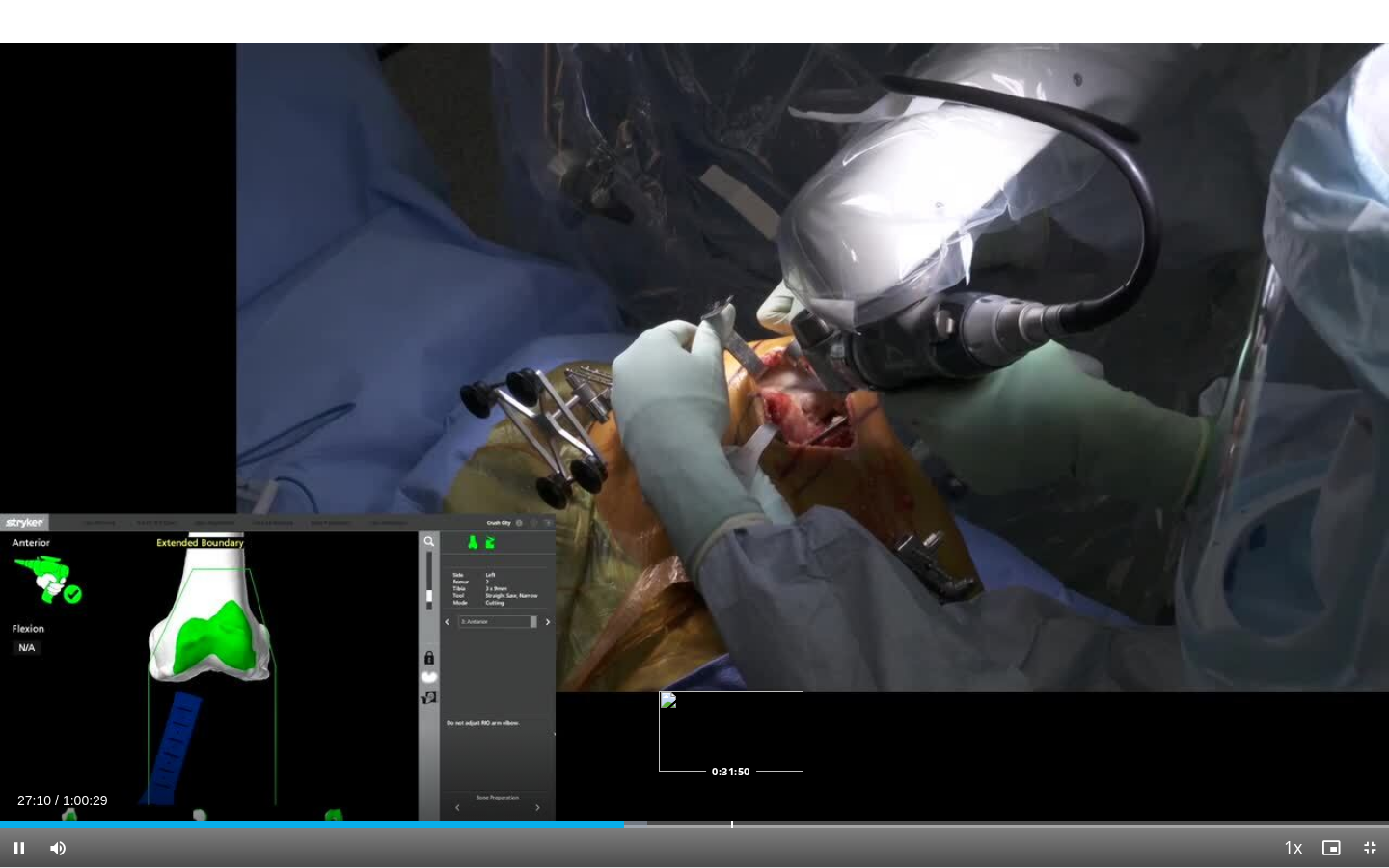 click at bounding box center [732, 825] 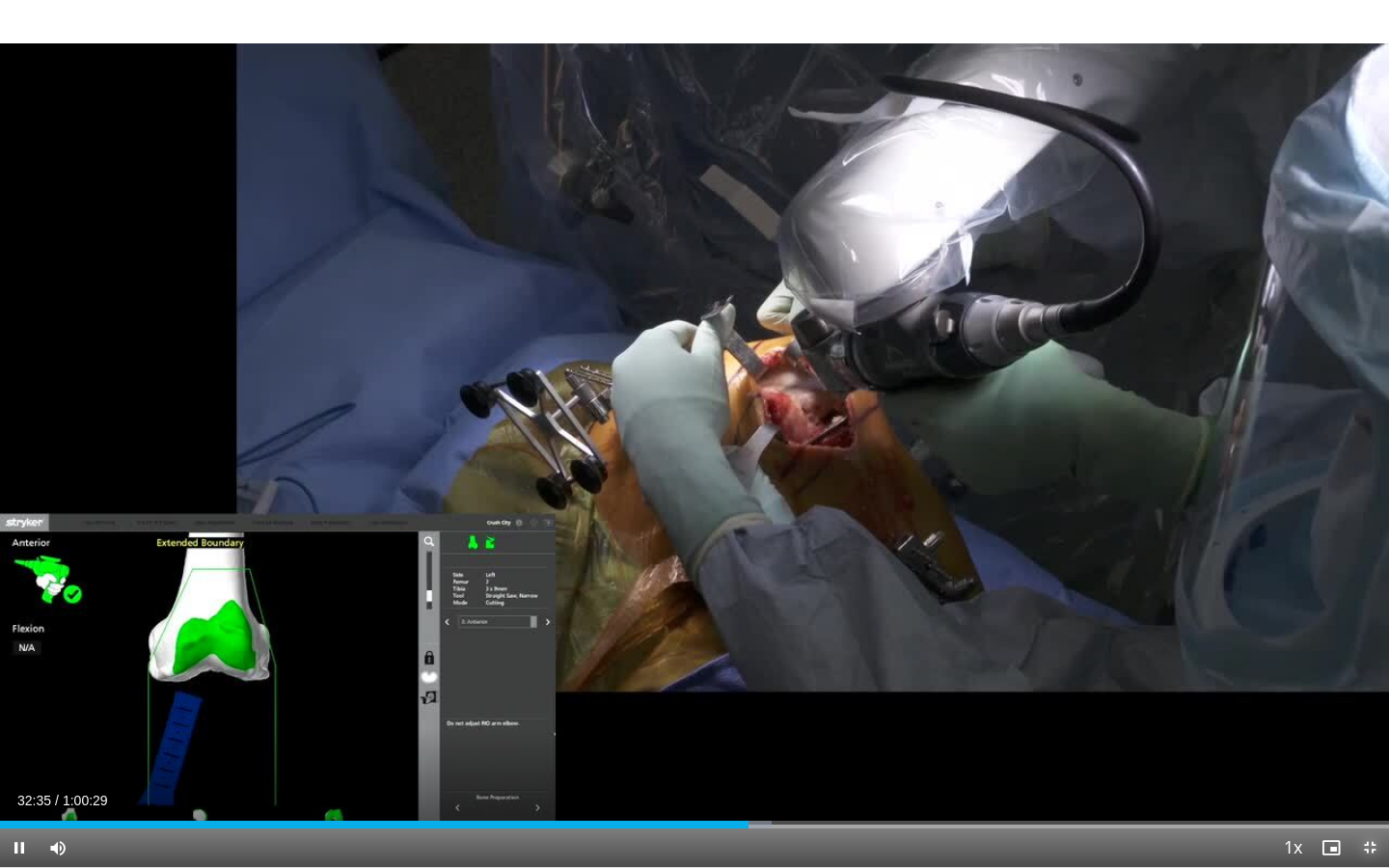click at bounding box center [1370, 848] 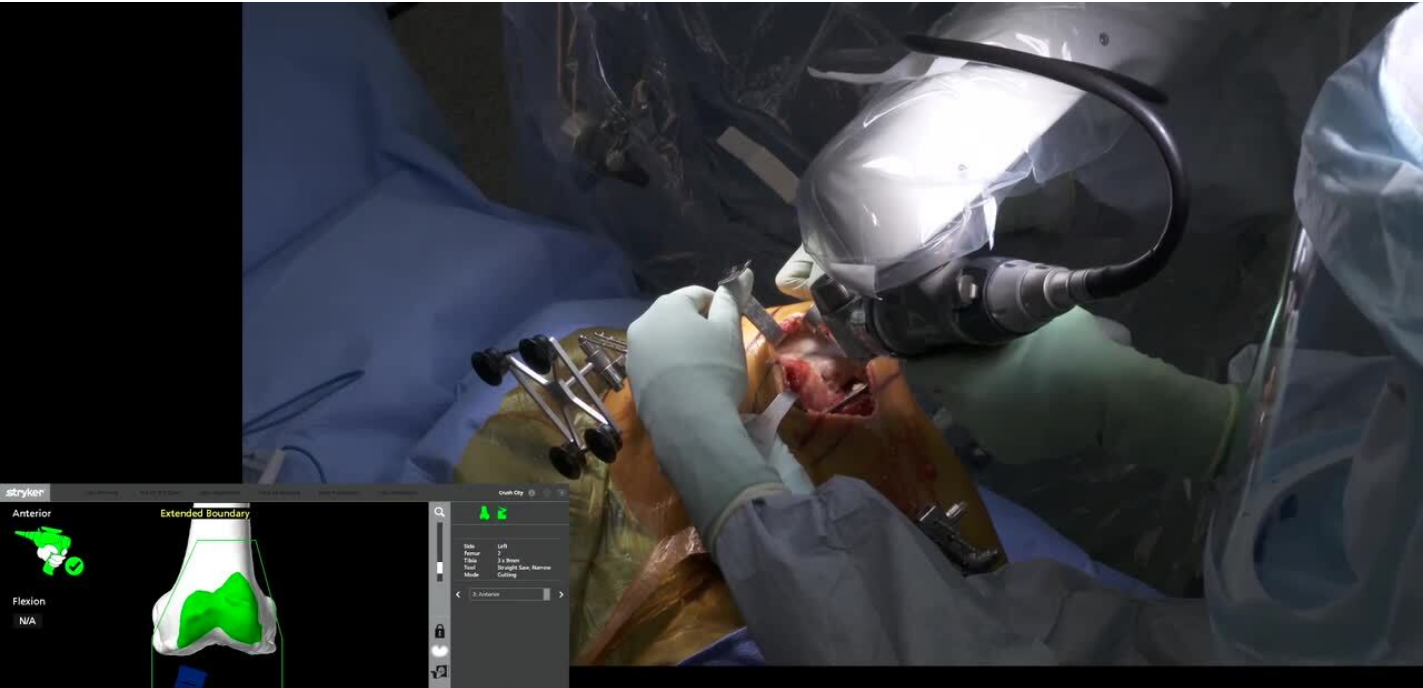scroll, scrollTop: 222, scrollLeft: 0, axis: vertical 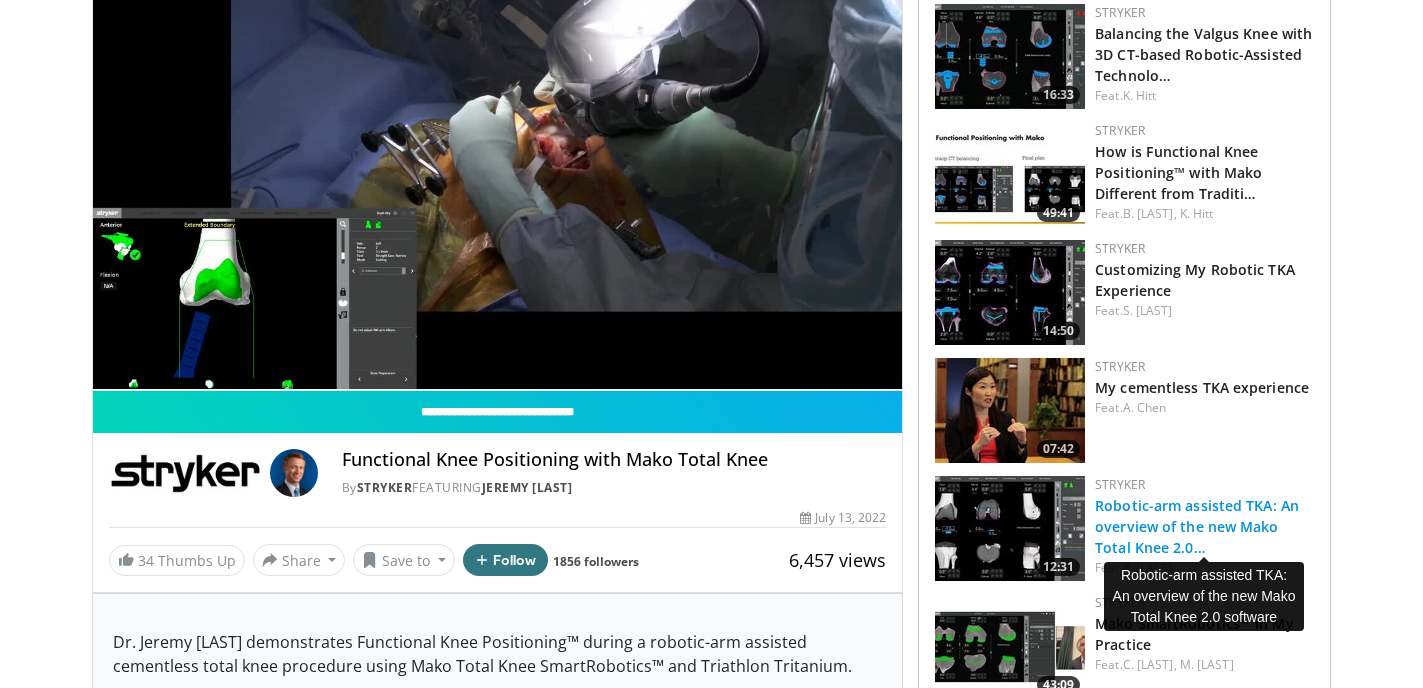 click on "Robotic-arm assisted TKA: An overview of the new Mako Total Knee 2.0…" at bounding box center [1197, 526] 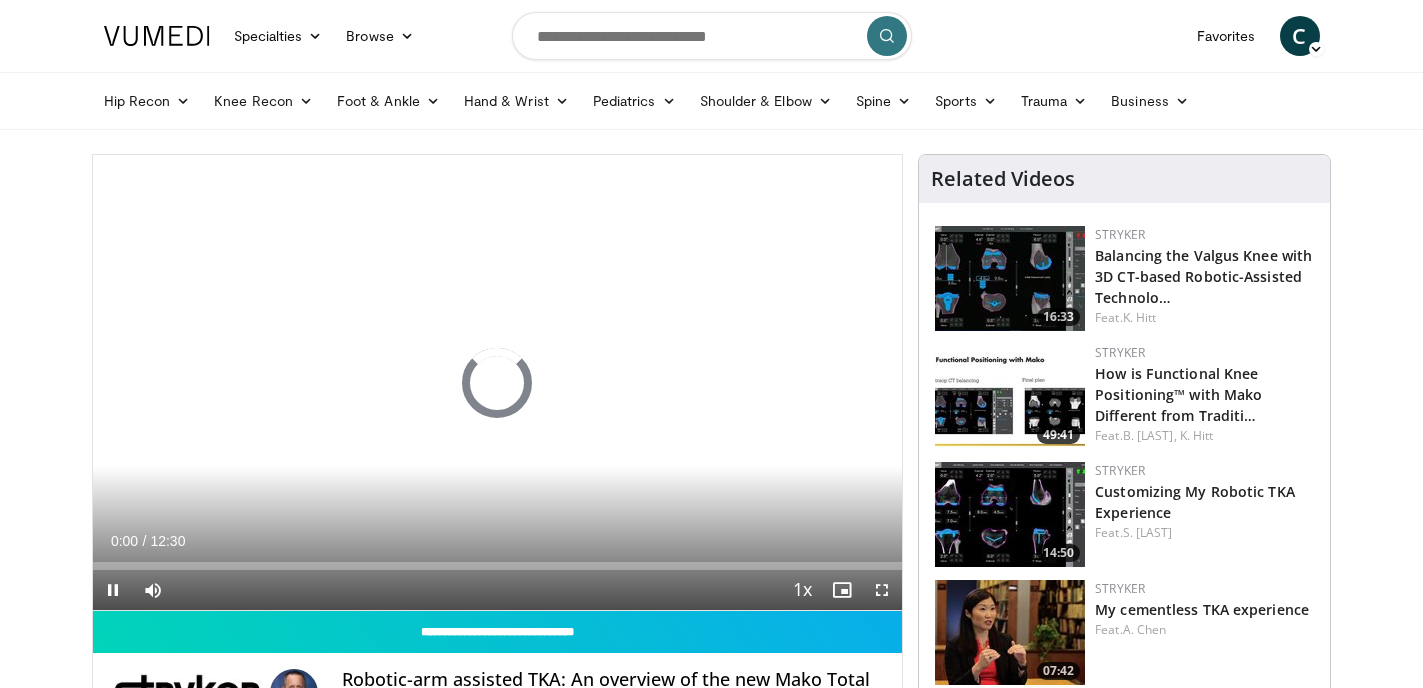scroll, scrollTop: 32, scrollLeft: 0, axis: vertical 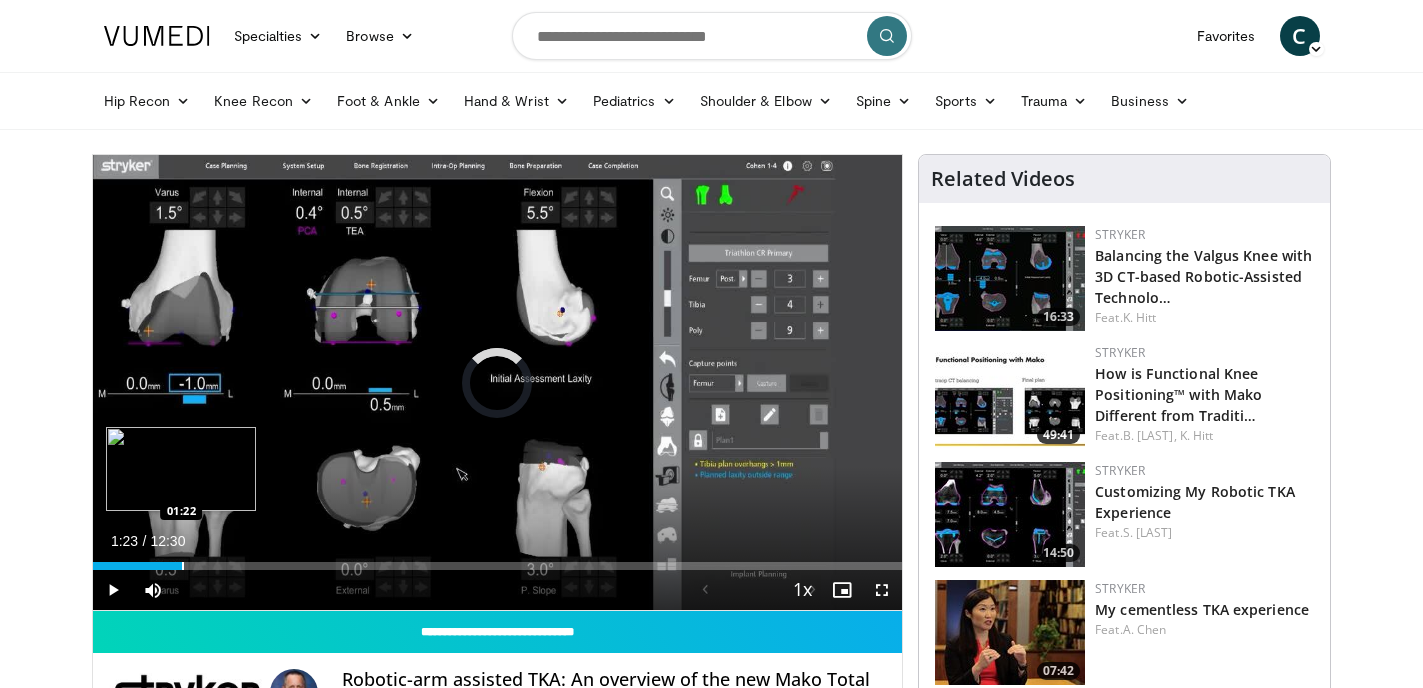 click at bounding box center (183, 566) 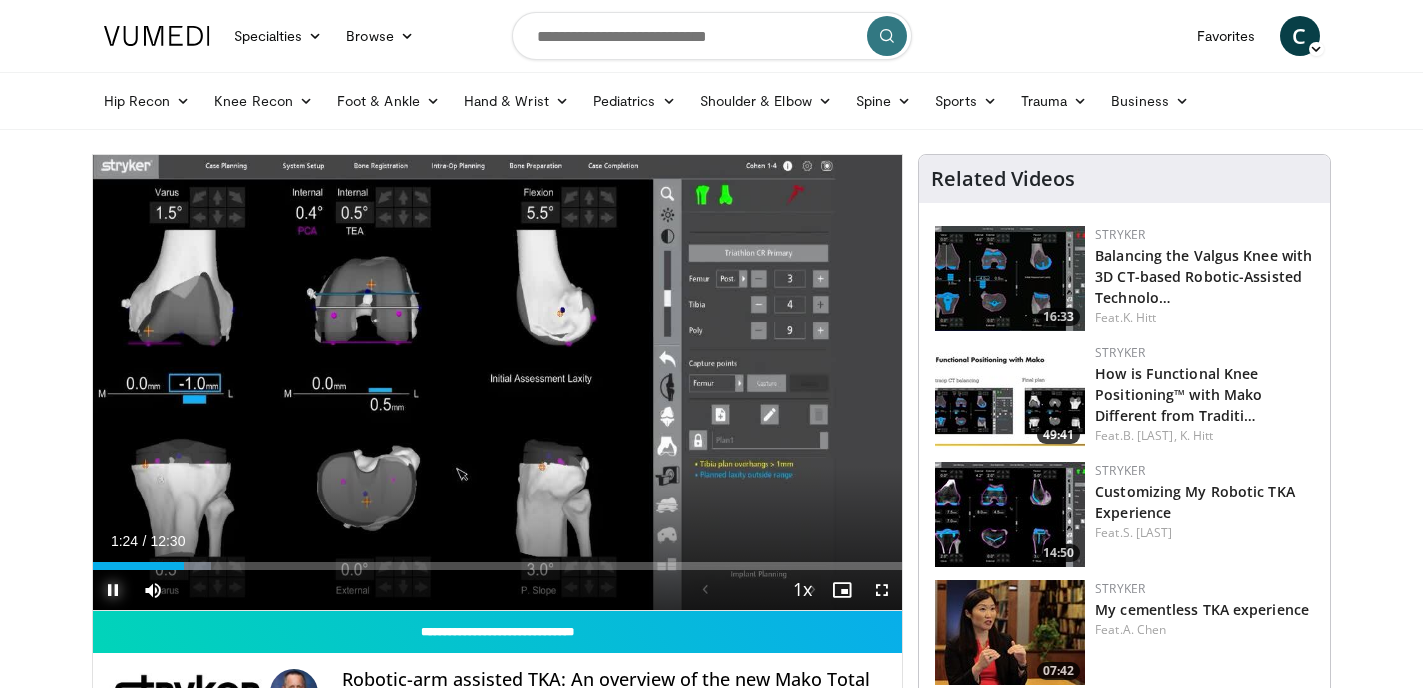 click at bounding box center [113, 590] 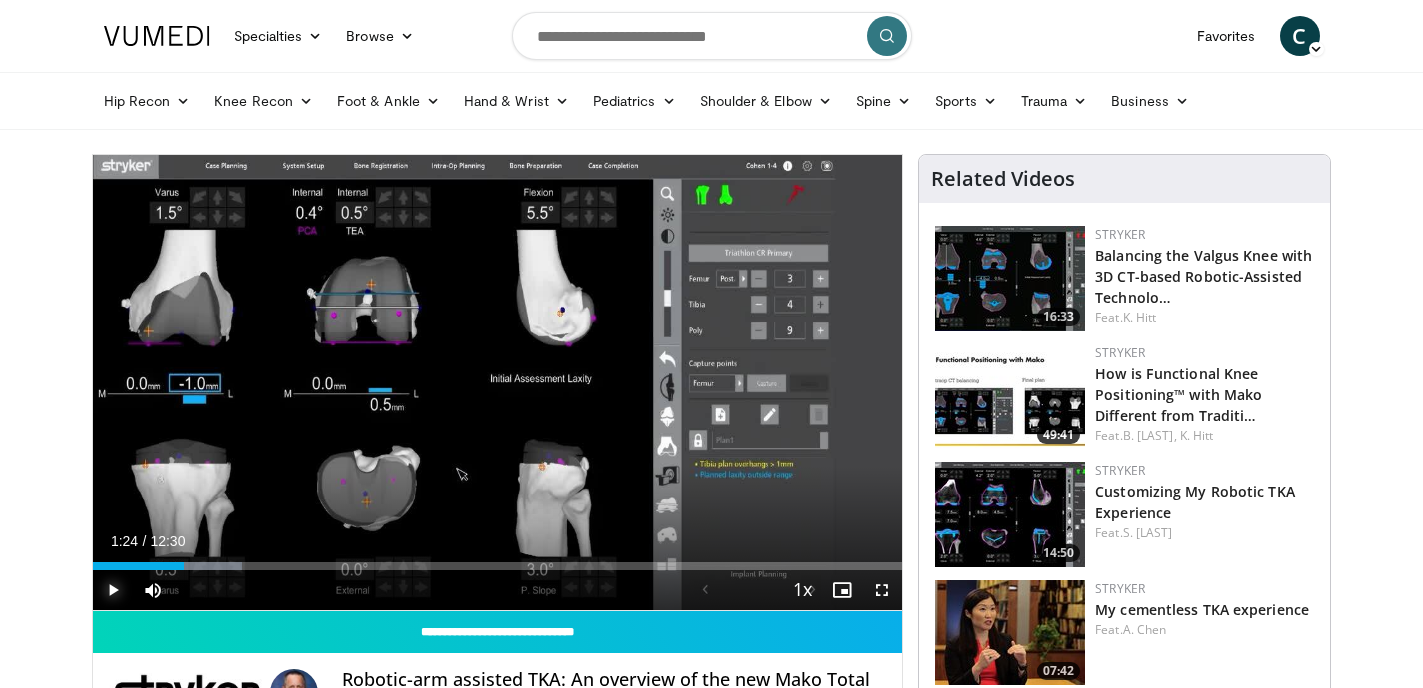 type 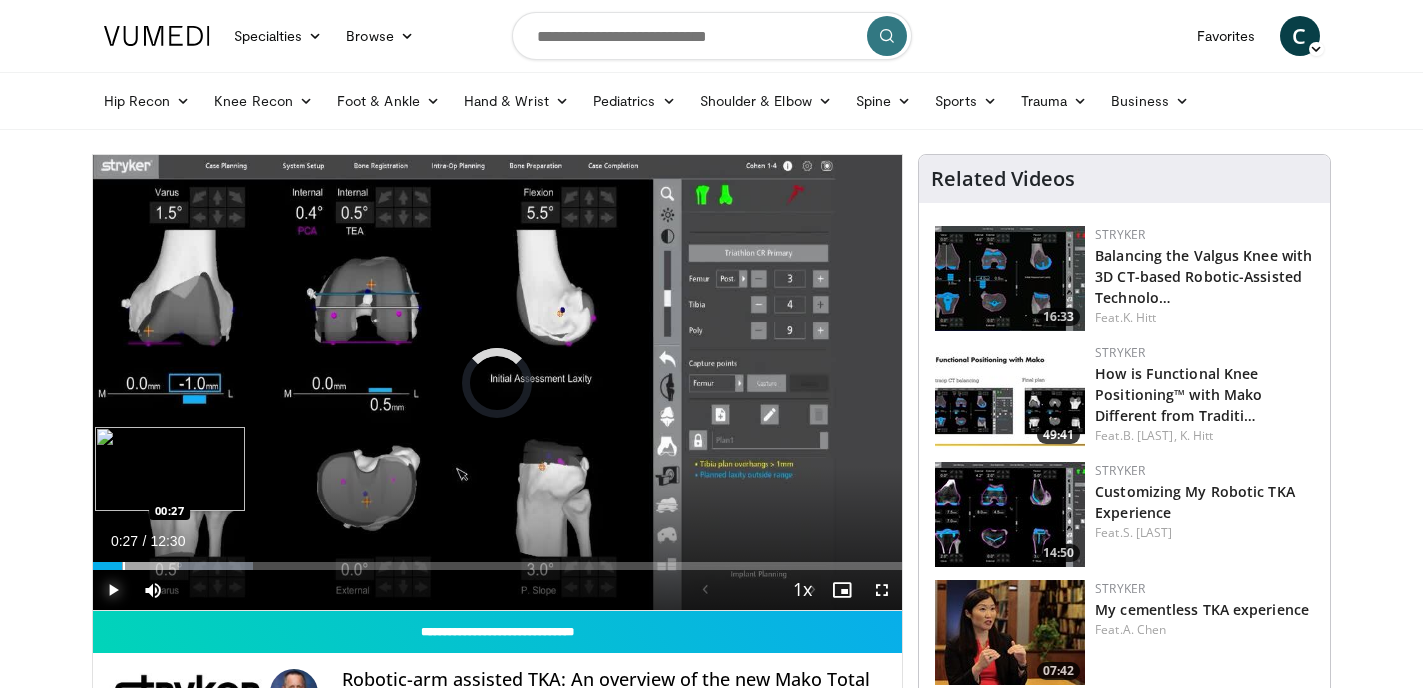 click on "Loaded :  19.82% 00:27 00:27" at bounding box center (498, 560) 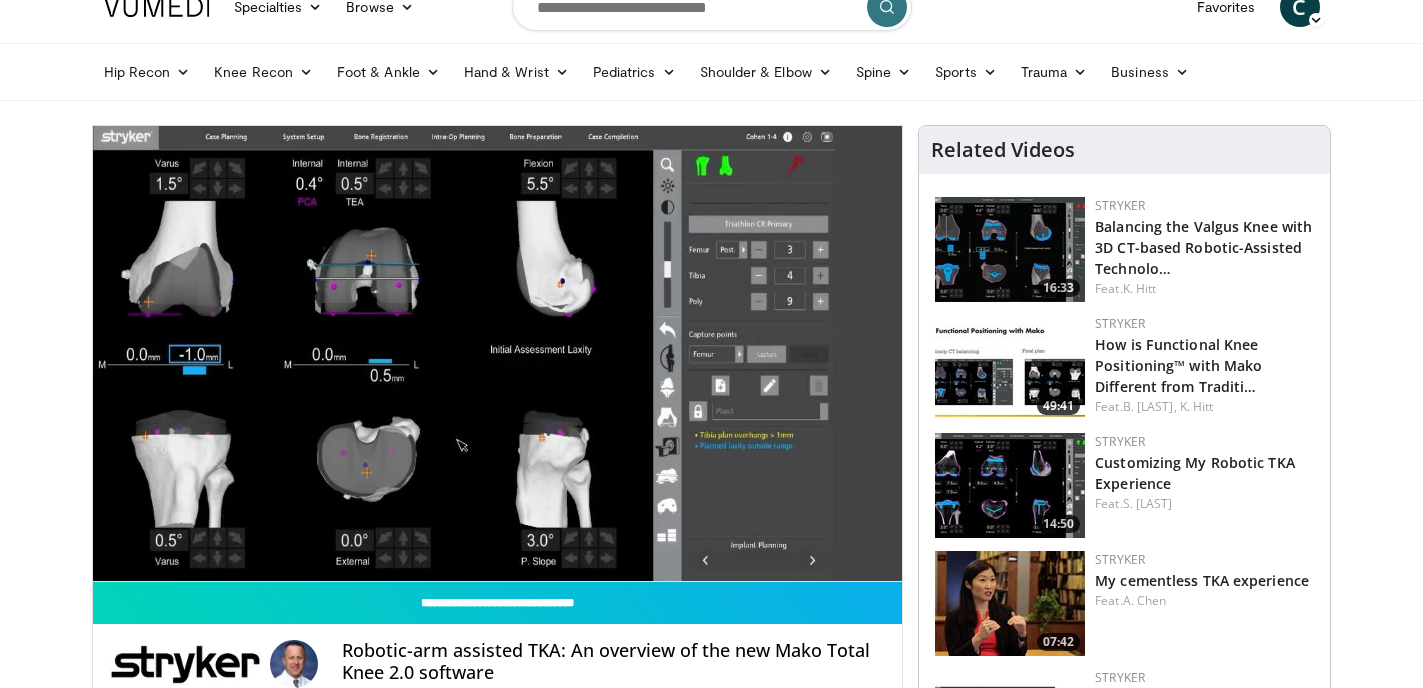 scroll, scrollTop: 38, scrollLeft: 0, axis: vertical 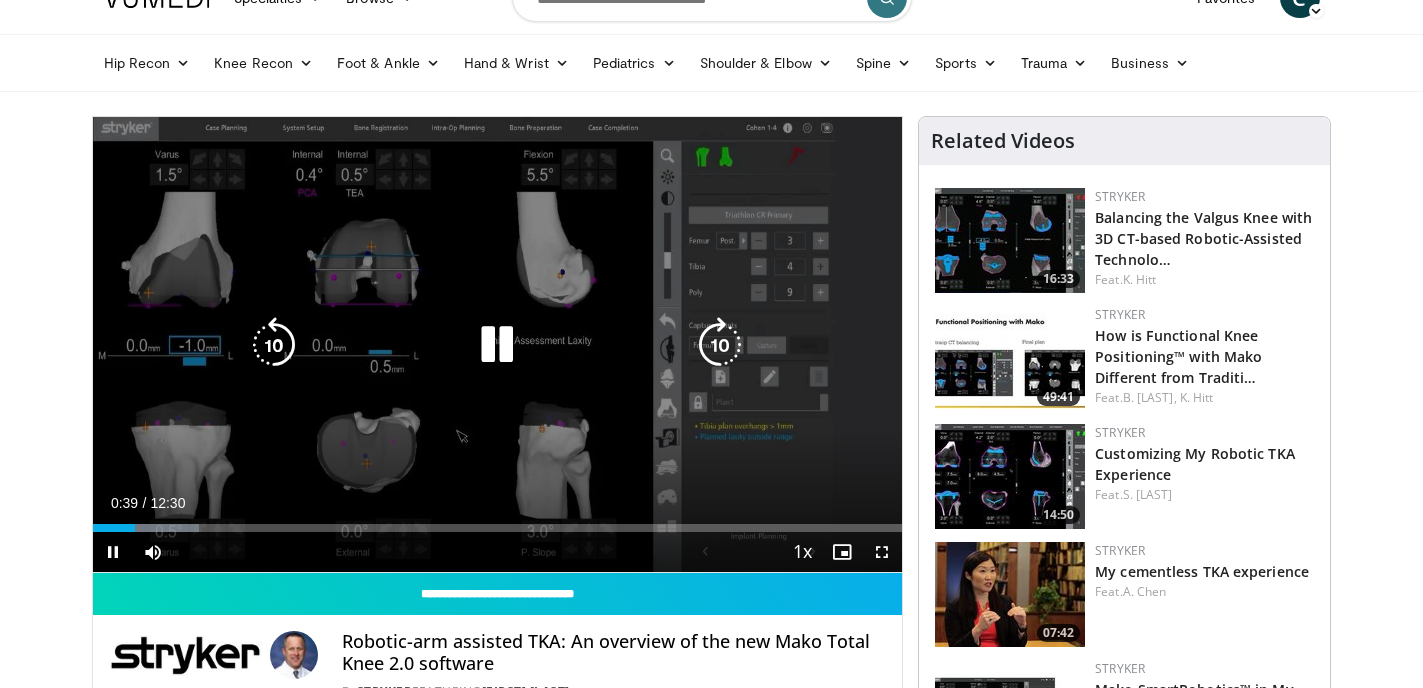 click at bounding box center [497, 345] 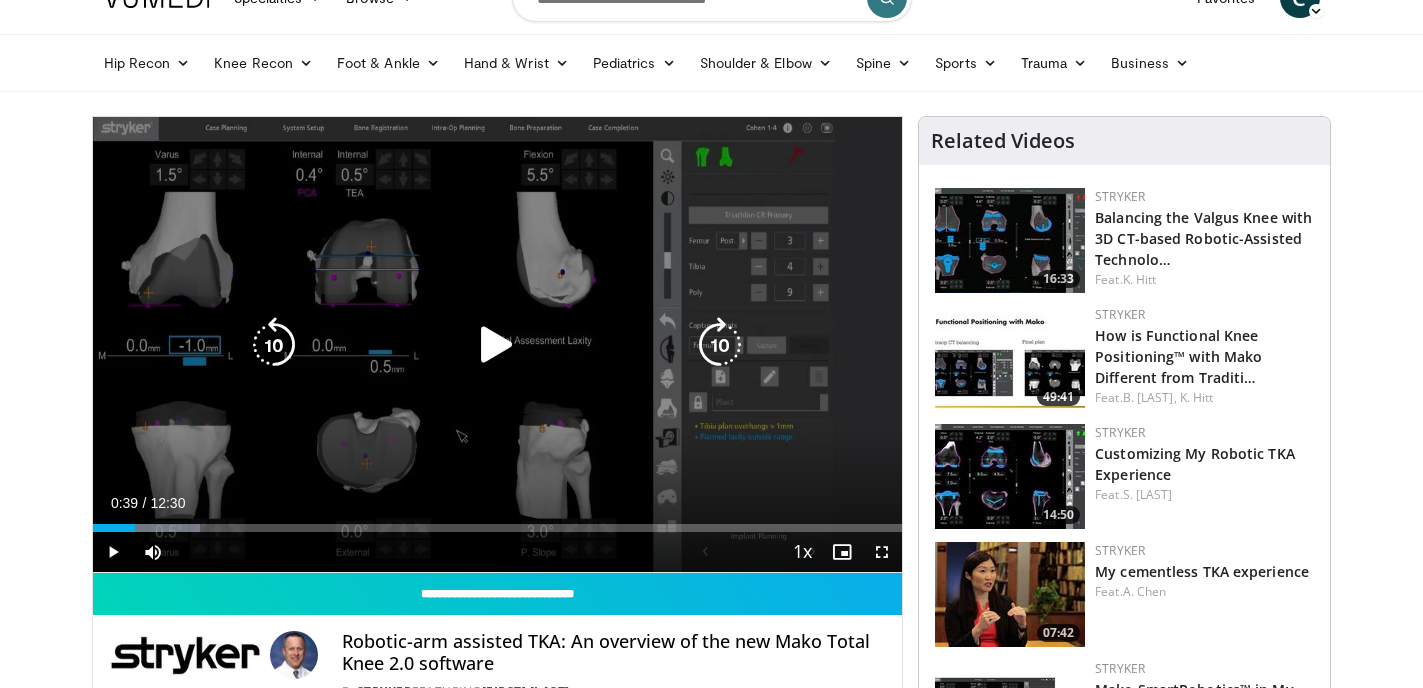 click on "10 seconds
Tap to unmute" at bounding box center [498, 344] 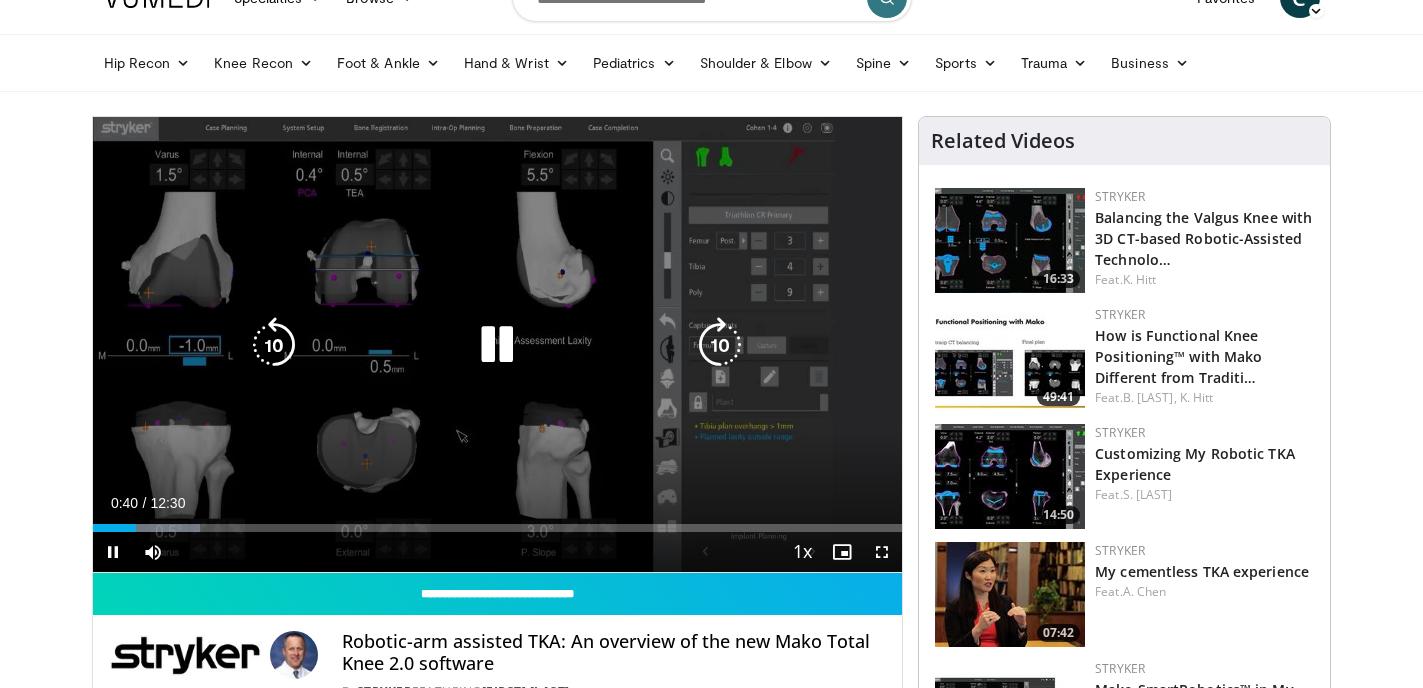 click on "10 seconds
Tap to unmute" at bounding box center [498, 344] 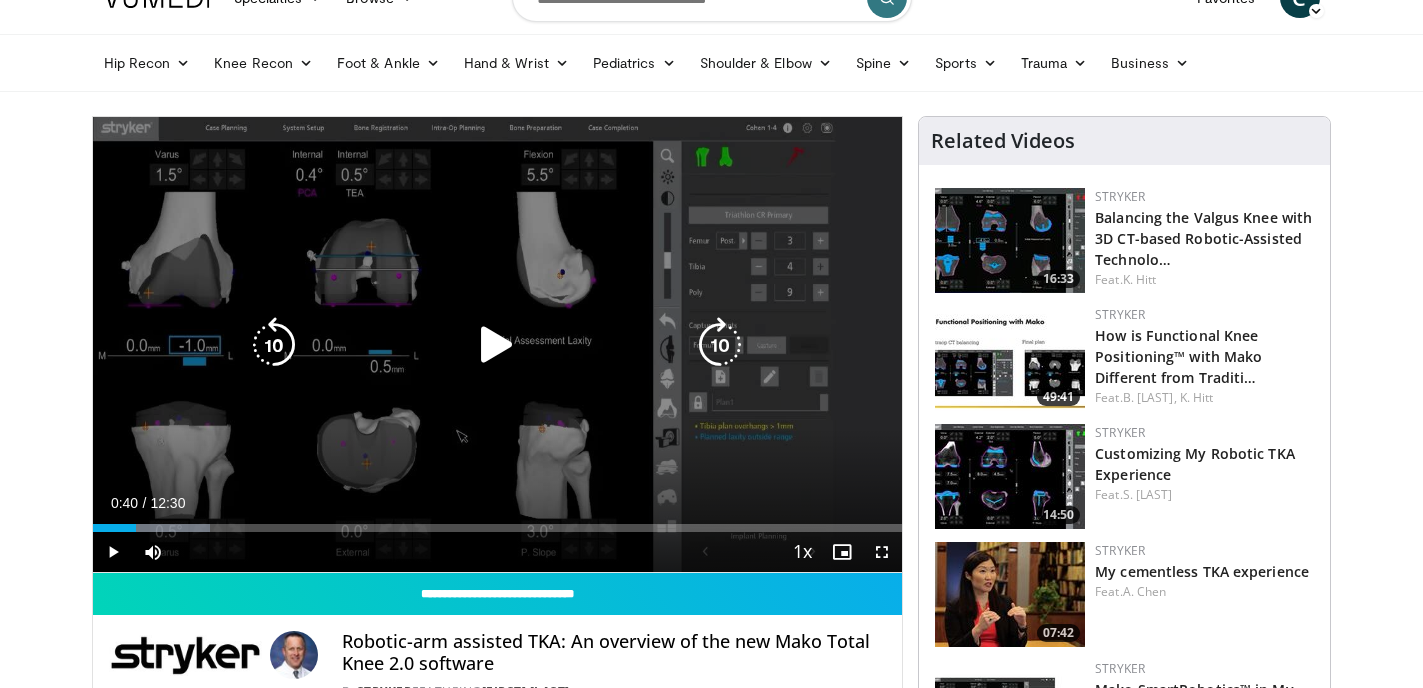 click at bounding box center [497, 345] 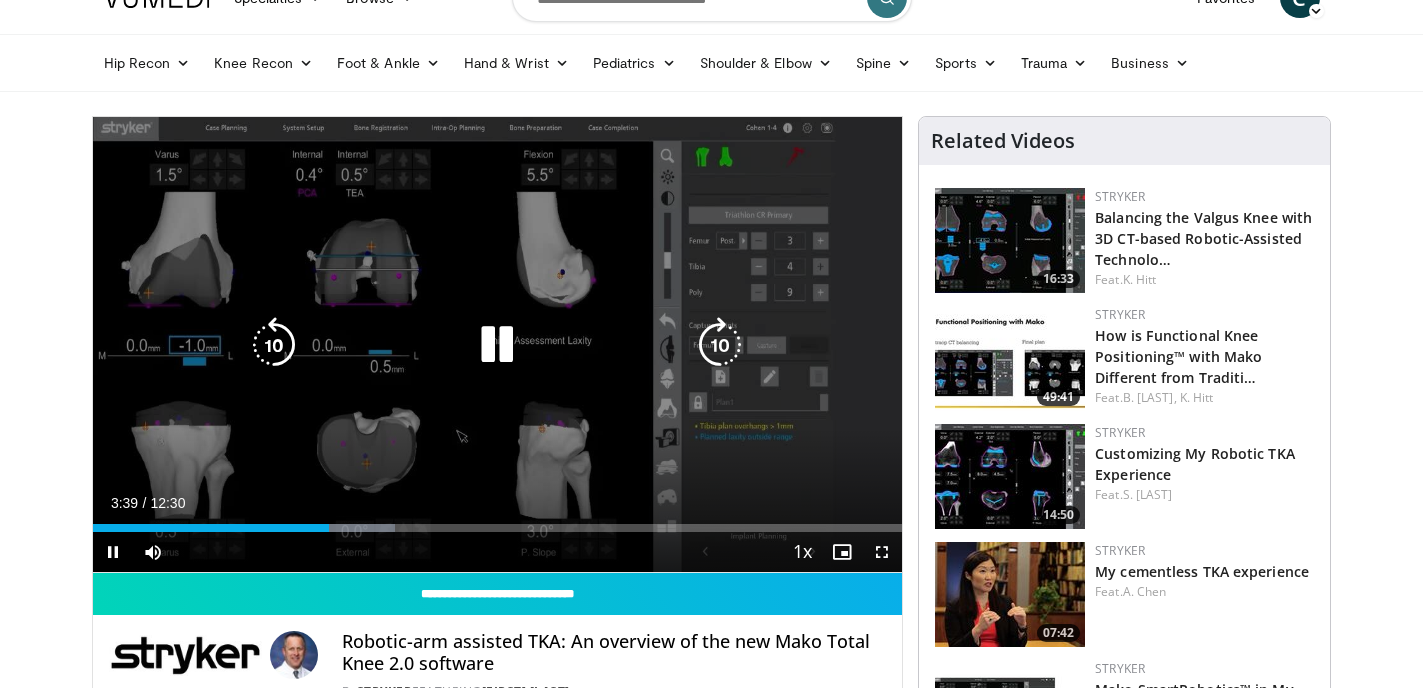 click on "10 seconds
Tap to unmute" at bounding box center (498, 344) 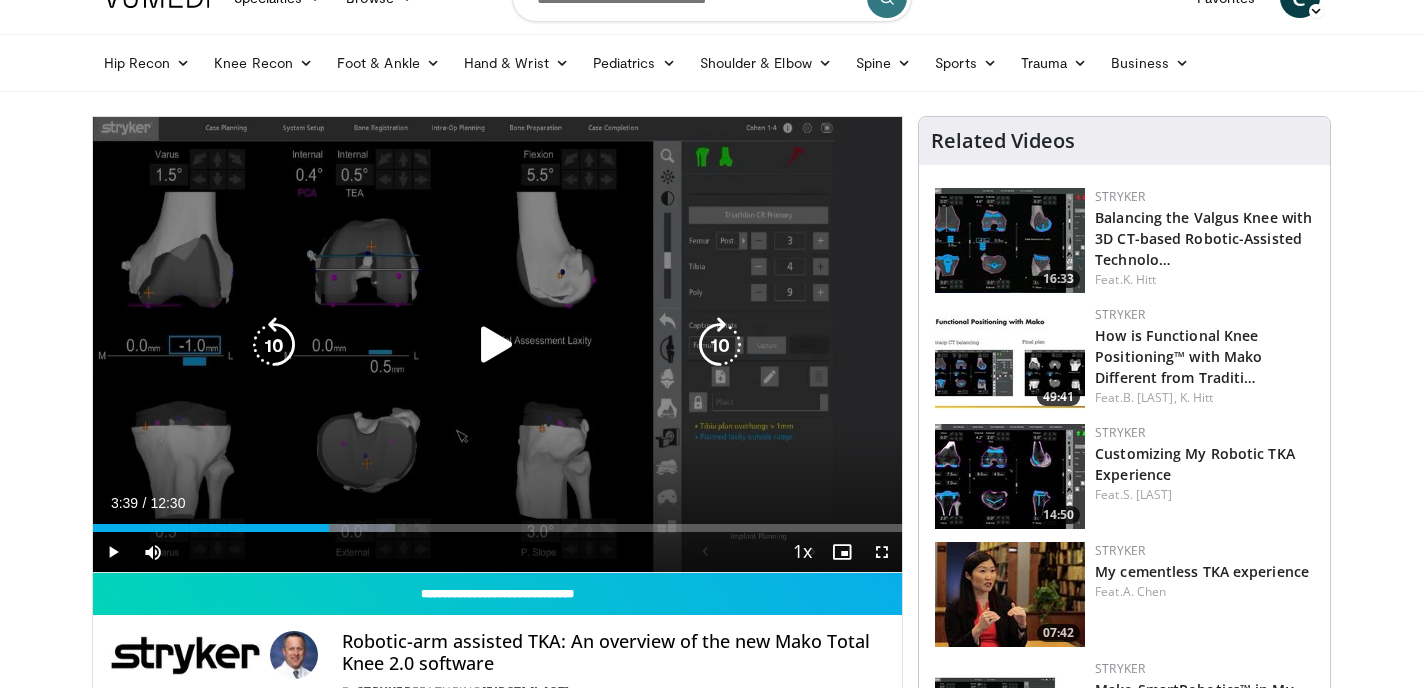 click at bounding box center [497, 345] 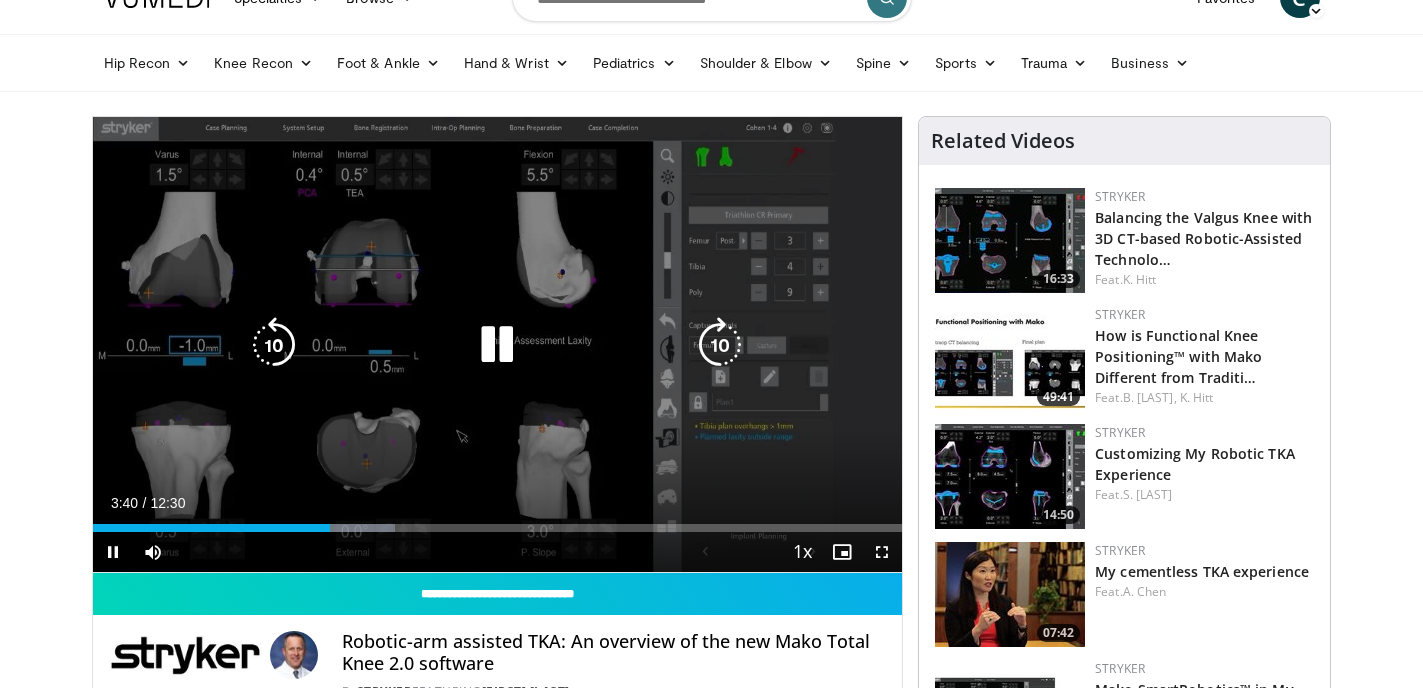 click at bounding box center [497, 345] 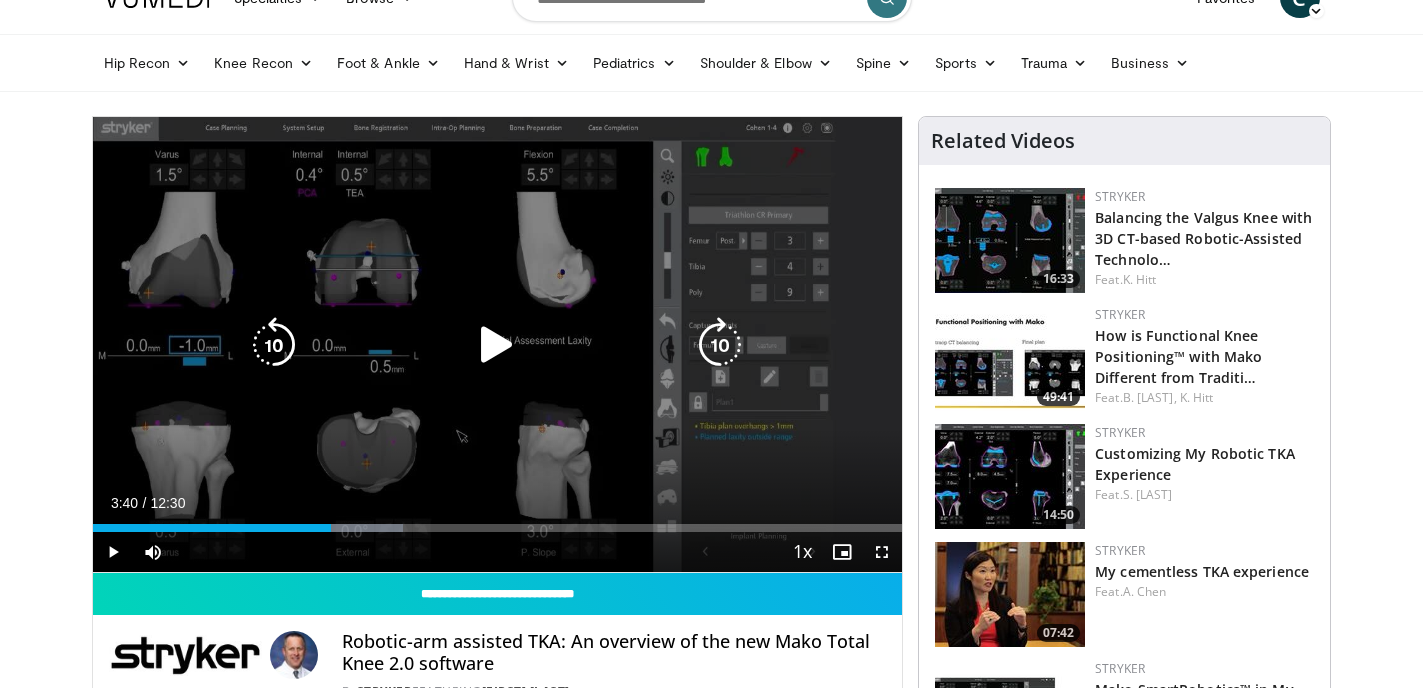 click at bounding box center (497, 345) 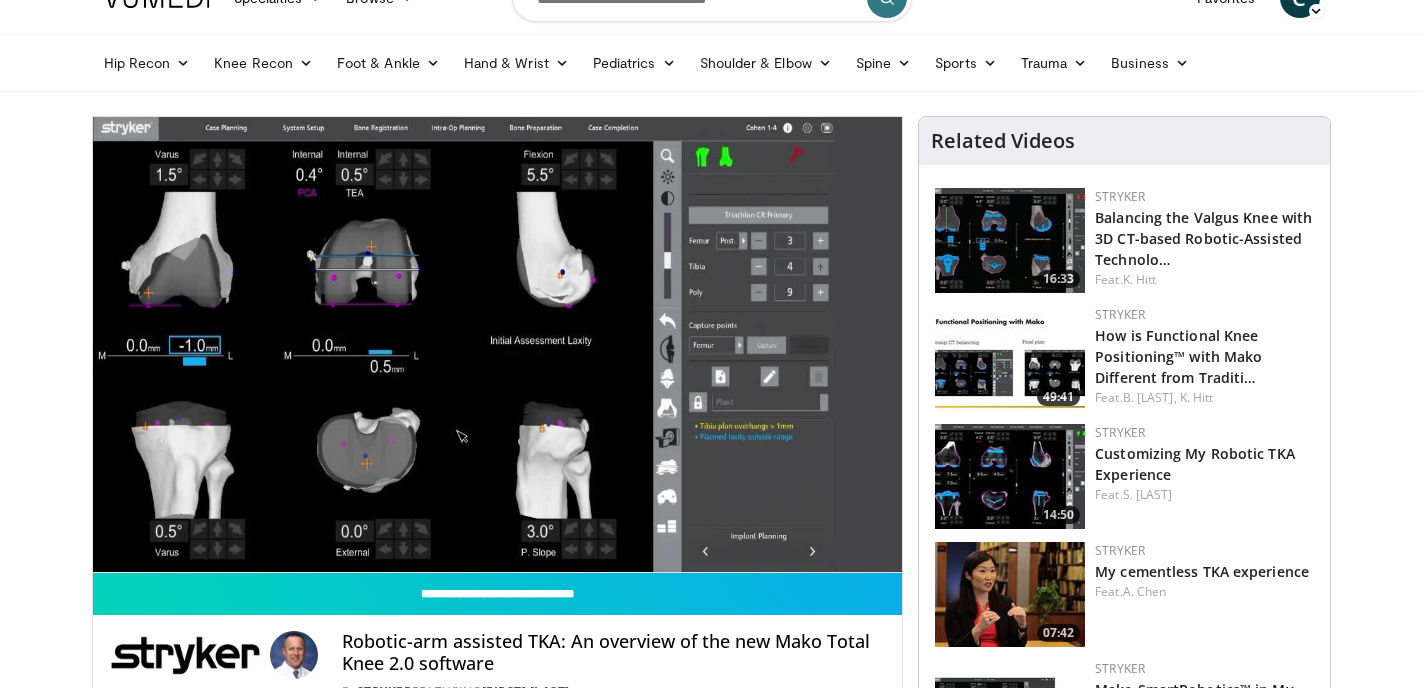 type 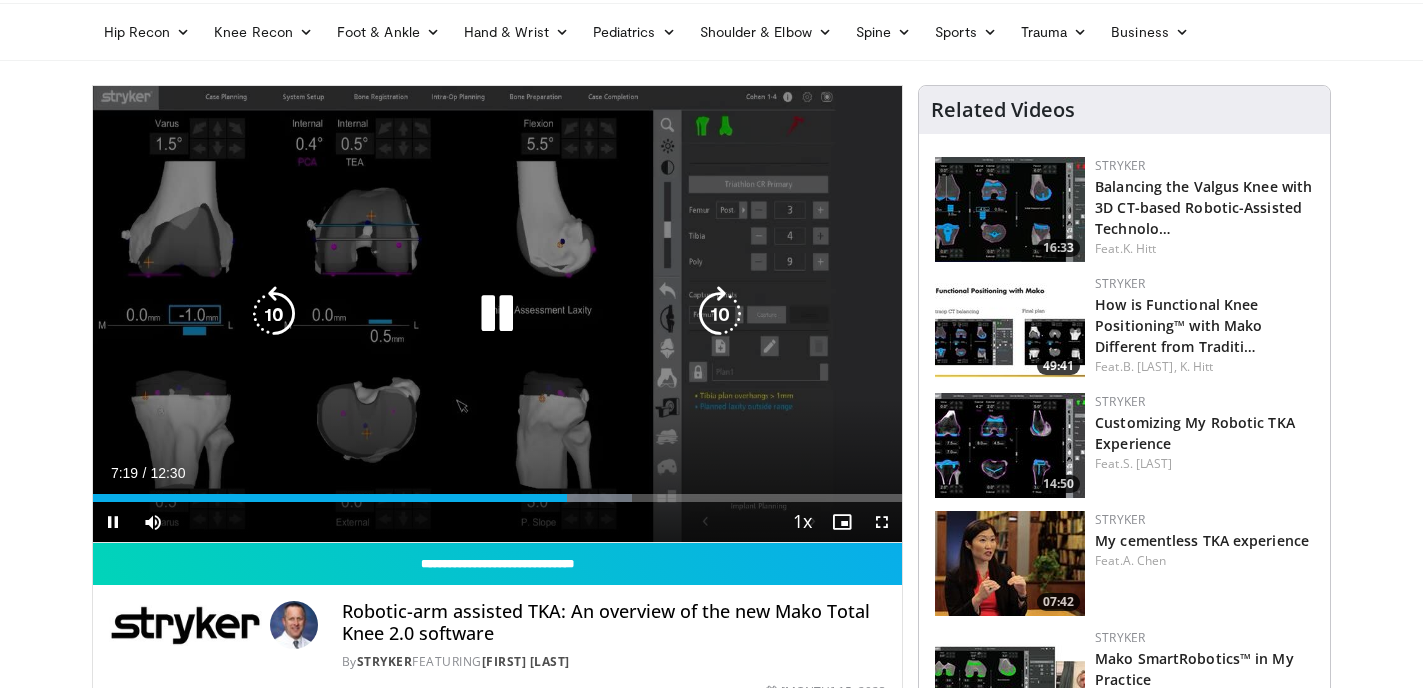 scroll, scrollTop: 46, scrollLeft: 0, axis: vertical 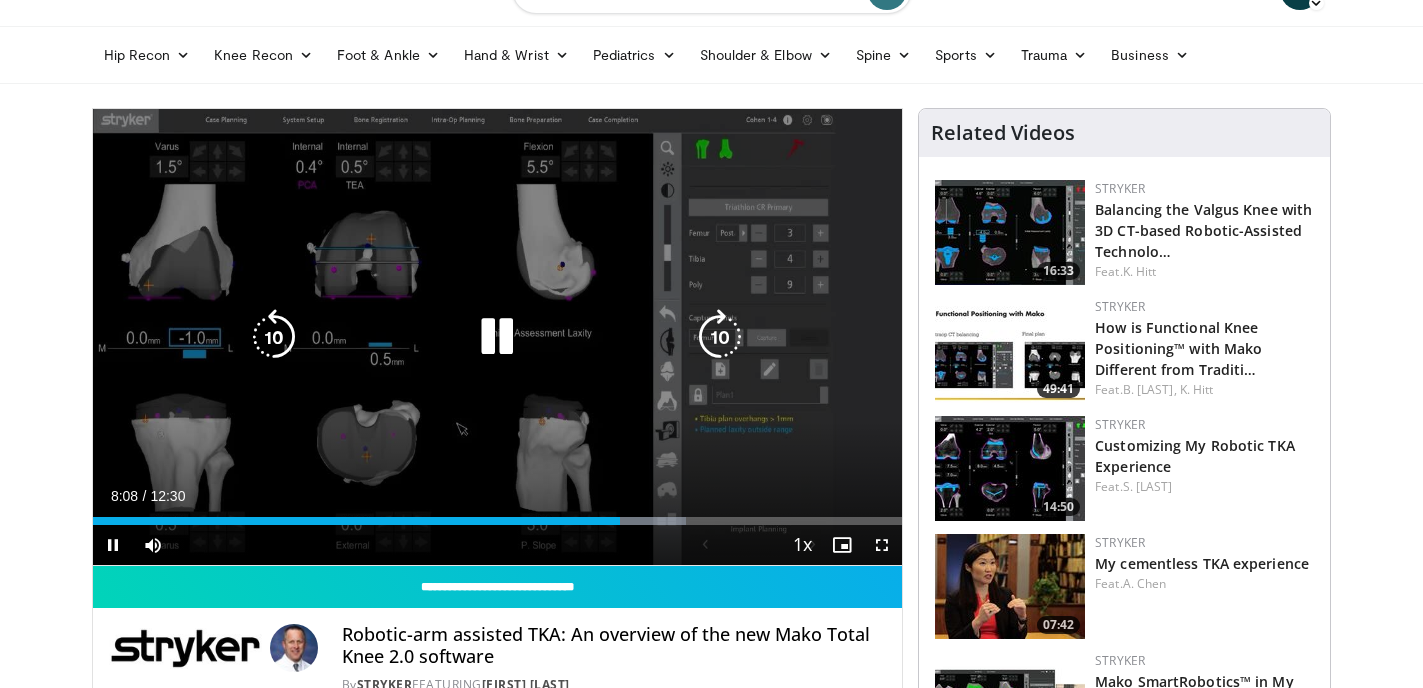 click on "10 seconds
Tap to unmute" at bounding box center (498, 337) 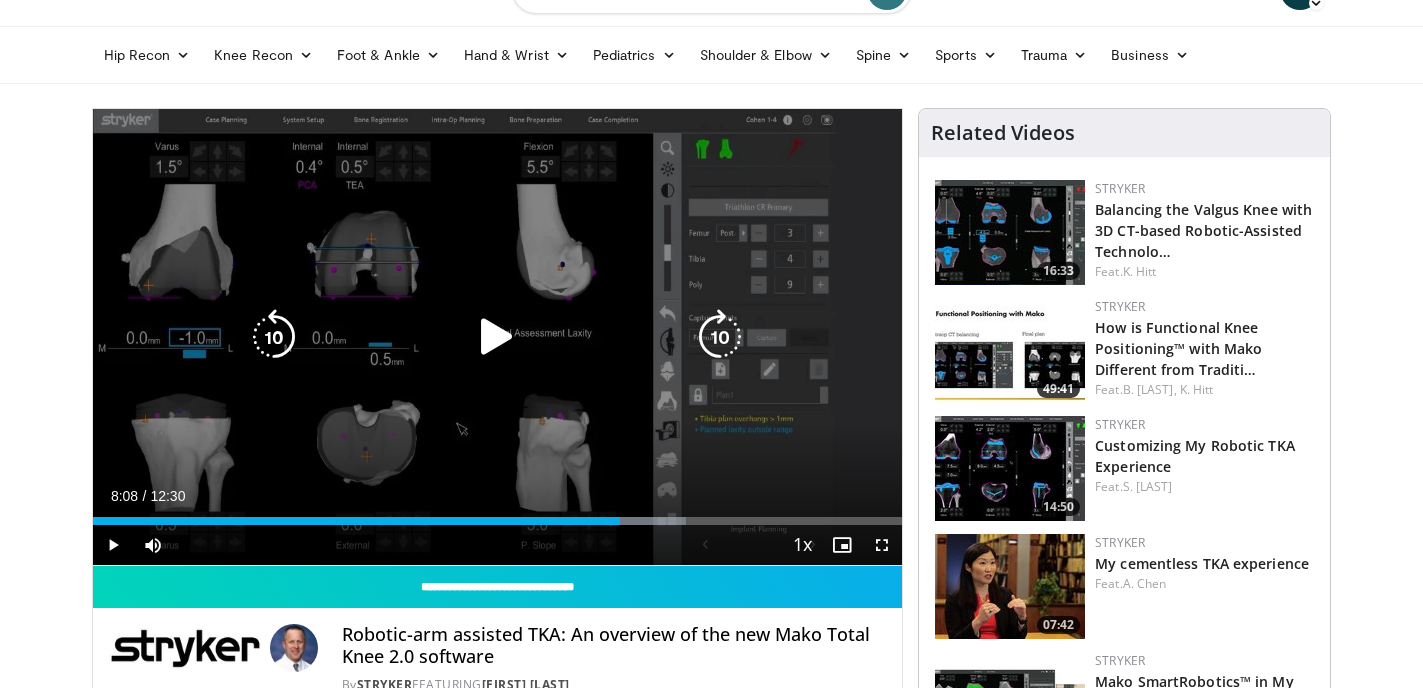 scroll, scrollTop: 0, scrollLeft: 0, axis: both 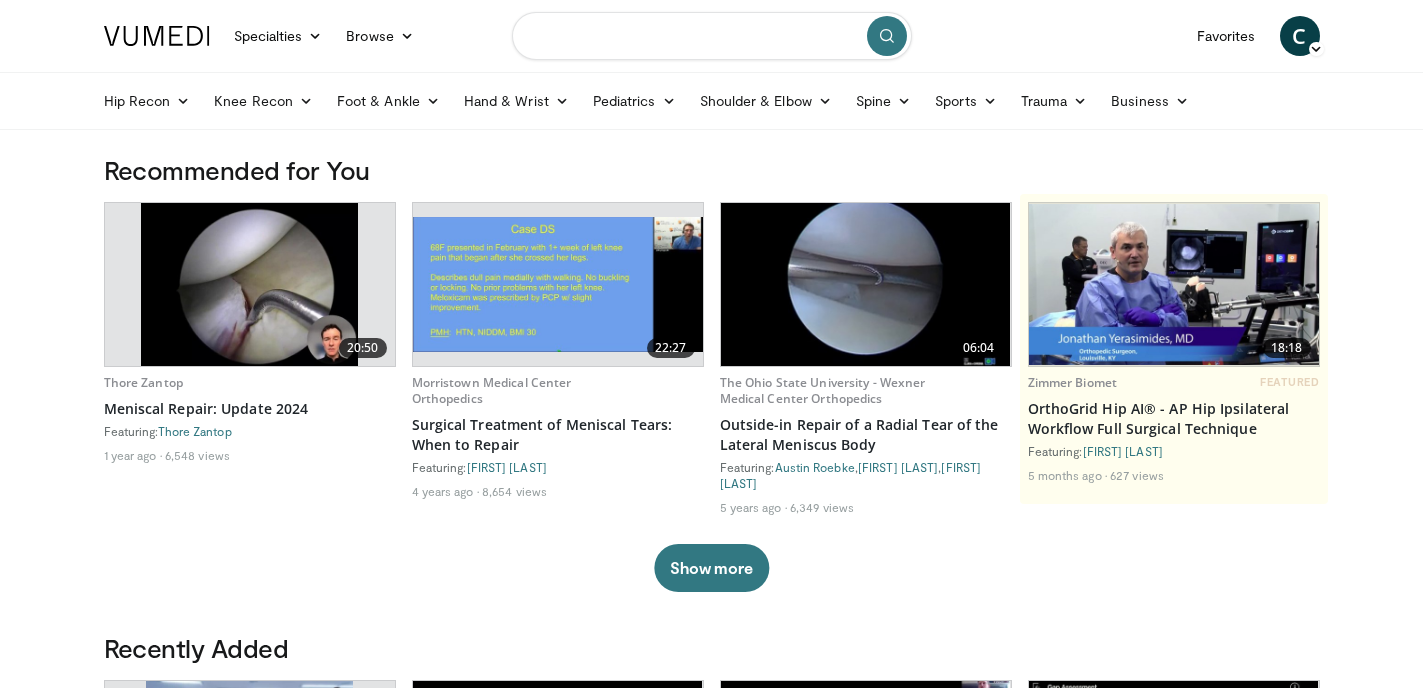 click at bounding box center (712, 36) 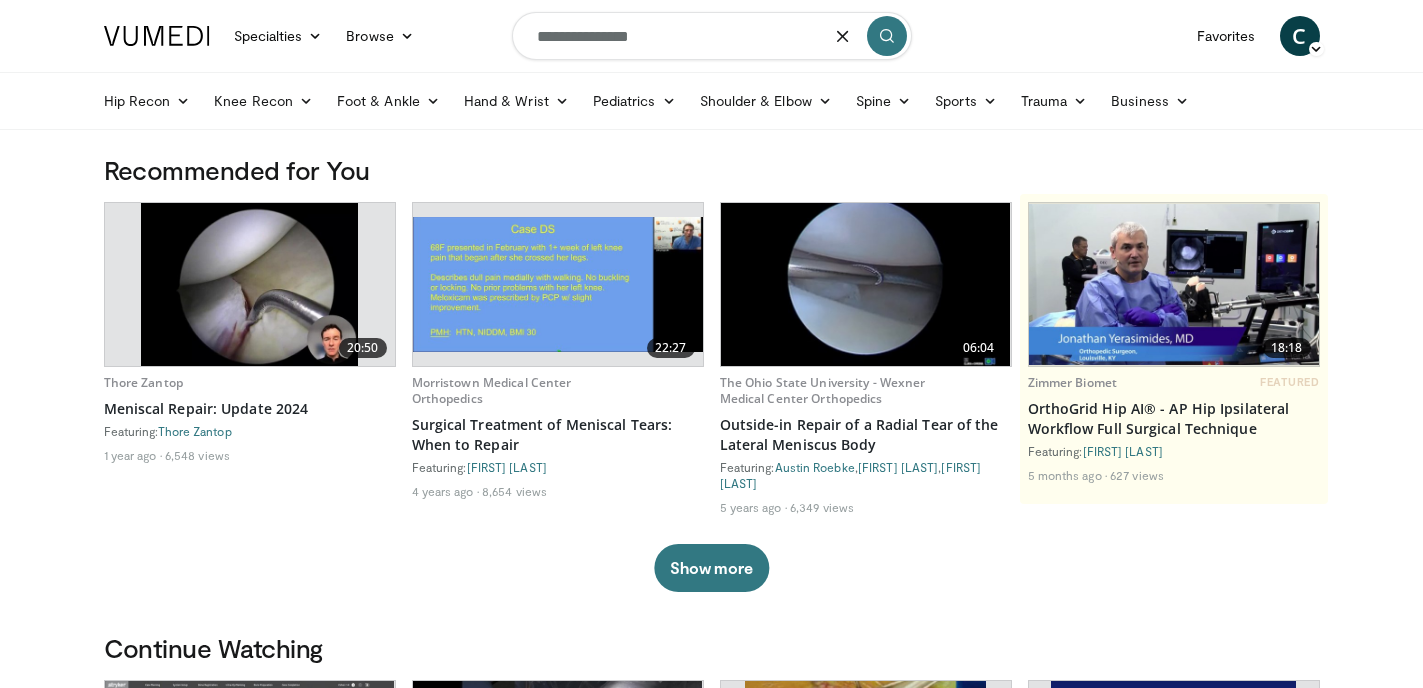 type on "**********" 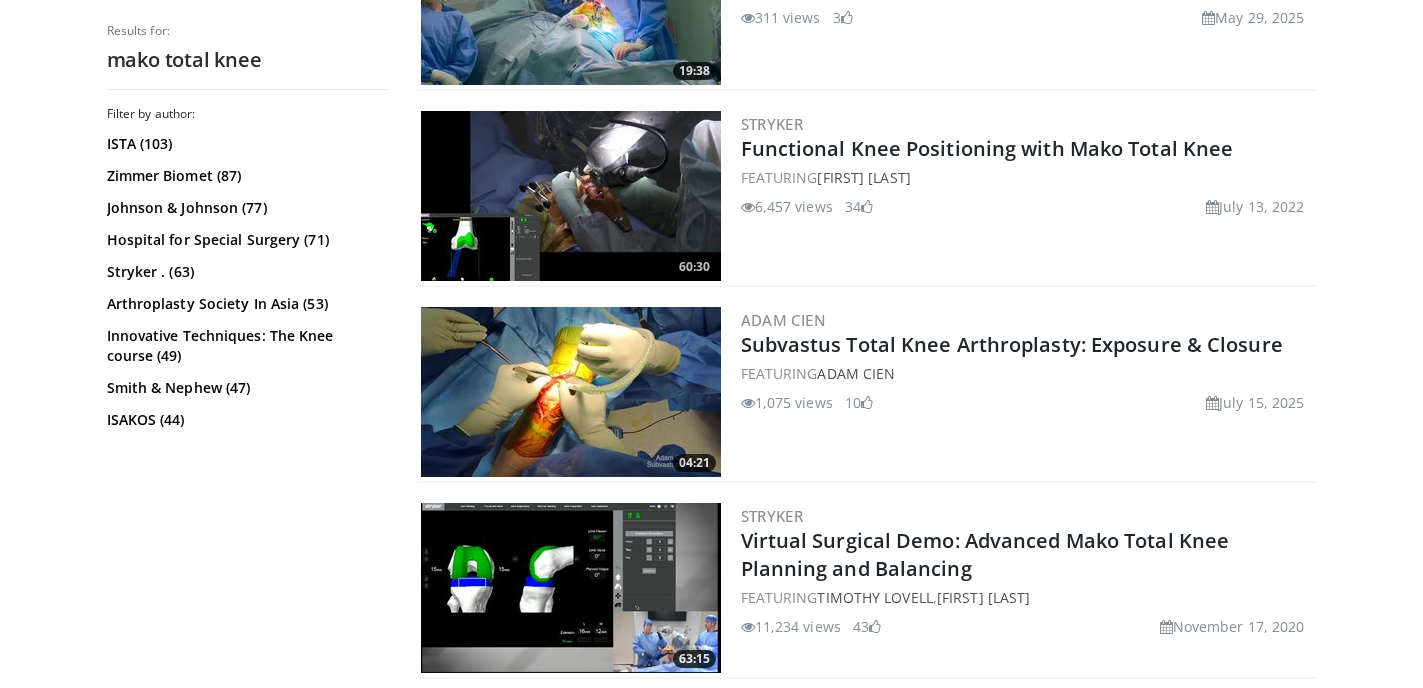scroll, scrollTop: 885, scrollLeft: 0, axis: vertical 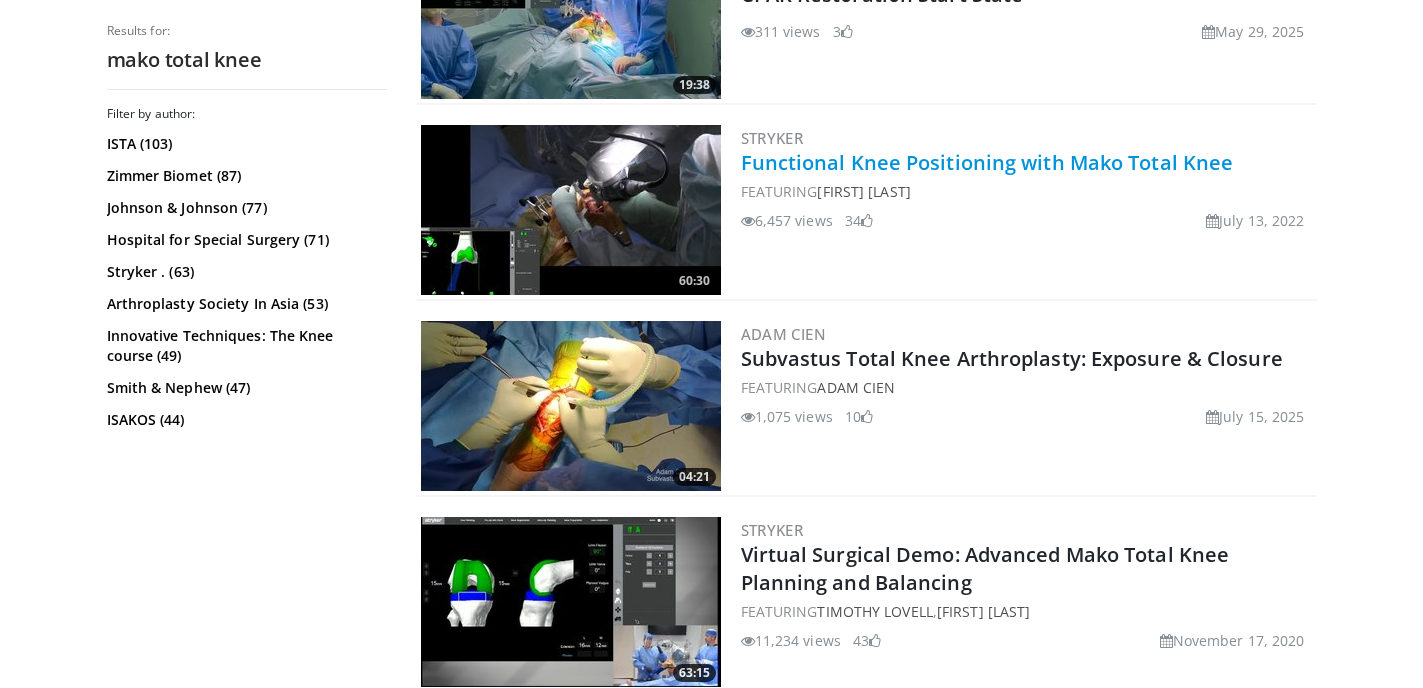 click on "Functional Knee Positioning with Mako Total Knee" at bounding box center [987, 162] 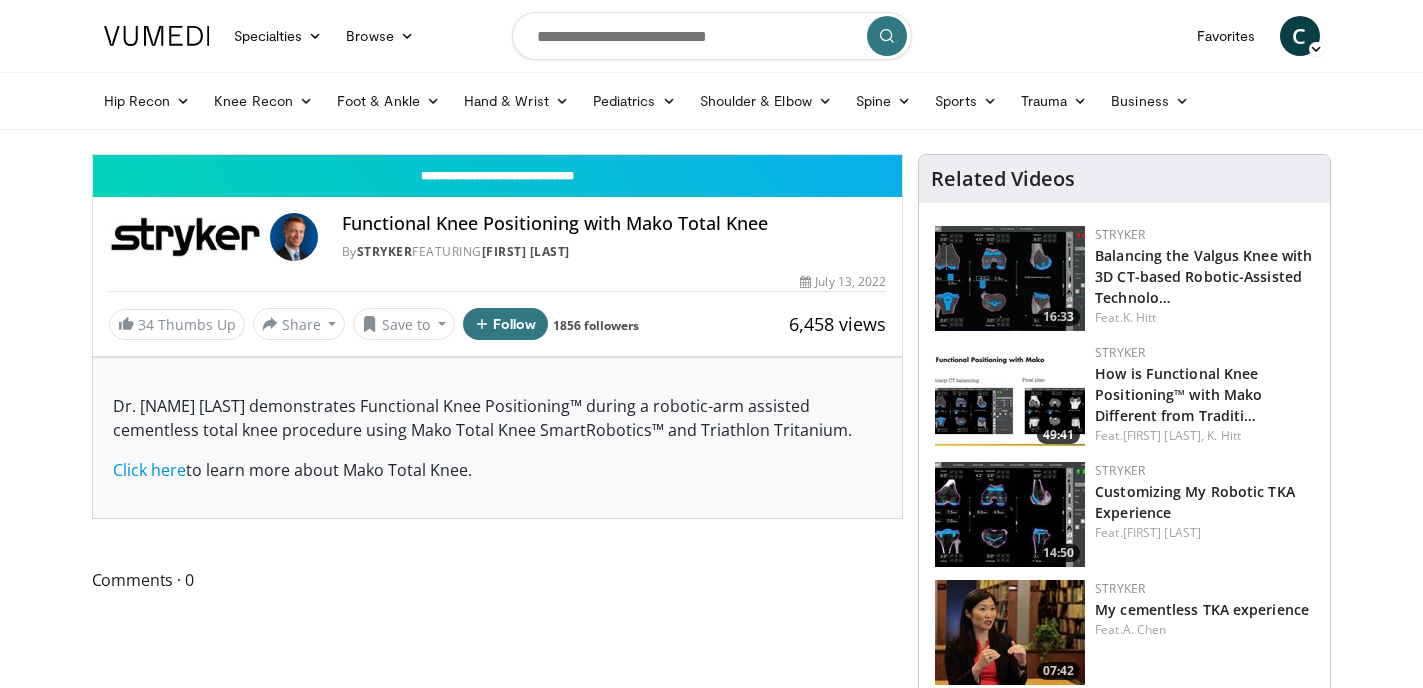 scroll, scrollTop: 0, scrollLeft: 0, axis: both 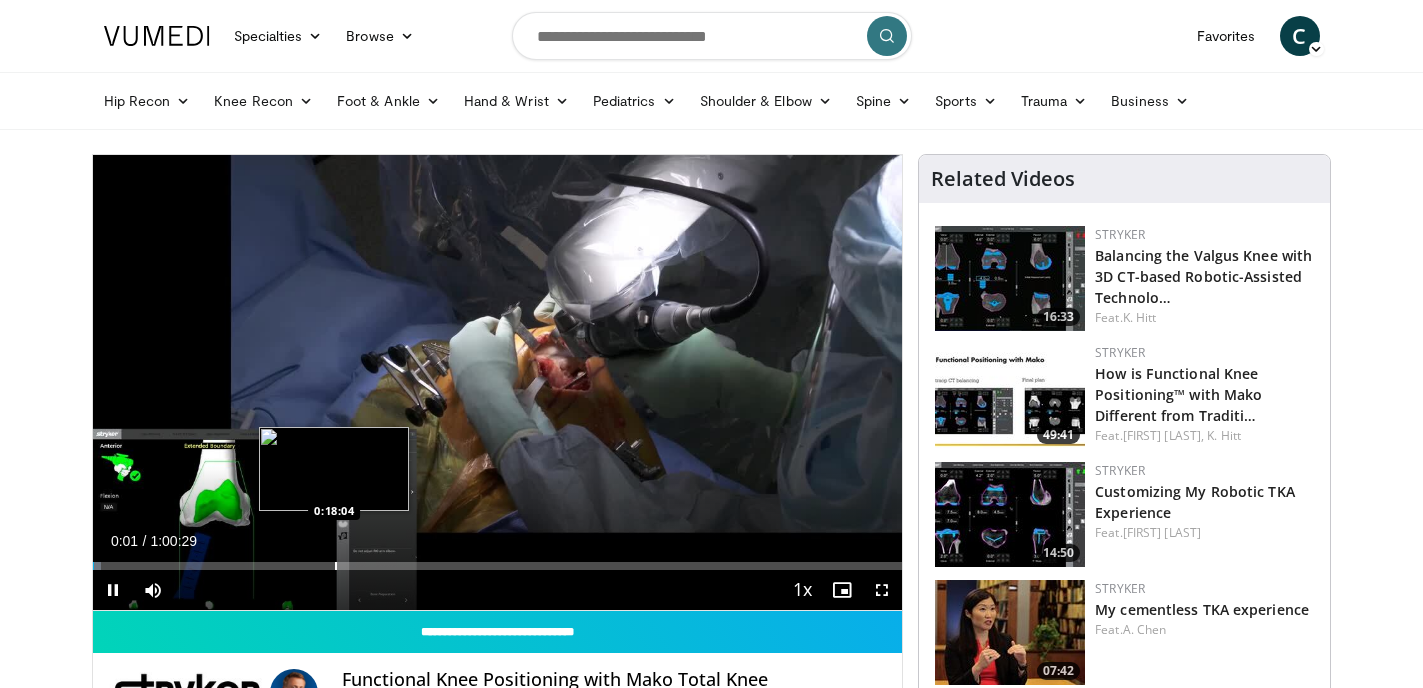 click at bounding box center [336, 566] 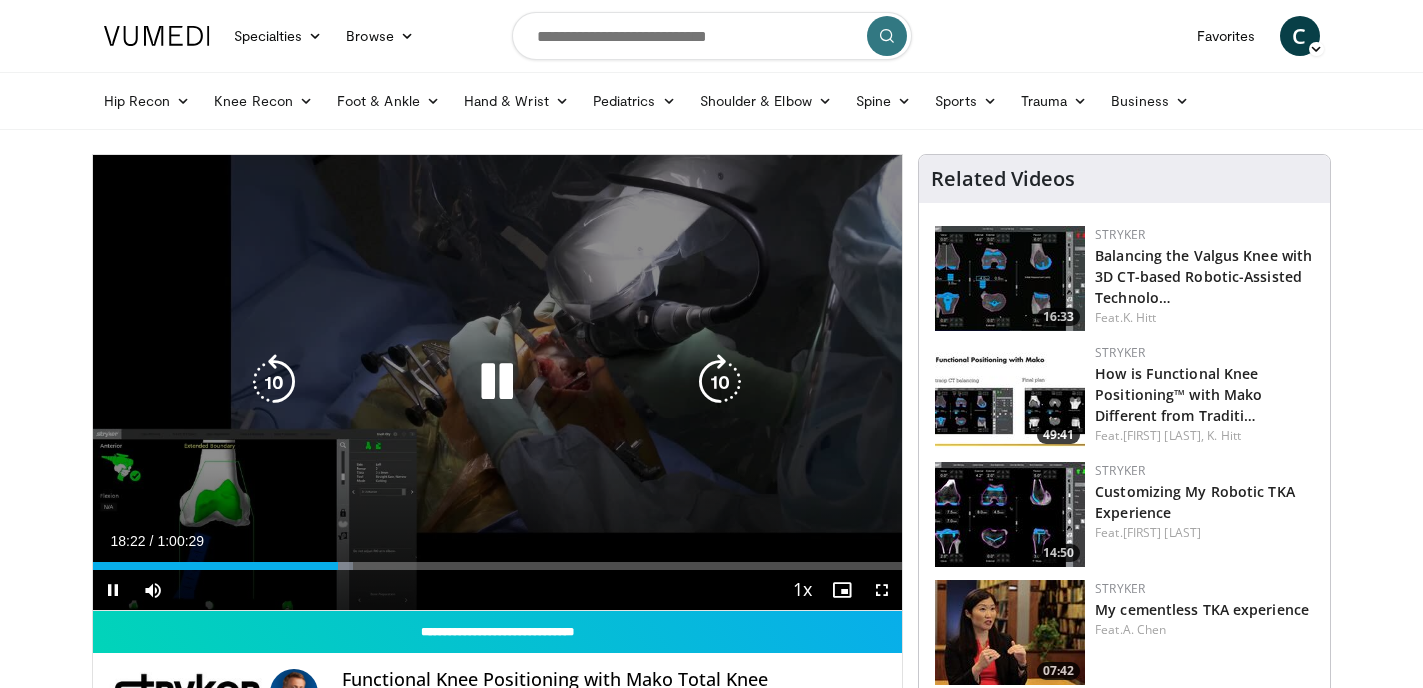click at bounding box center (720, 382) 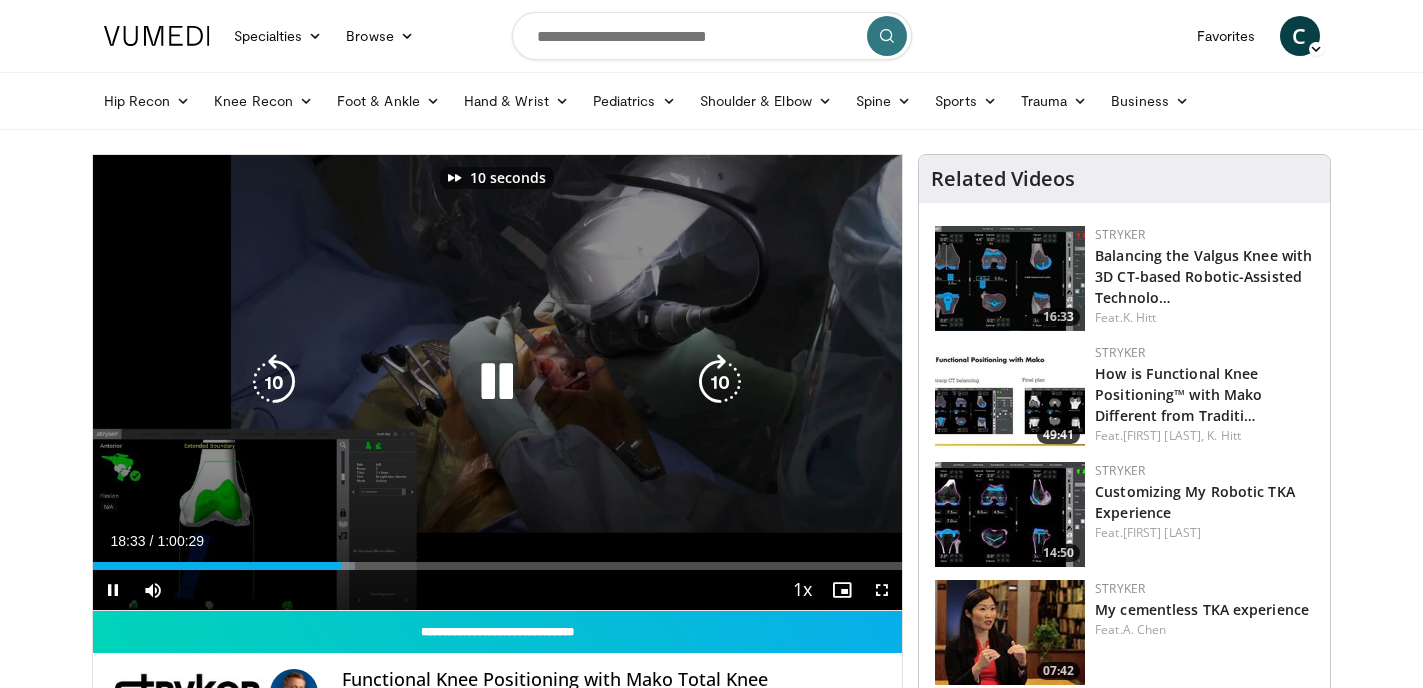 click at bounding box center (720, 382) 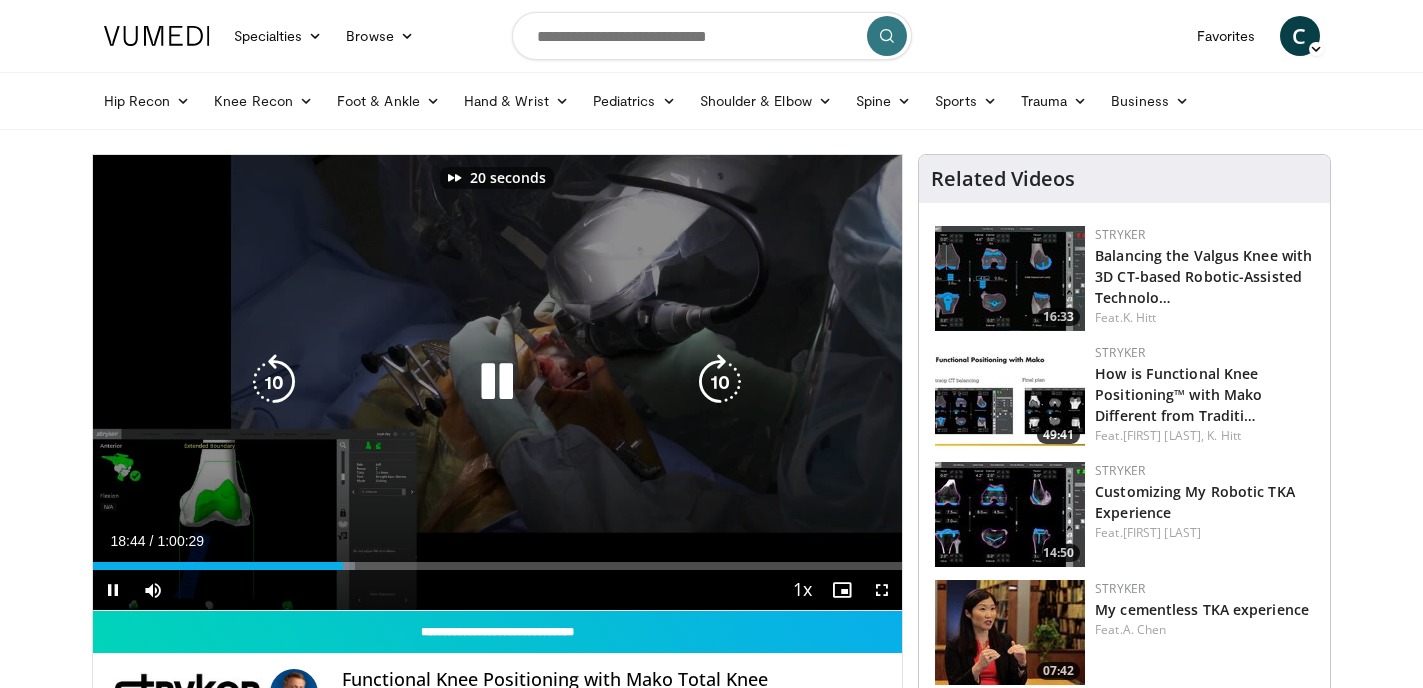 click at bounding box center (720, 382) 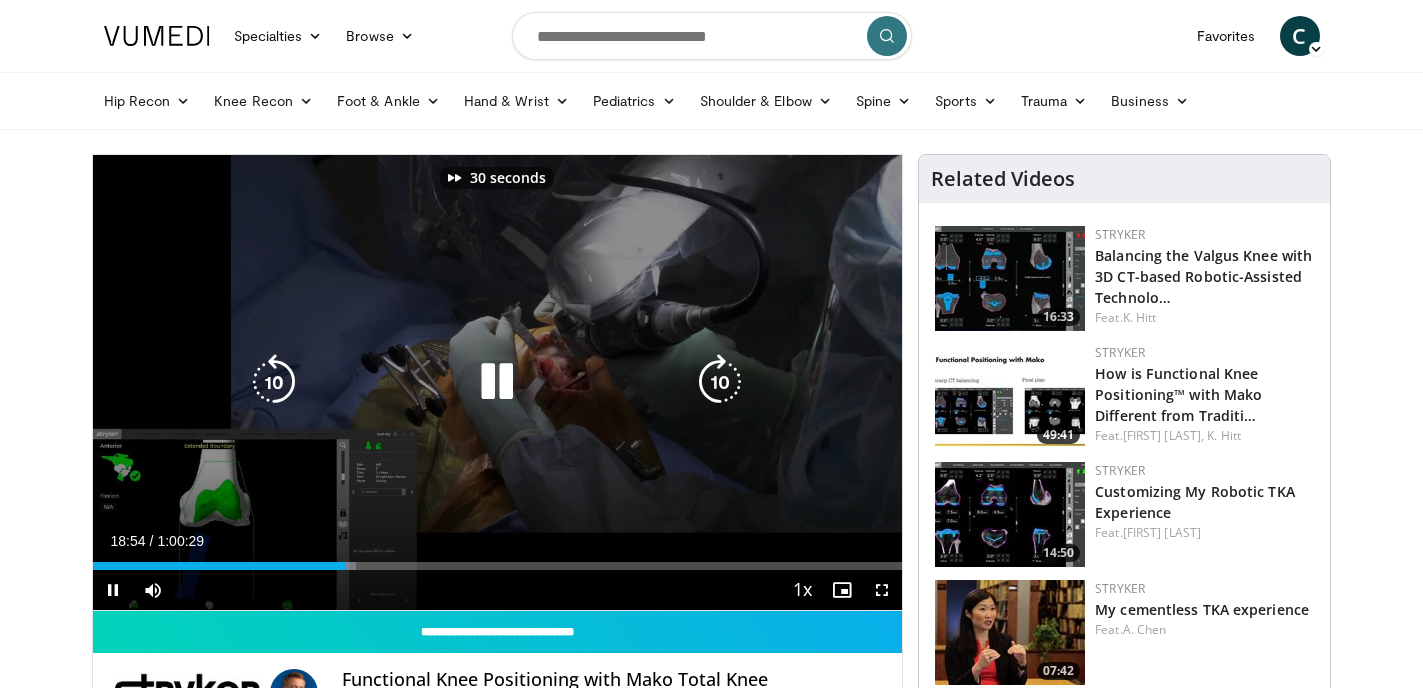 click at bounding box center (720, 382) 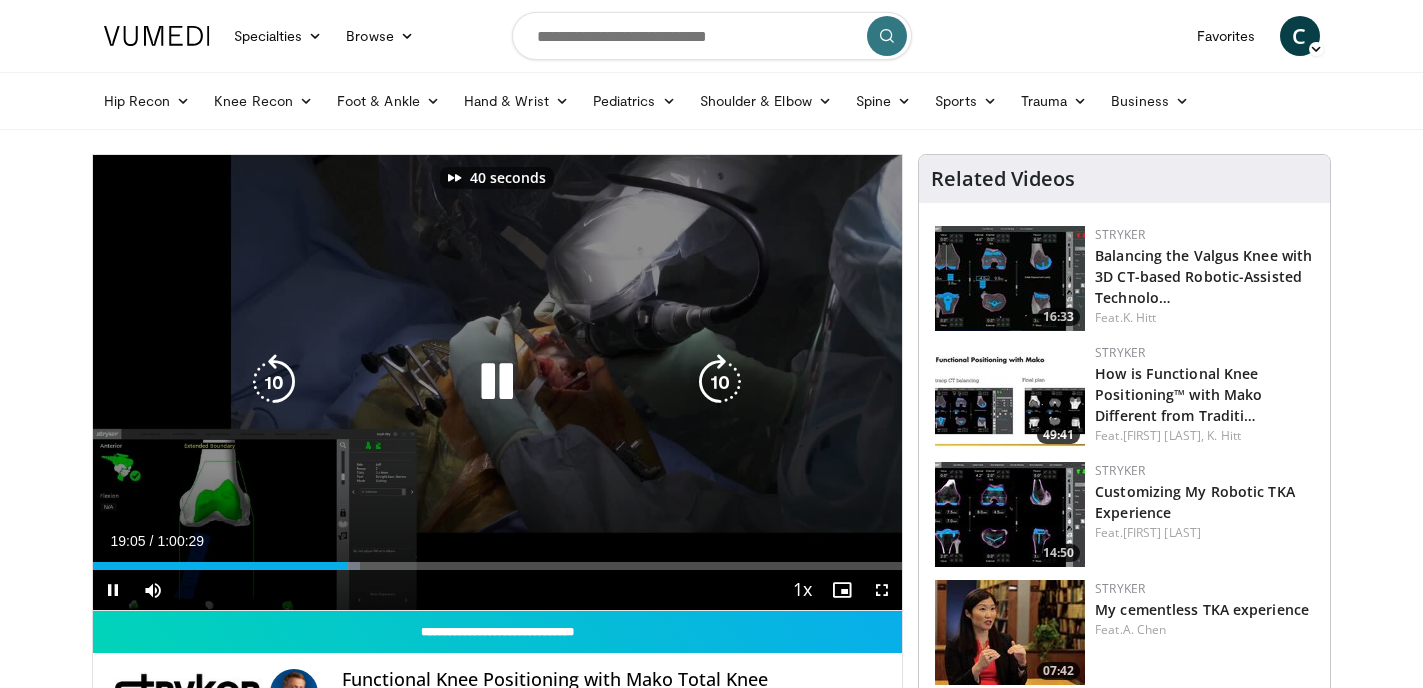 click at bounding box center (720, 382) 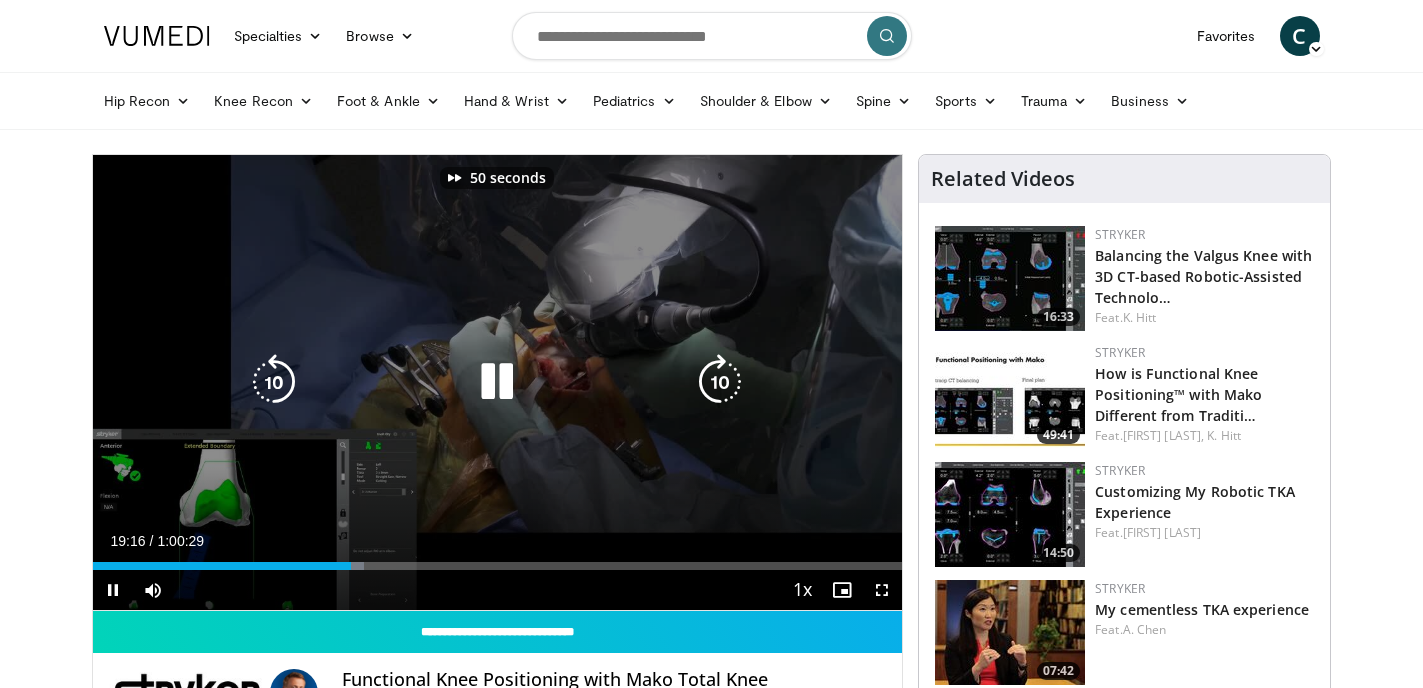 click at bounding box center [274, 382] 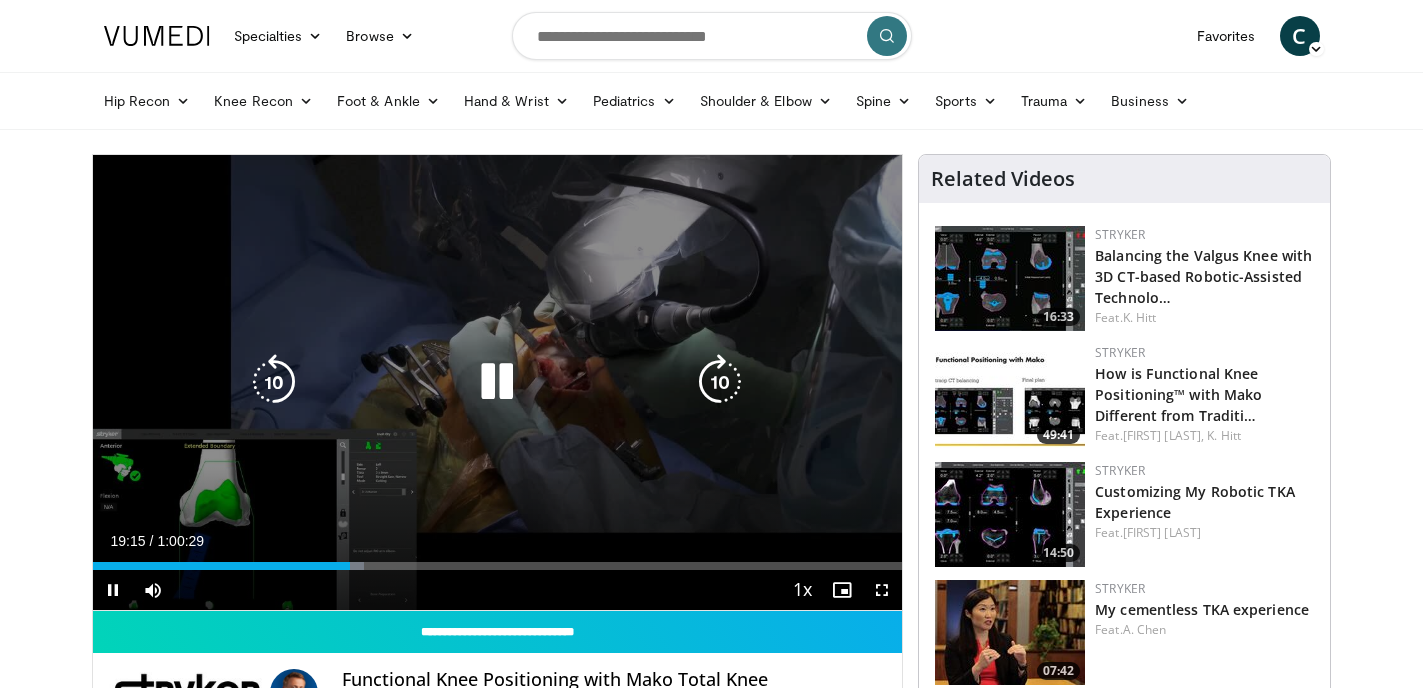 click at bounding box center (497, 382) 